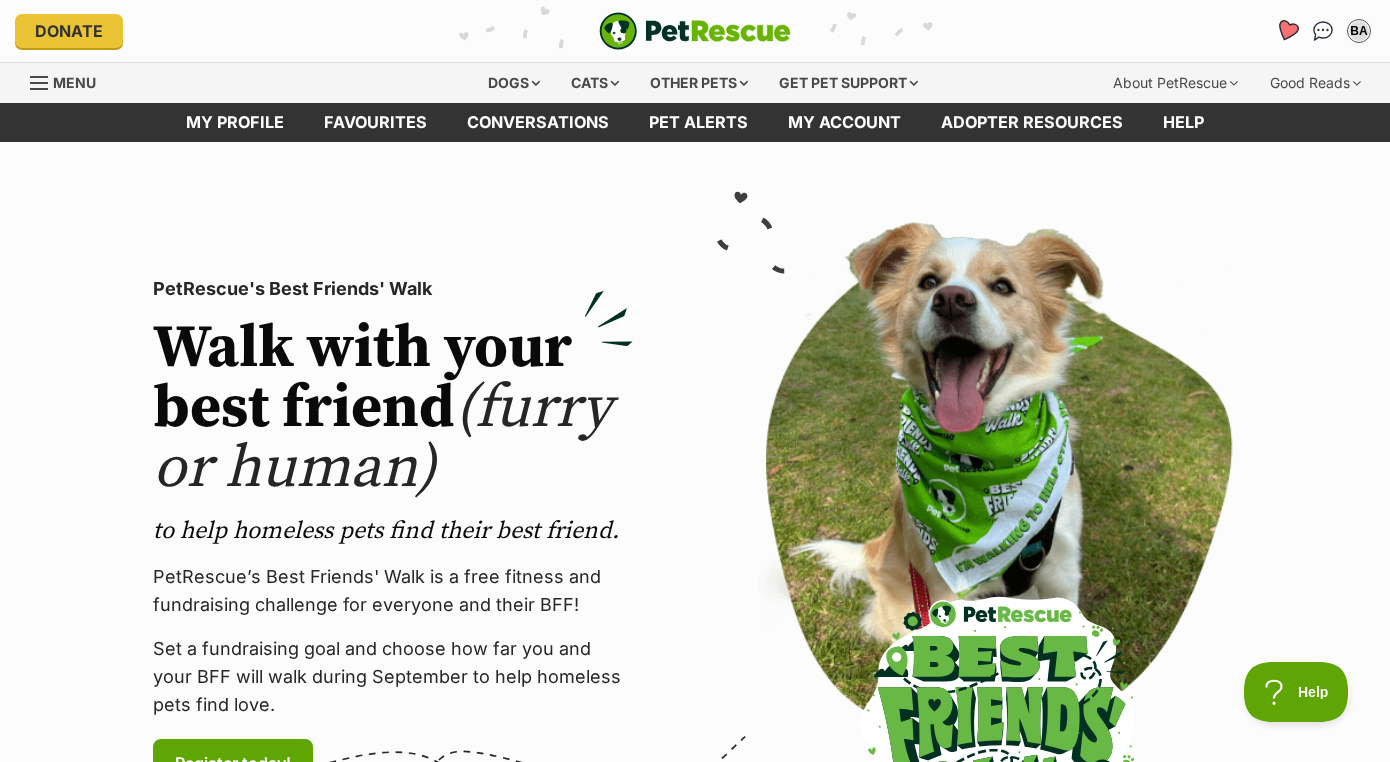 scroll, scrollTop: 0, scrollLeft: 0, axis: both 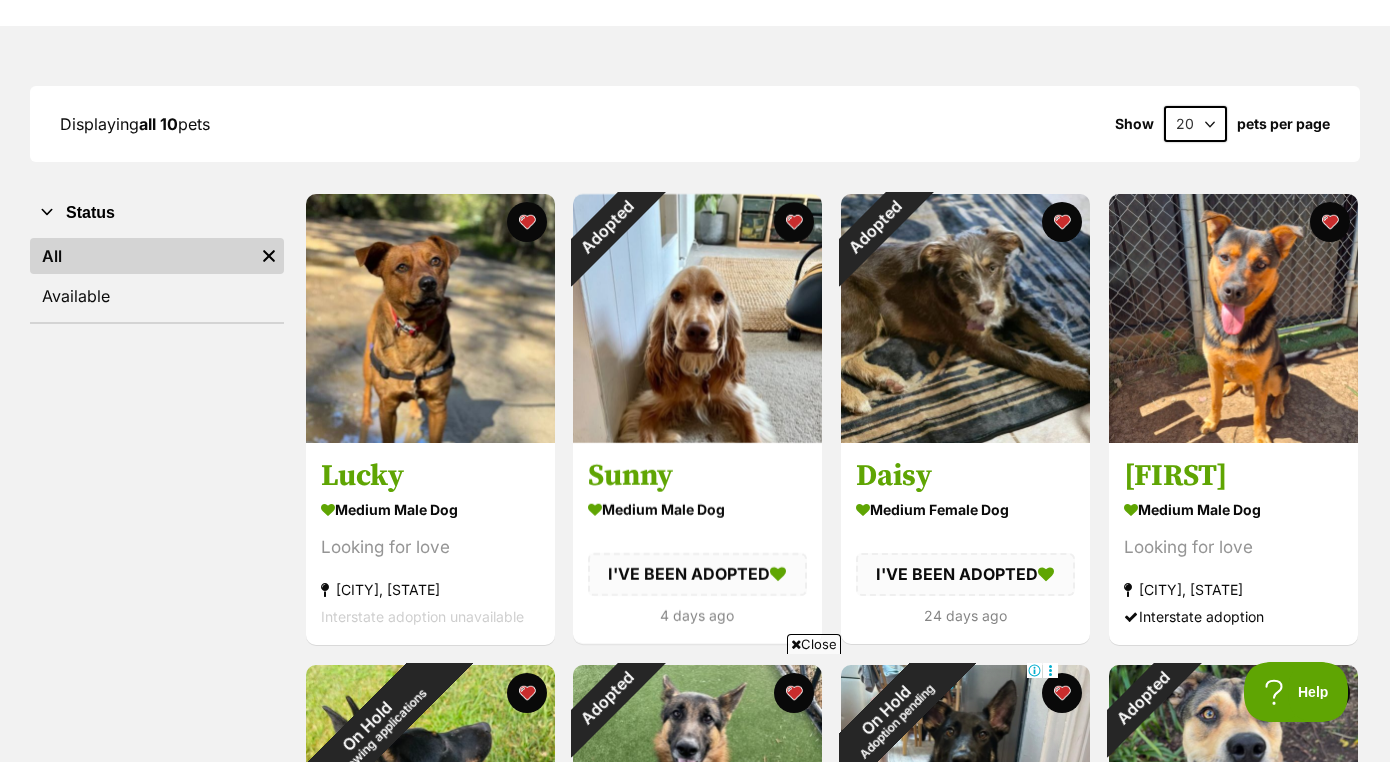 click on "Close" at bounding box center [814, 644] 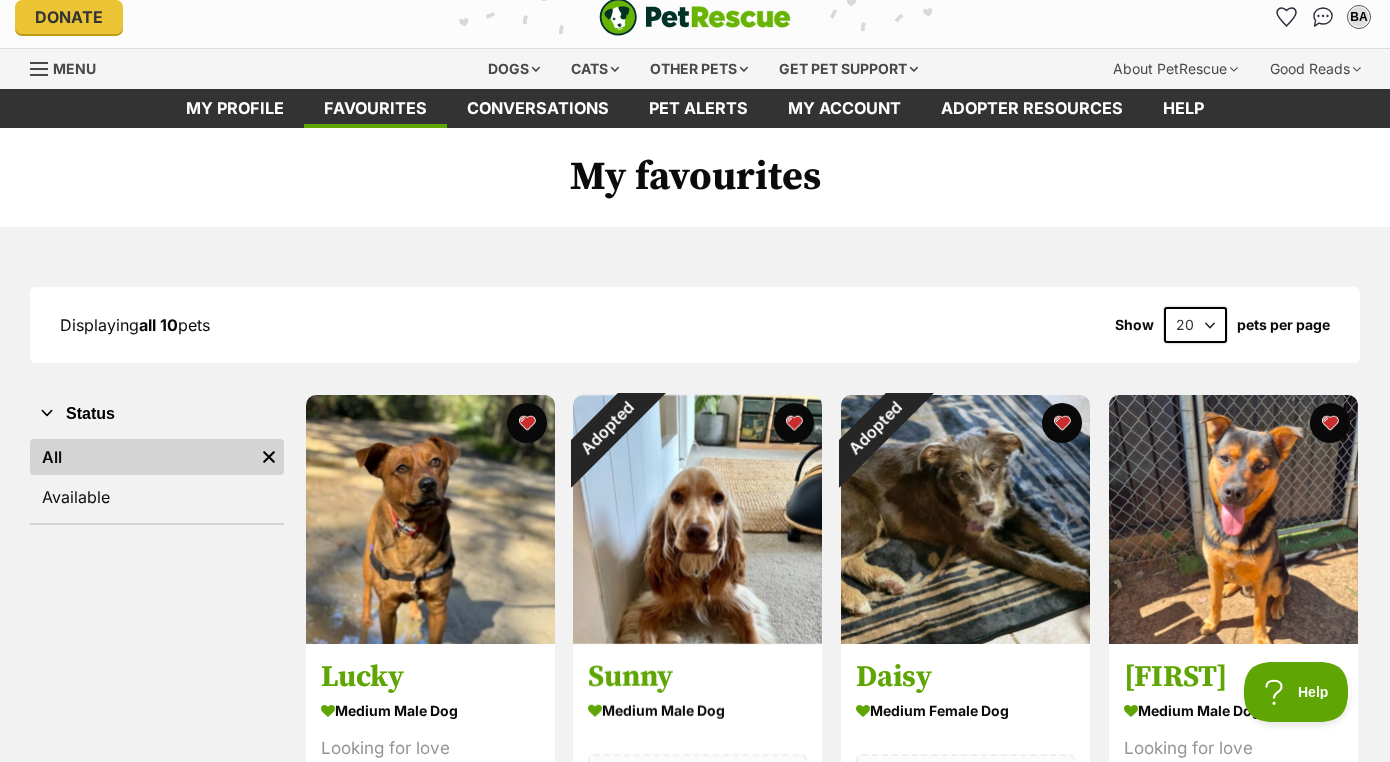 scroll, scrollTop: 0, scrollLeft: 0, axis: both 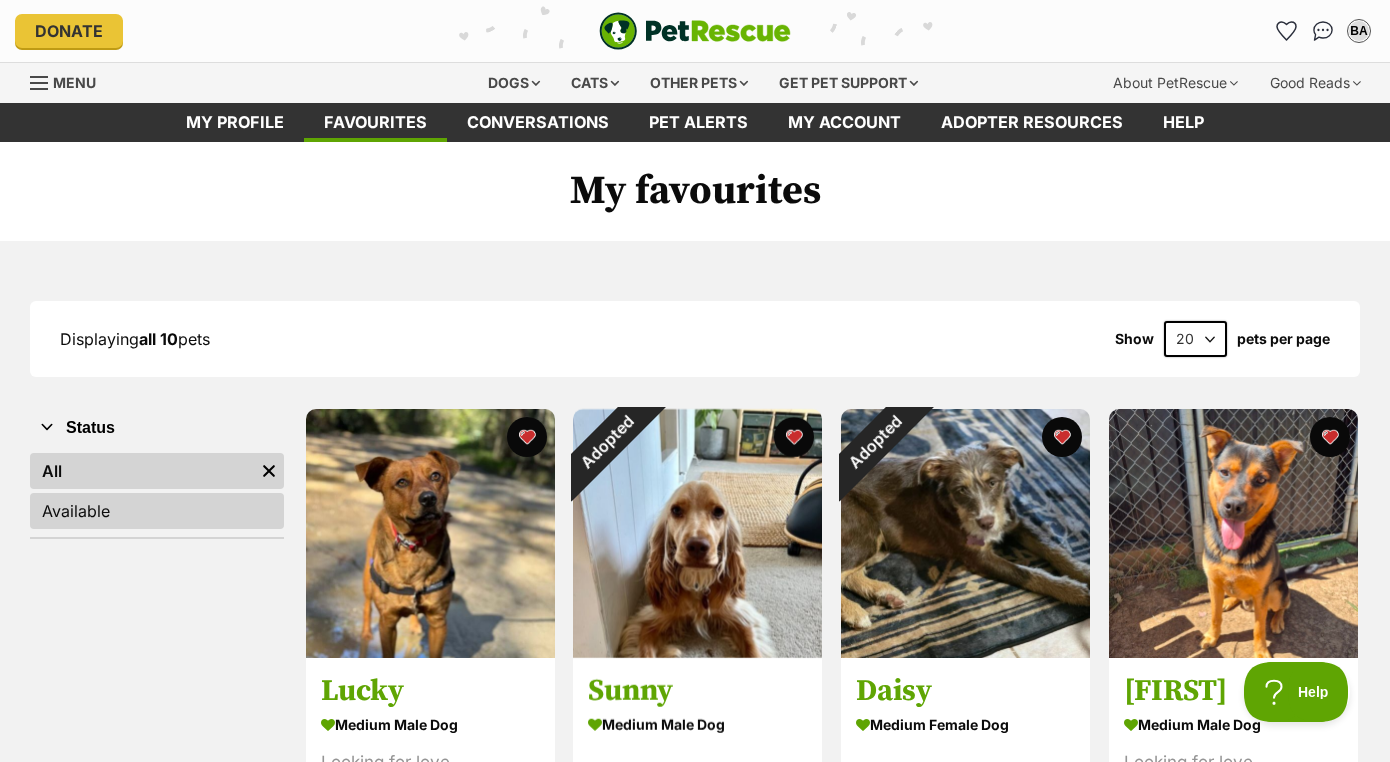 click on "Available" at bounding box center [157, 511] 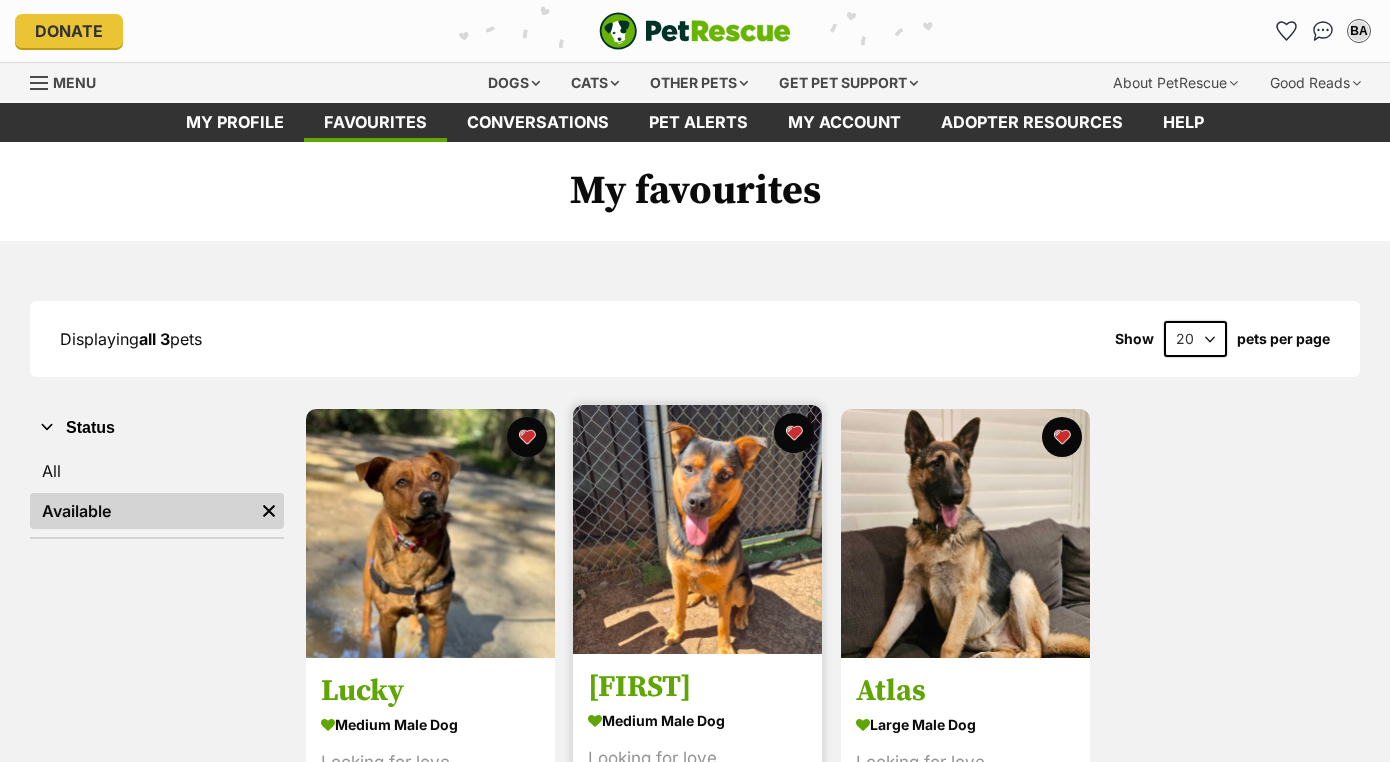 scroll, scrollTop: 203, scrollLeft: 0, axis: vertical 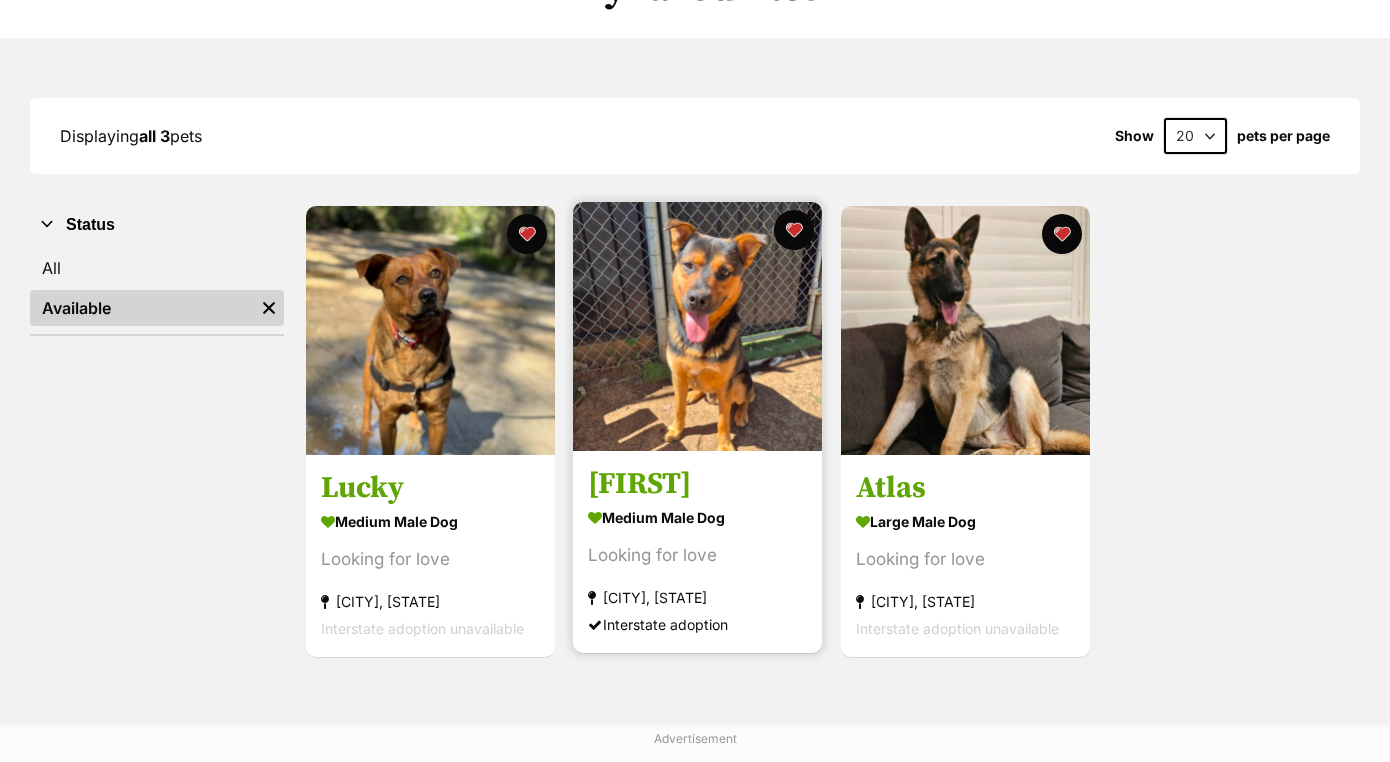 click at bounding box center (697, 326) 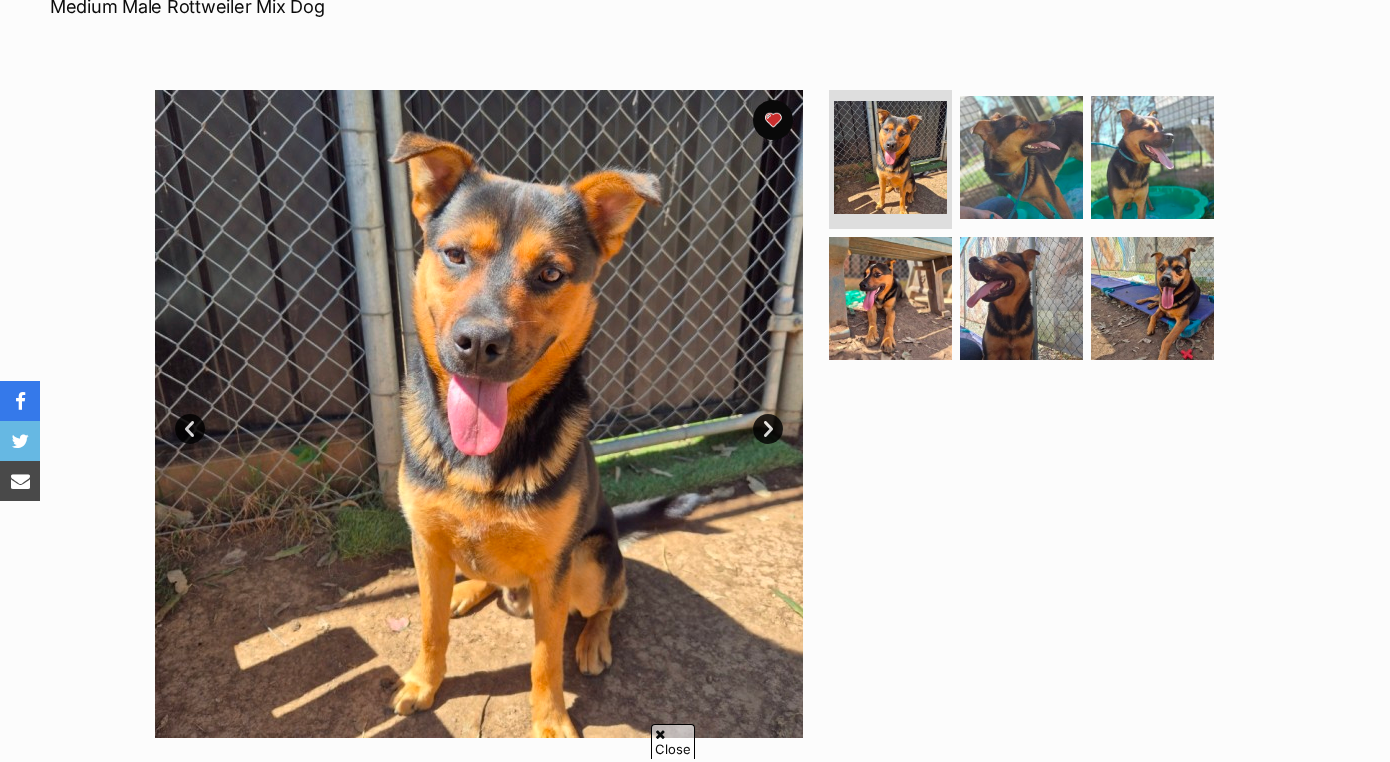 scroll, scrollTop: 326, scrollLeft: 0, axis: vertical 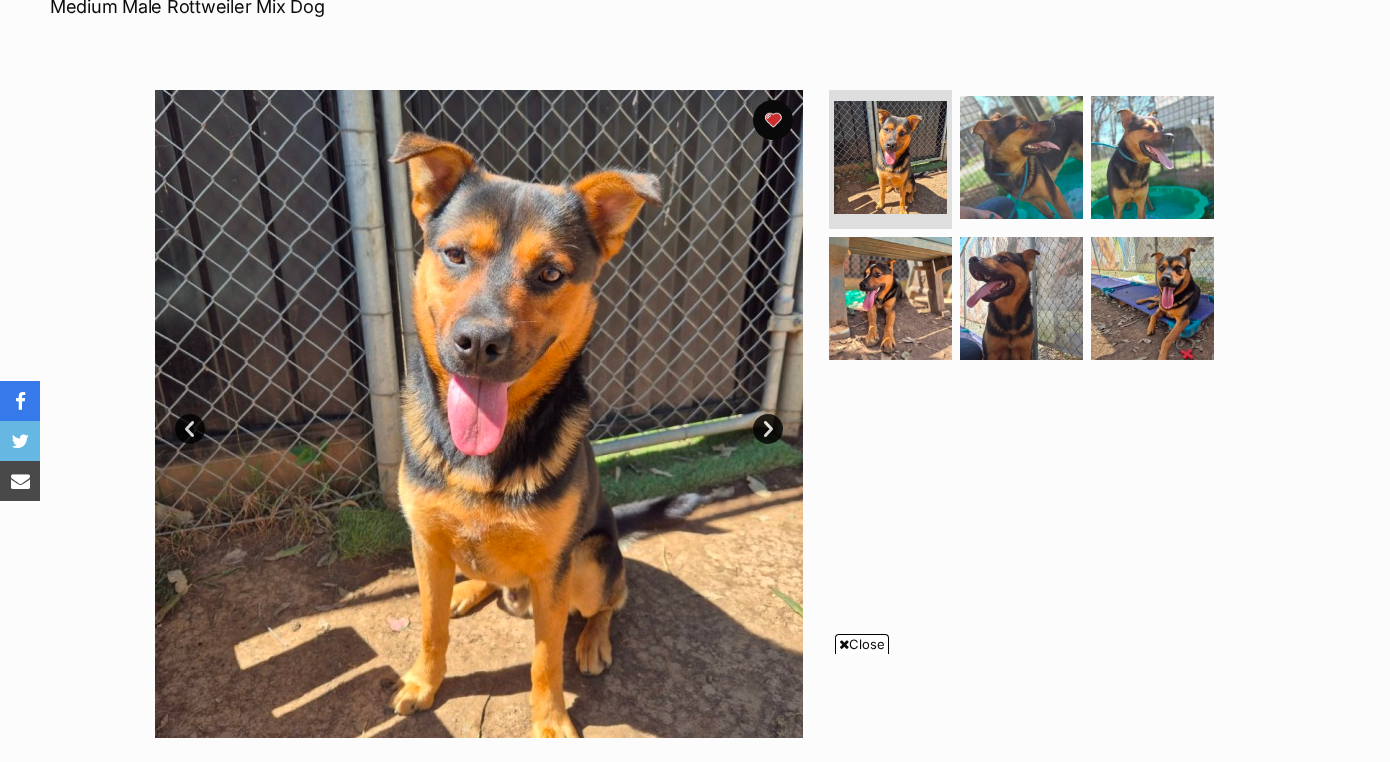 click on "Next" at bounding box center (768, 429) 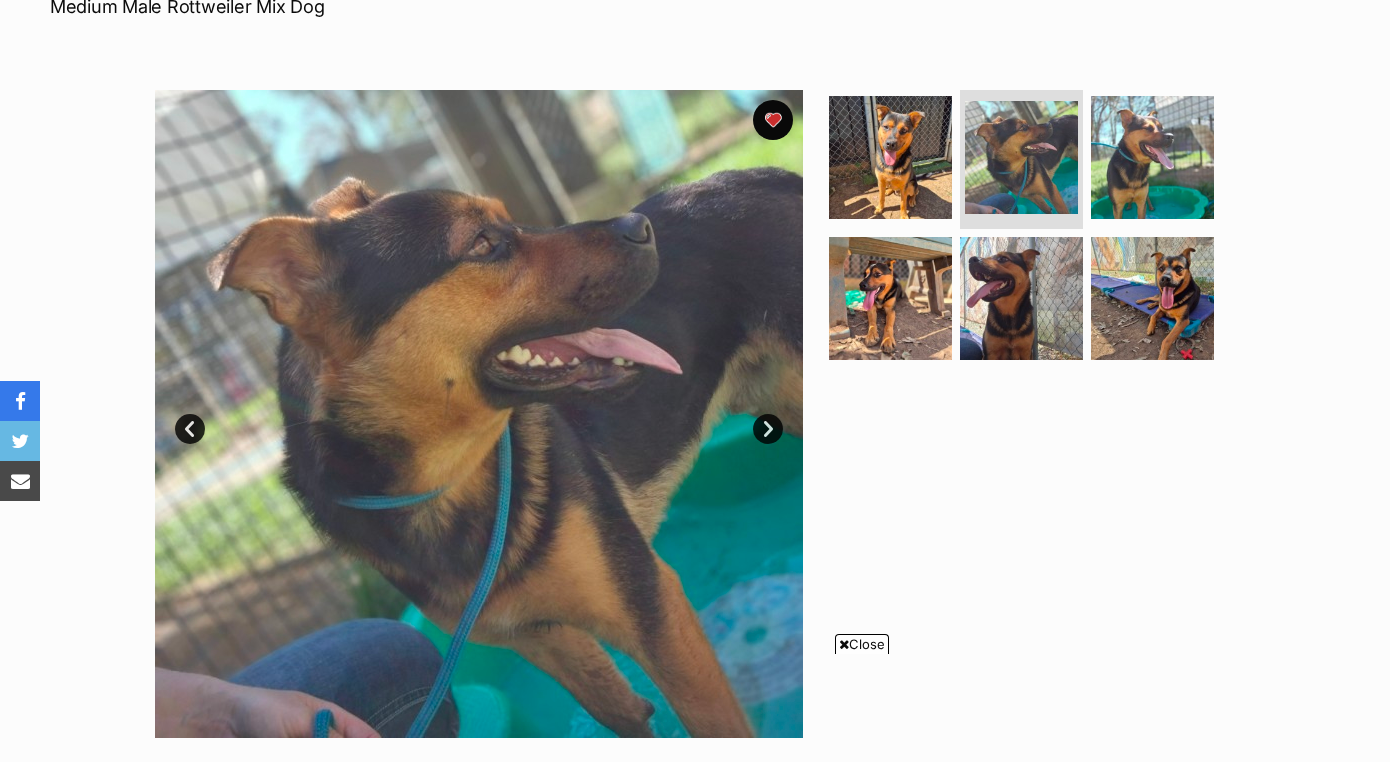 click on "Next" at bounding box center (768, 429) 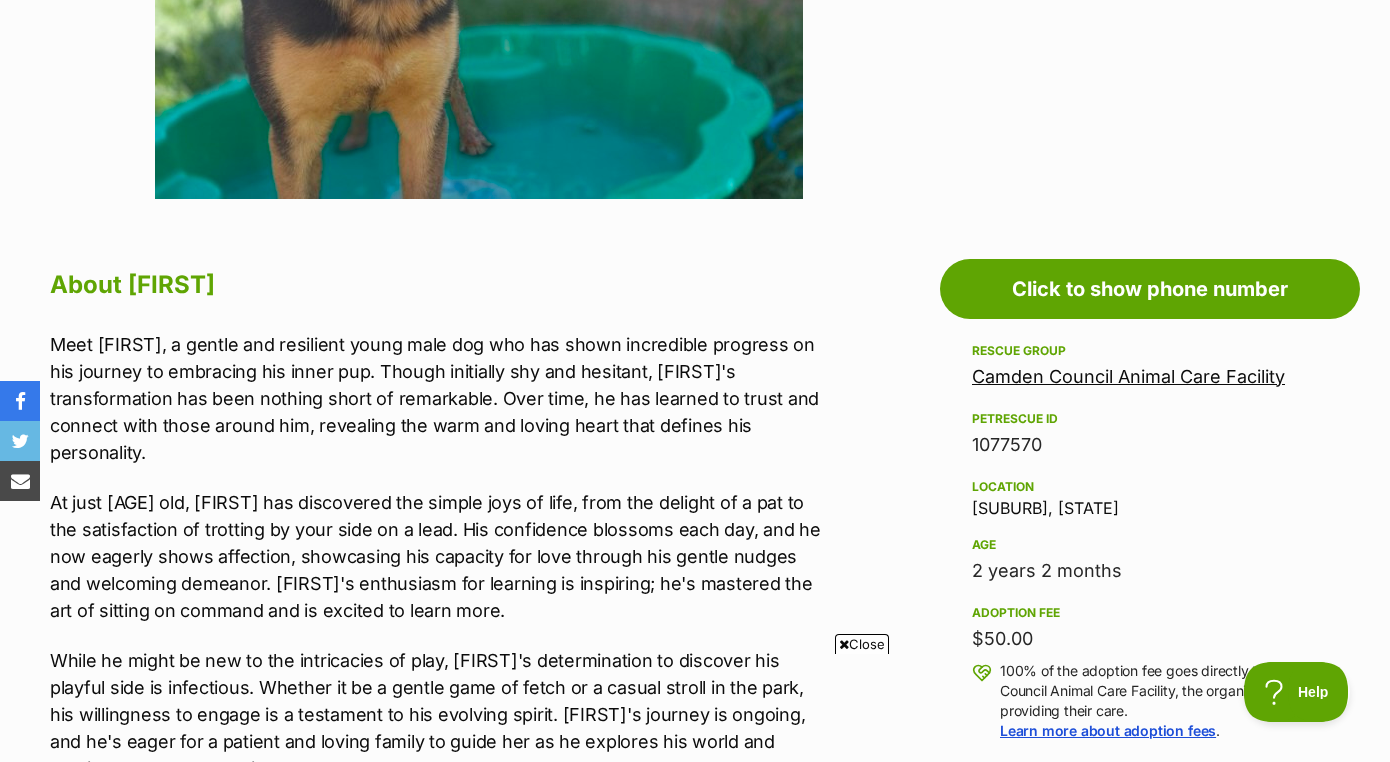 scroll, scrollTop: 918, scrollLeft: 0, axis: vertical 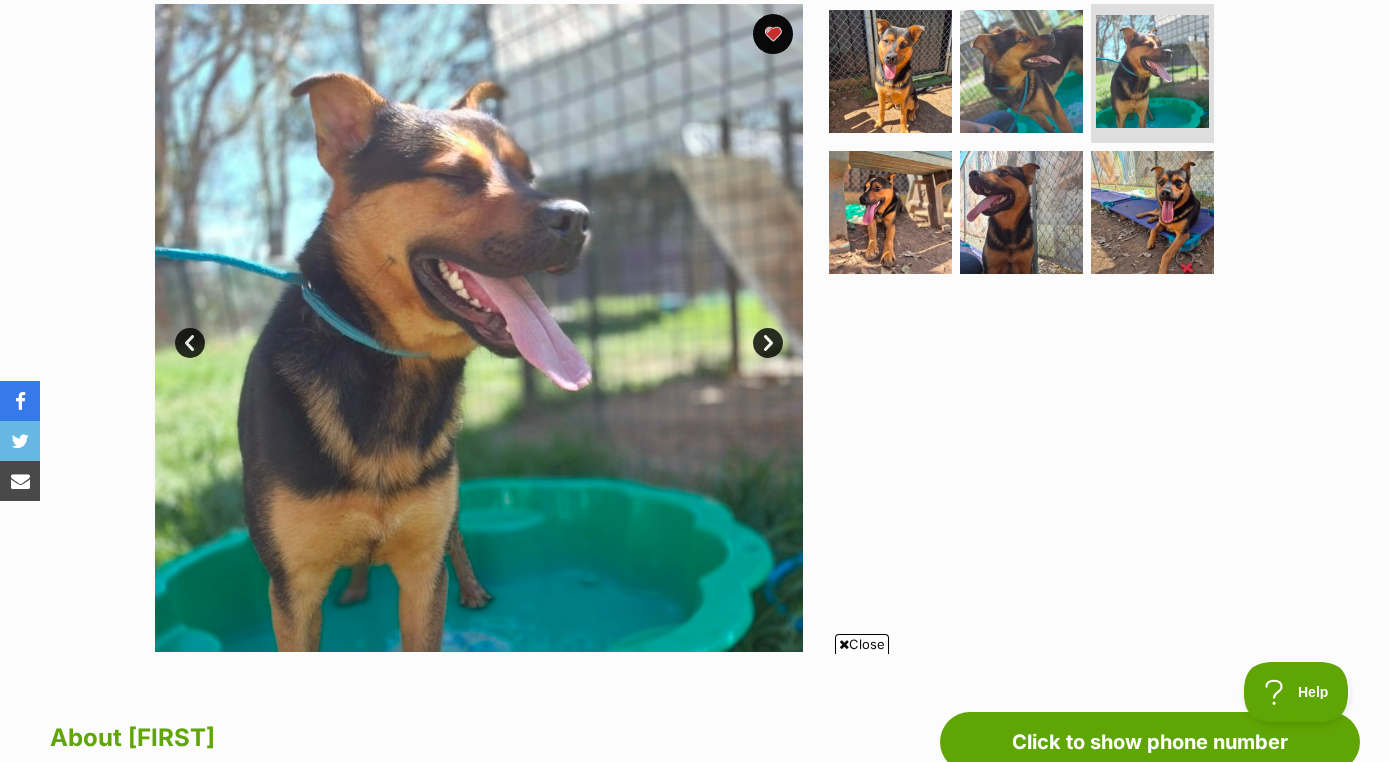 click on "Next" at bounding box center (768, 343) 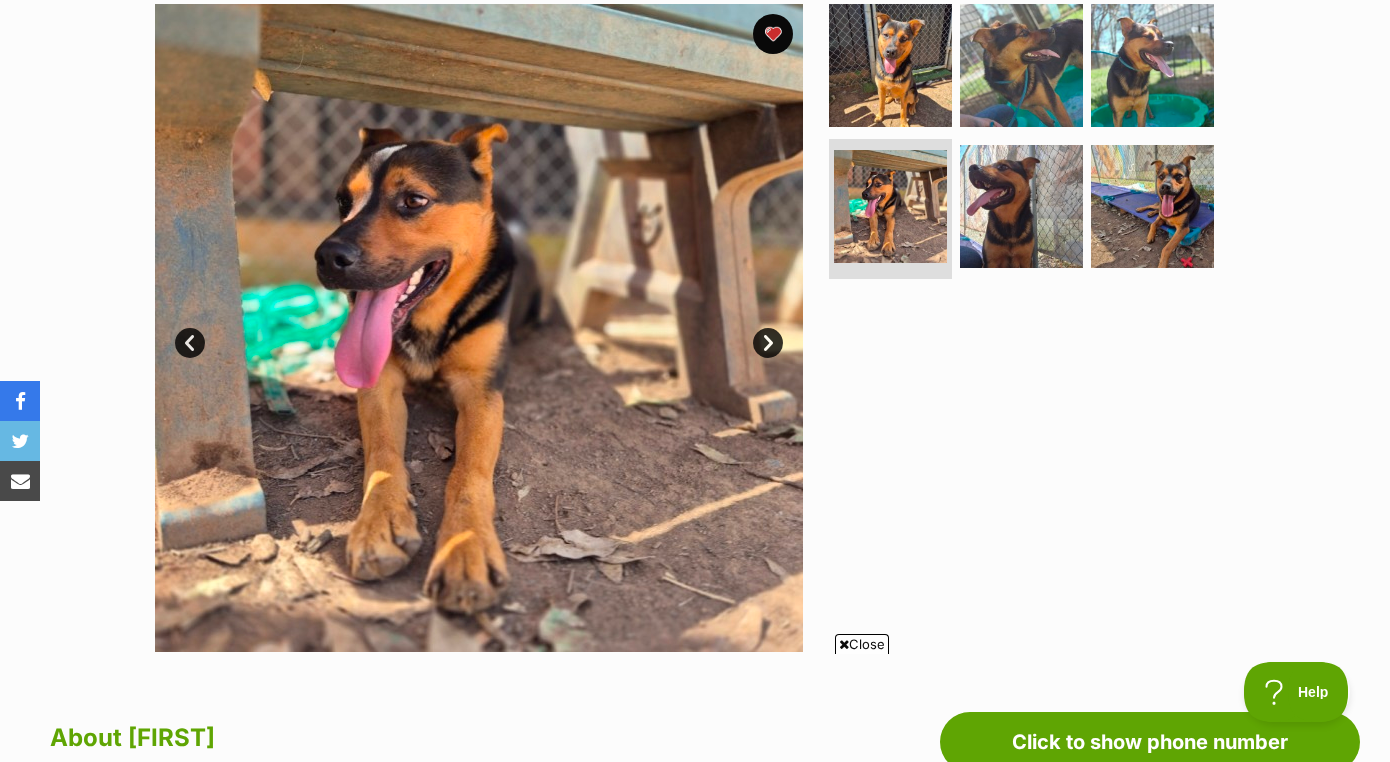 click on "Next" at bounding box center (768, 343) 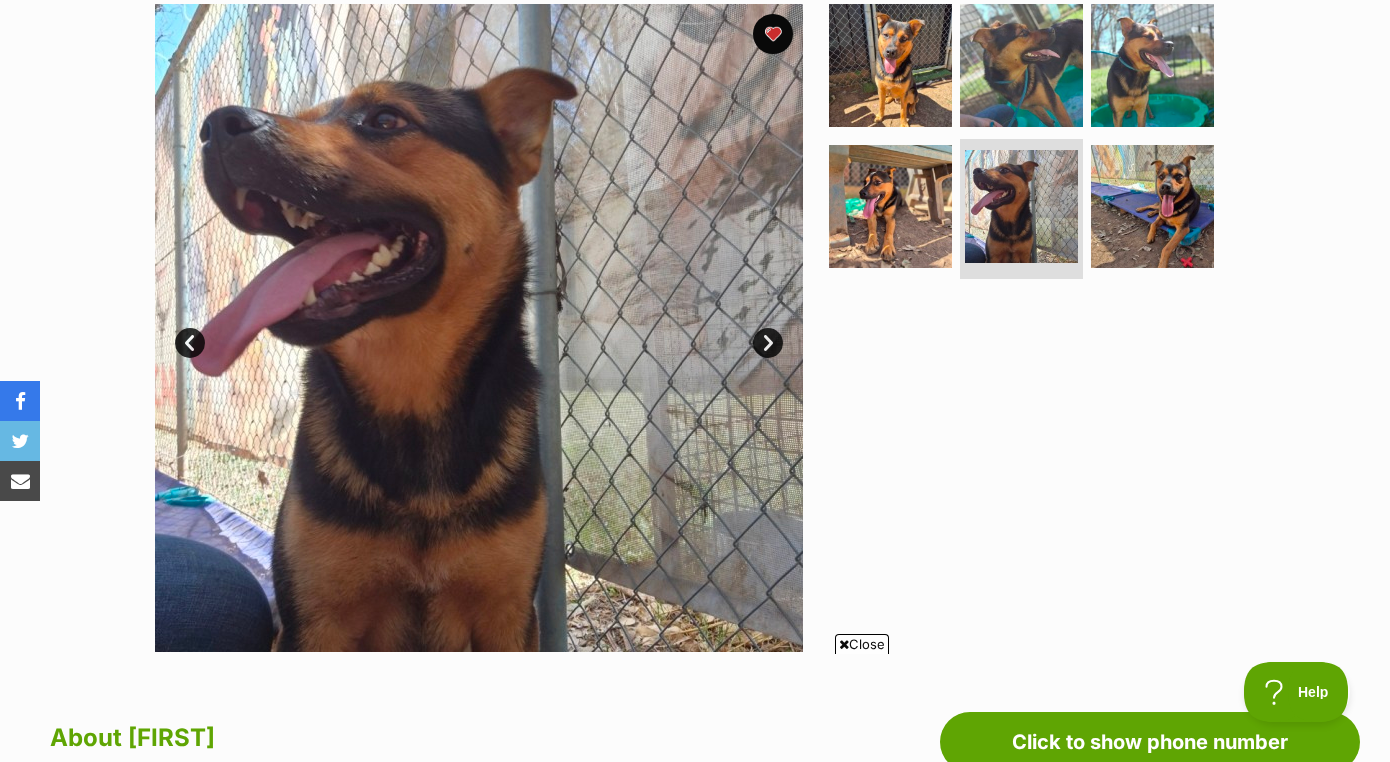click on "Next" at bounding box center (768, 343) 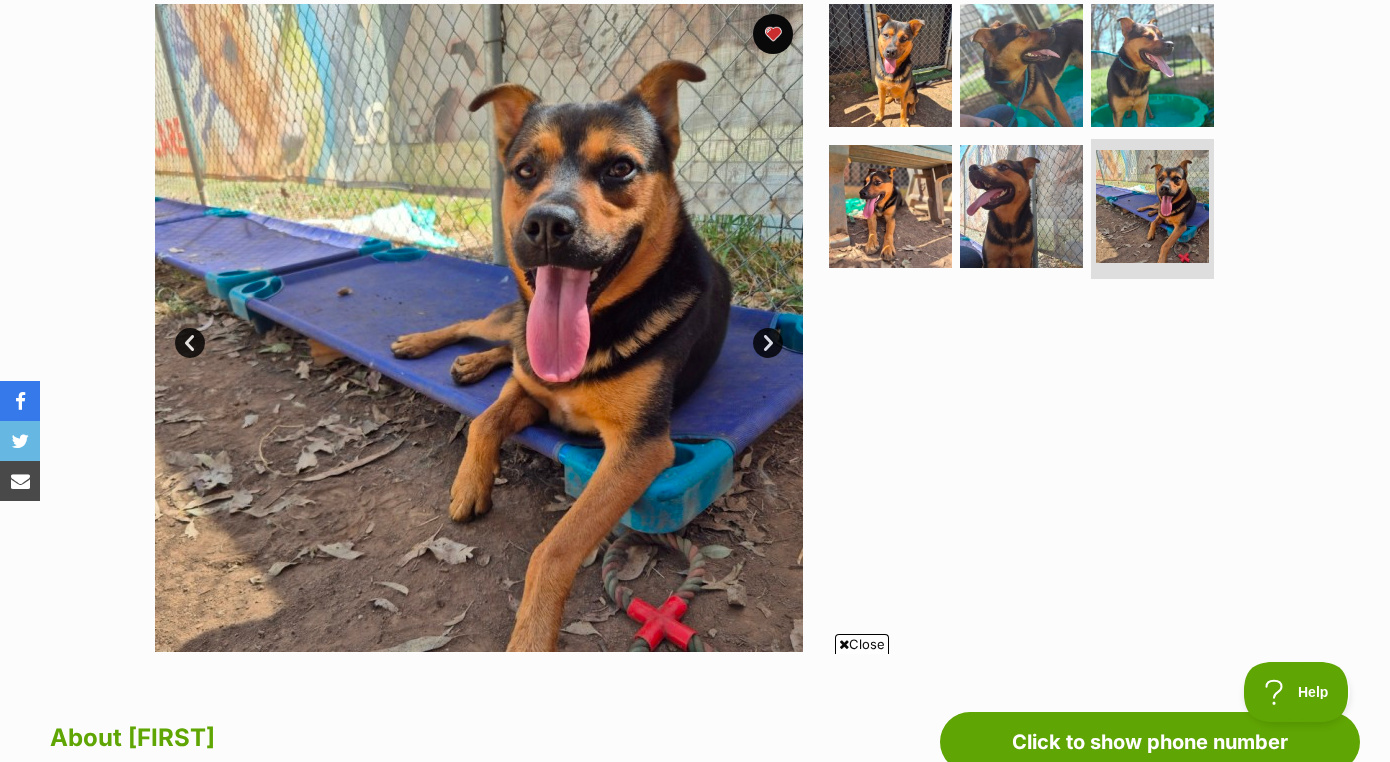 click on "Next" at bounding box center [768, 343] 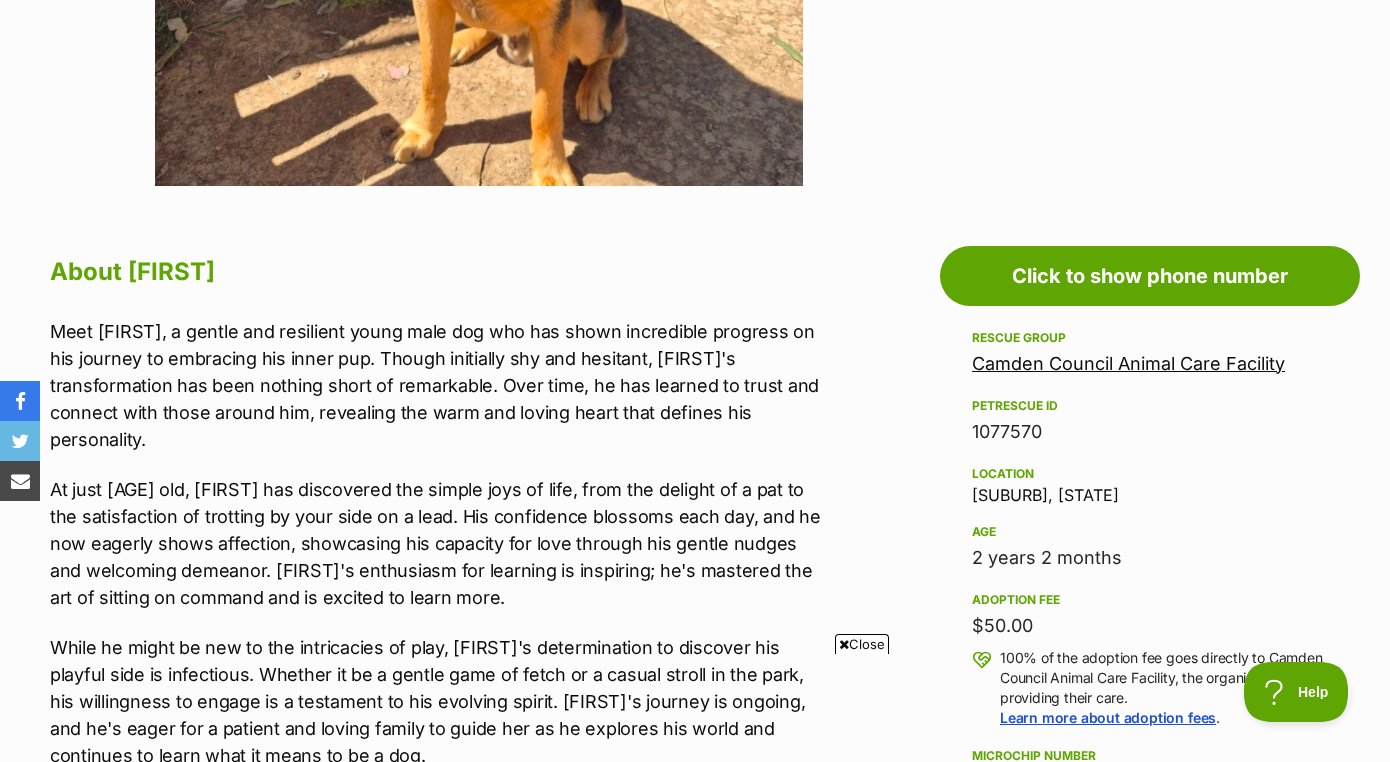 scroll, scrollTop: 980, scrollLeft: 0, axis: vertical 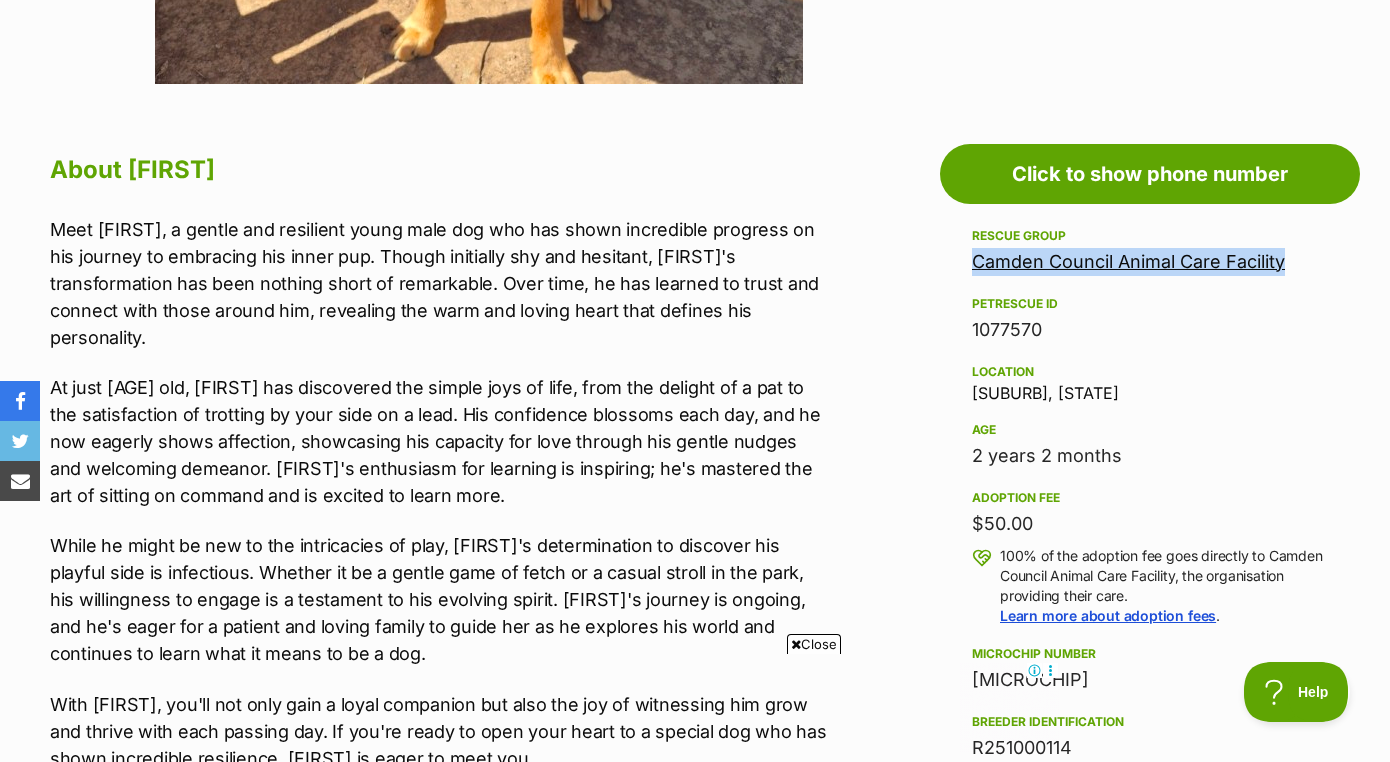 drag, startPoint x: 1292, startPoint y: 261, endPoint x: 971, endPoint y: 261, distance: 321 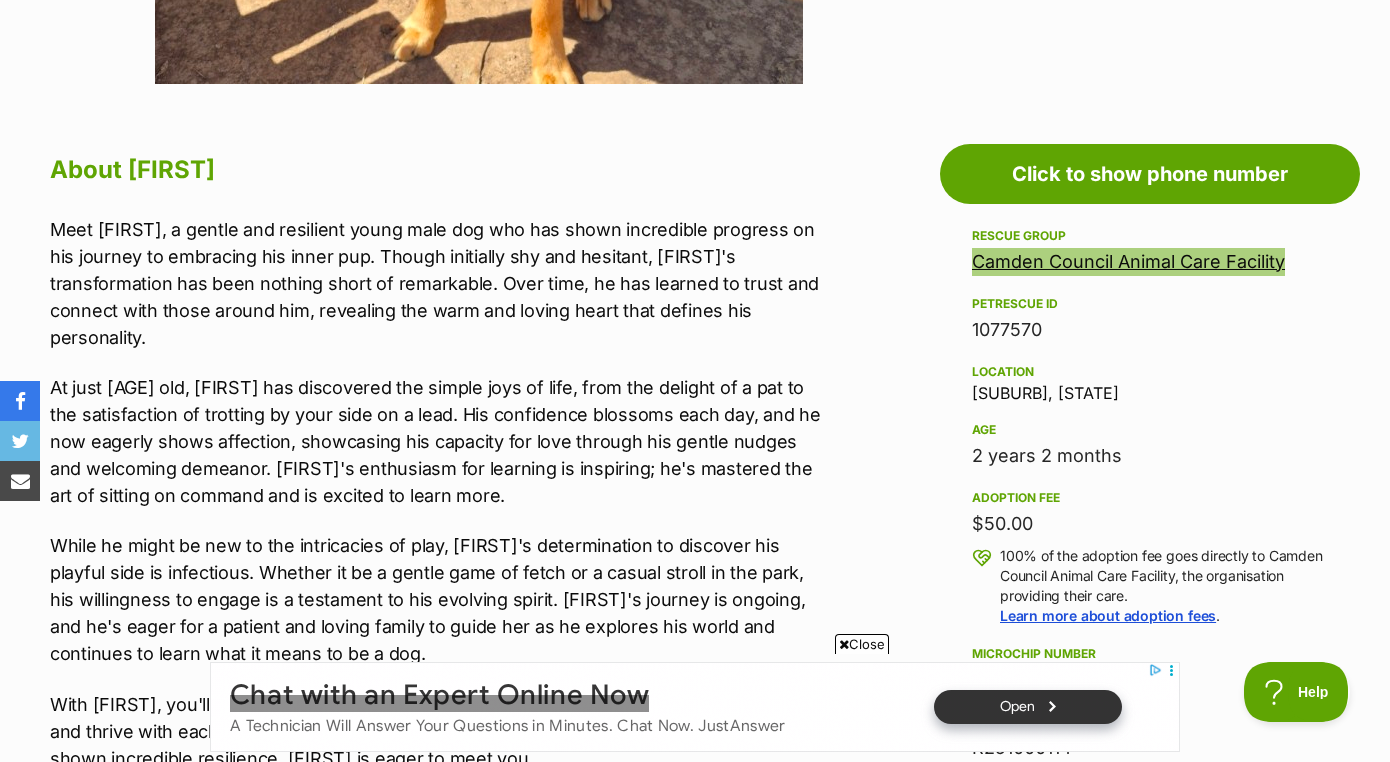 scroll, scrollTop: 0, scrollLeft: 0, axis: both 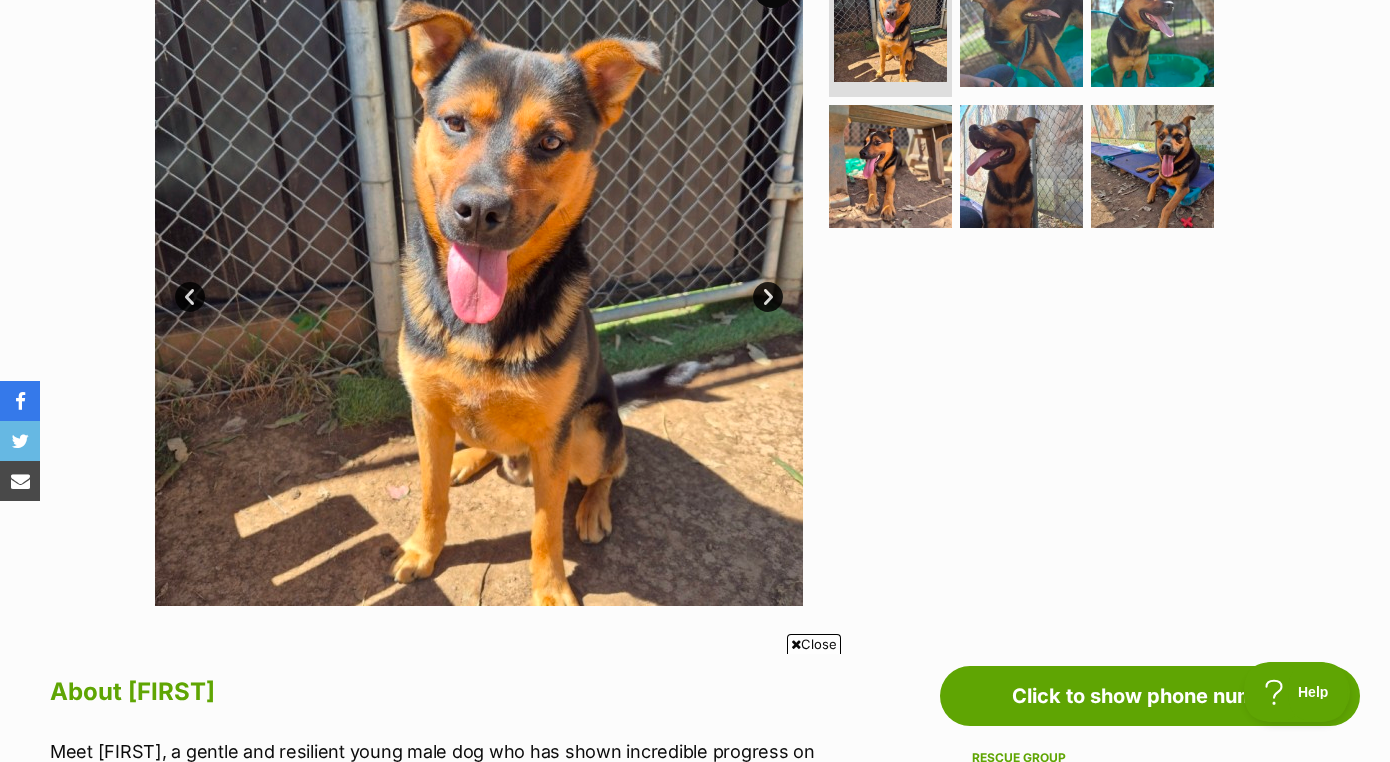 click on "Next" at bounding box center [768, 297] 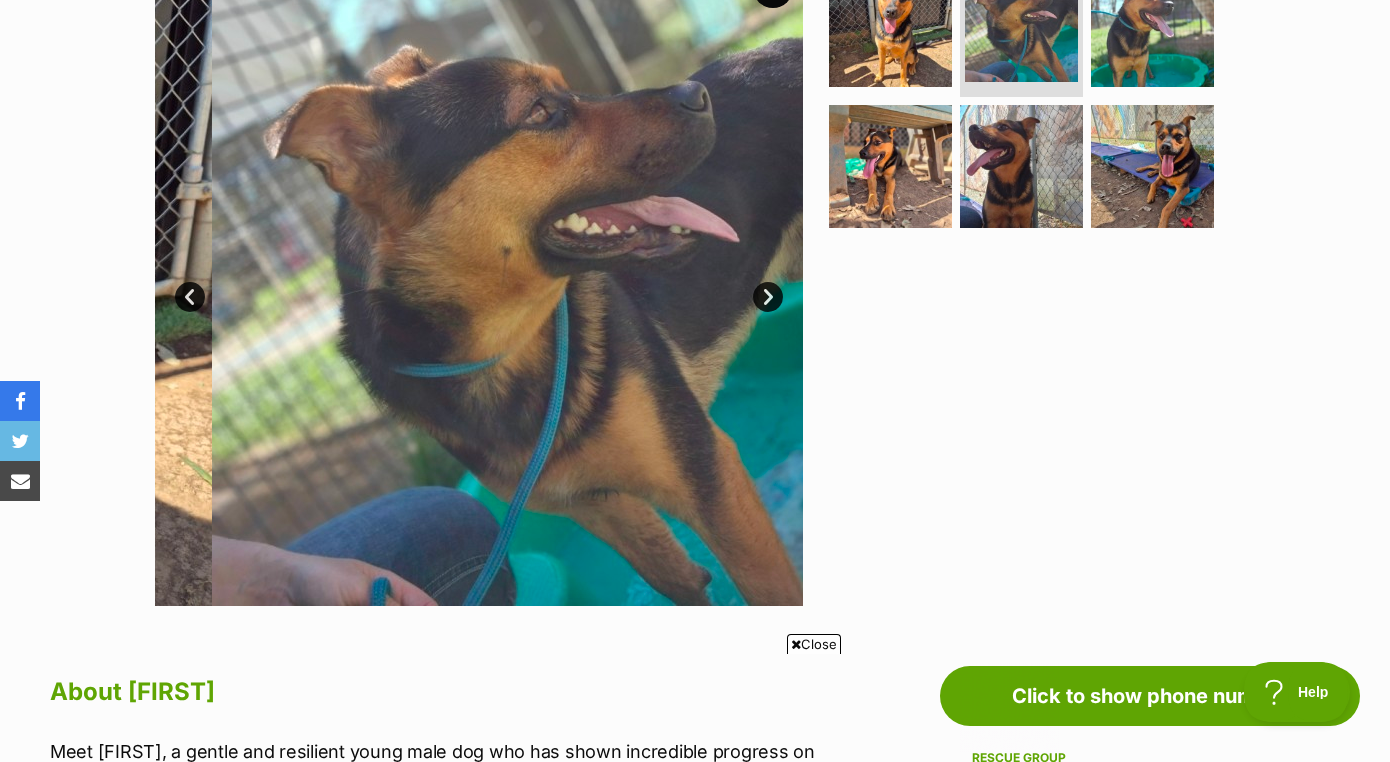 scroll, scrollTop: 0, scrollLeft: 0, axis: both 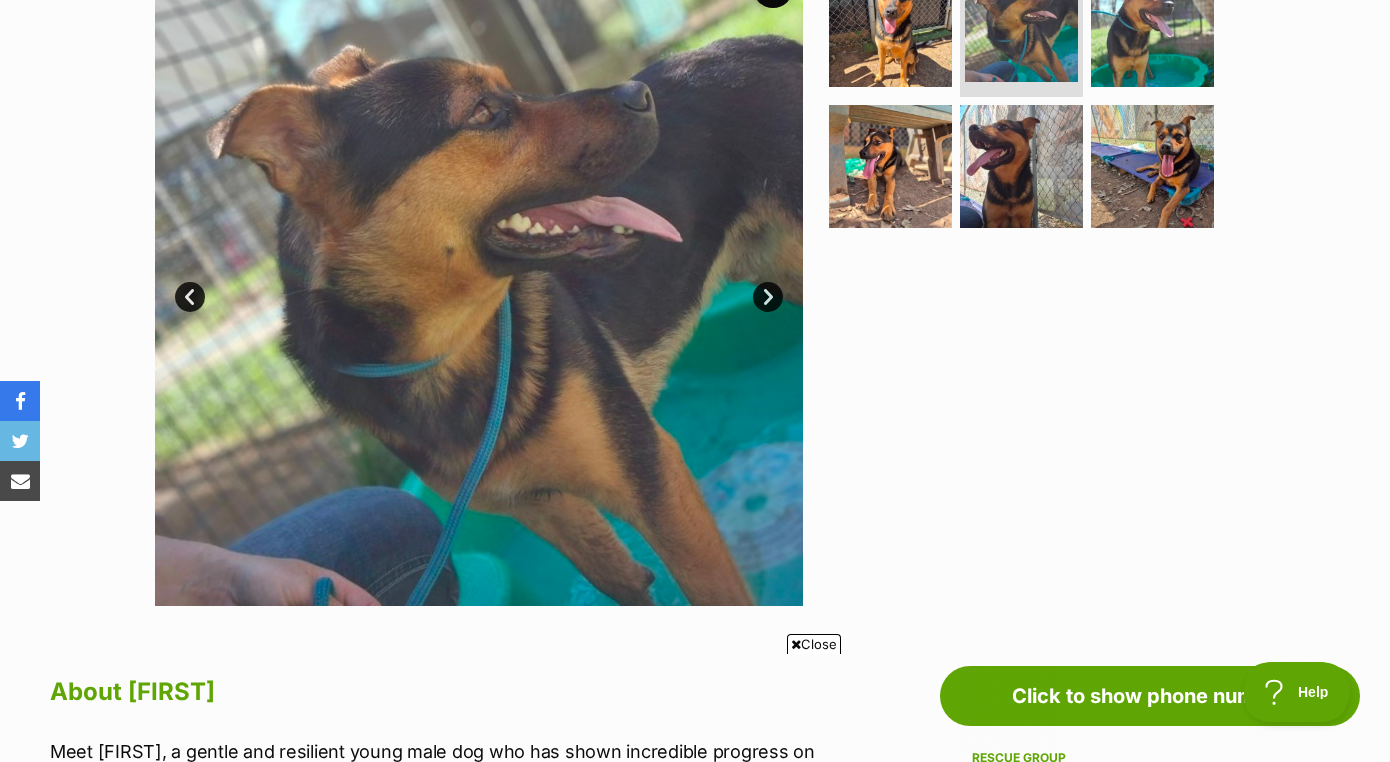 click on "Next" at bounding box center (768, 297) 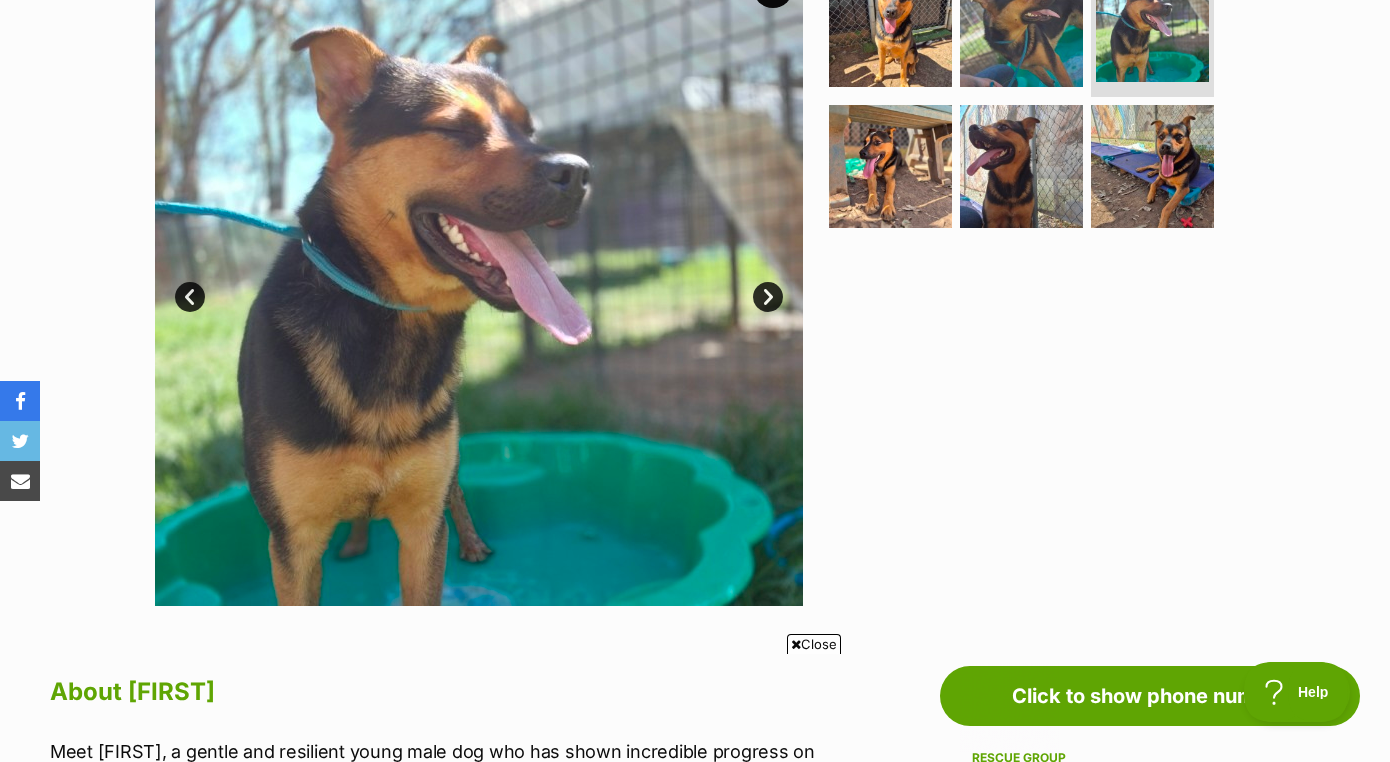 click on "Next" at bounding box center (768, 297) 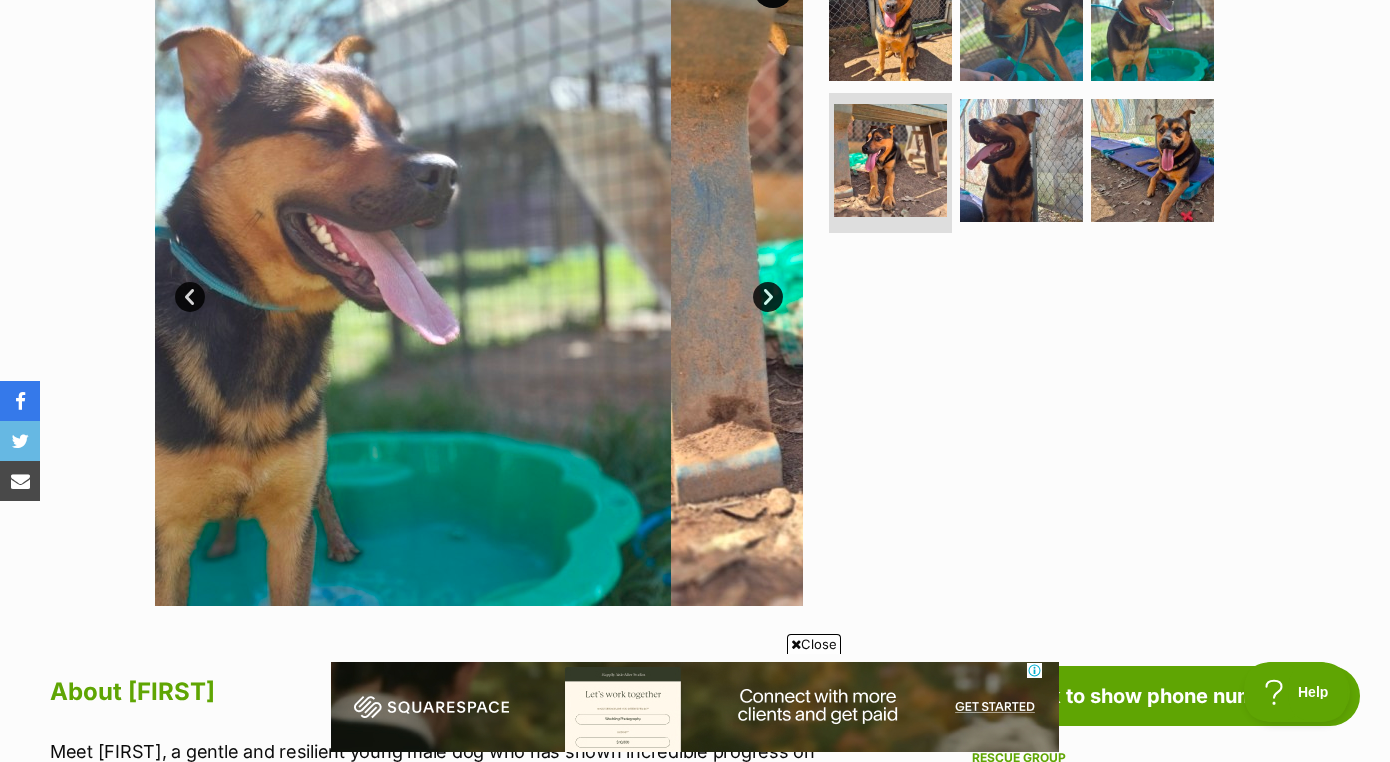 scroll, scrollTop: 0, scrollLeft: 0, axis: both 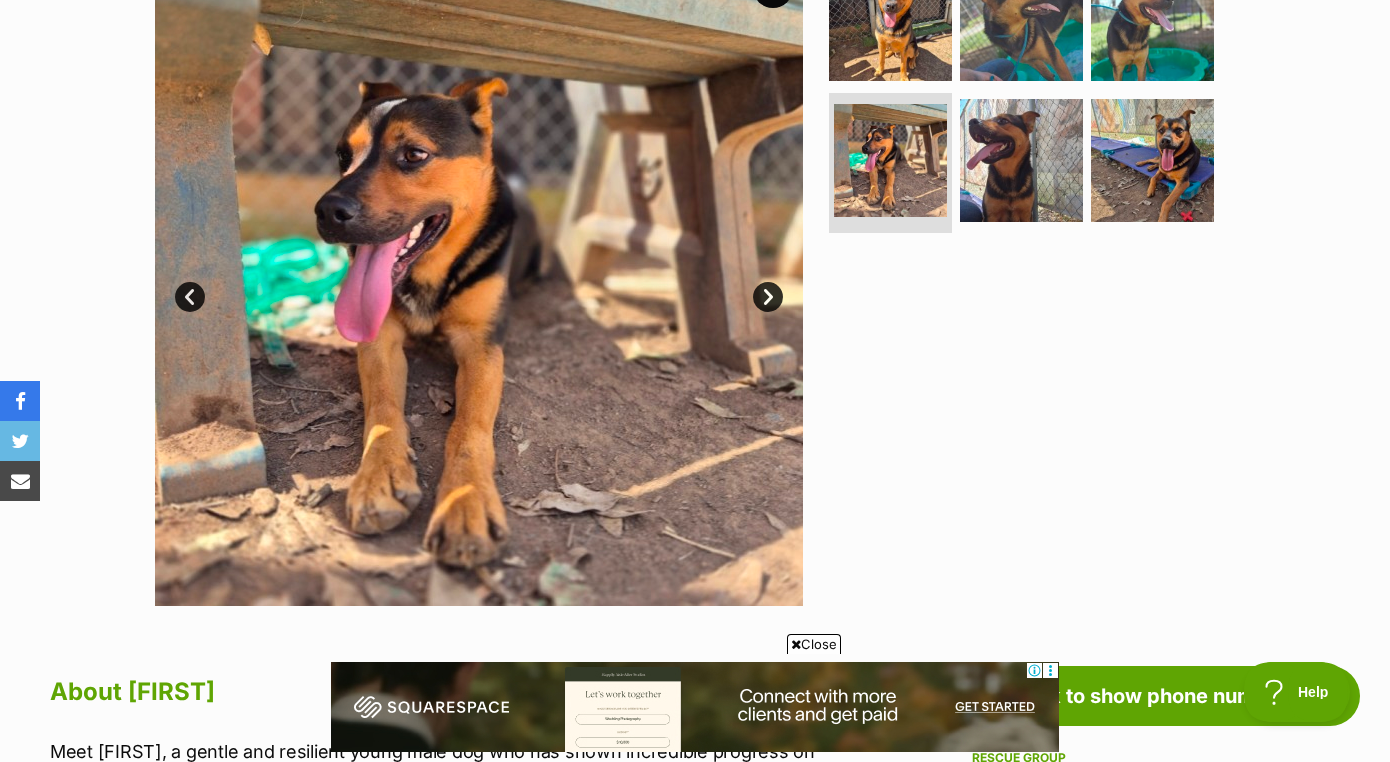 click on "Next" at bounding box center [768, 297] 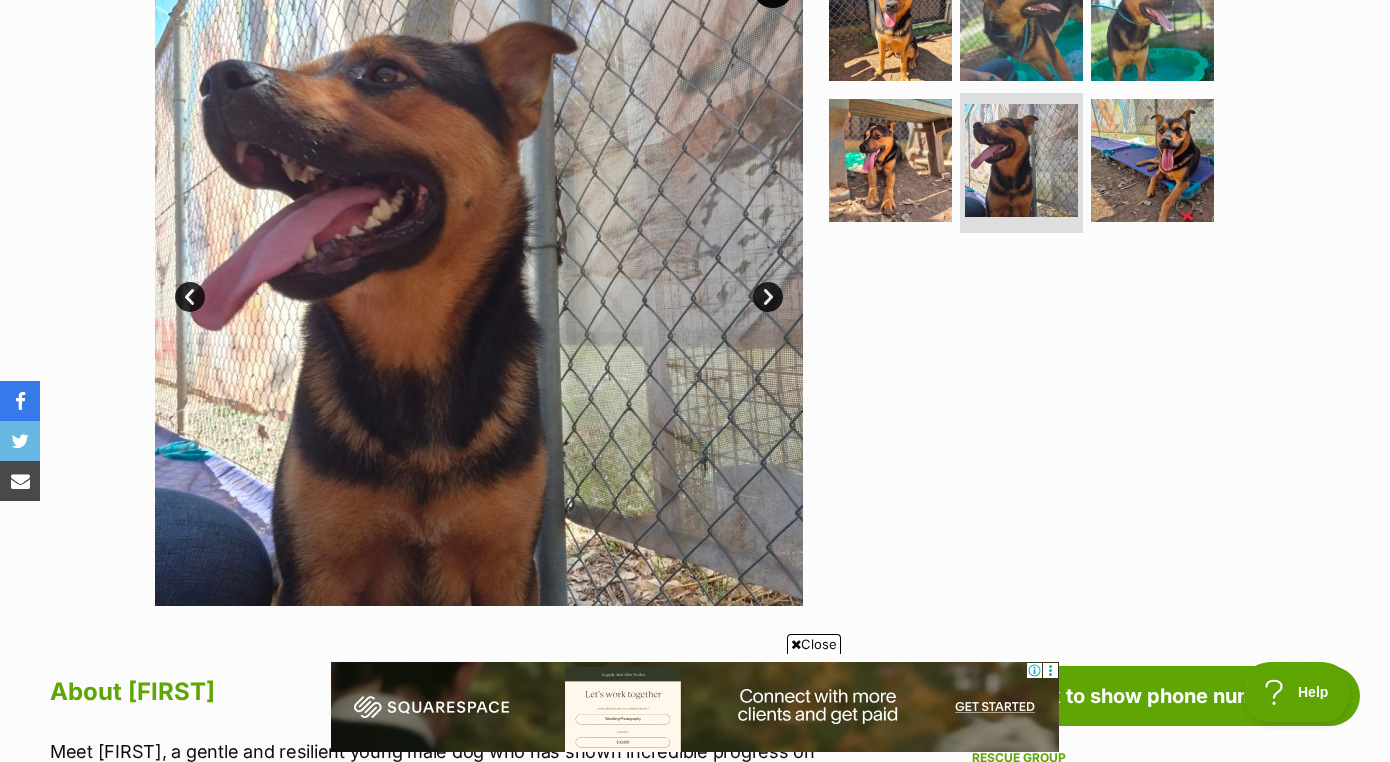 click on "Next" at bounding box center [768, 297] 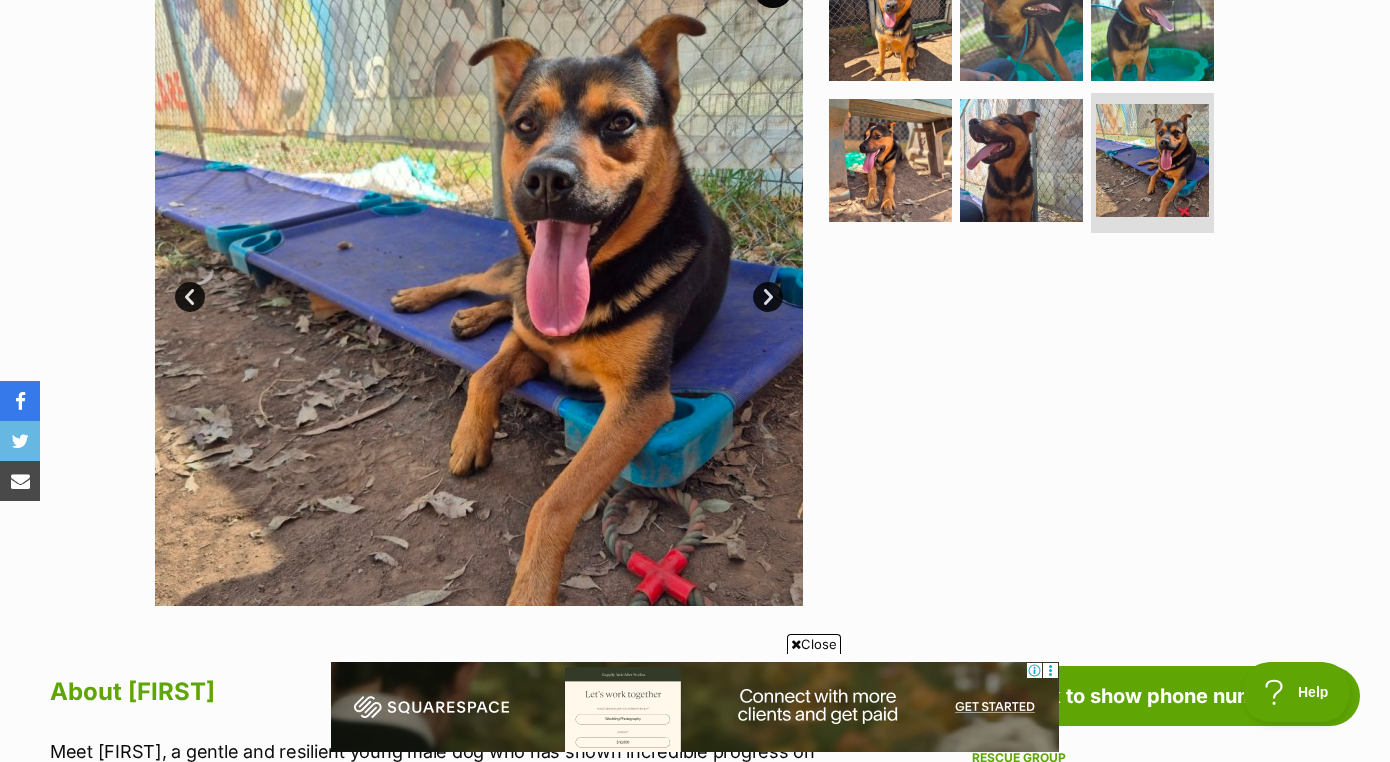 click on "Next" at bounding box center (768, 297) 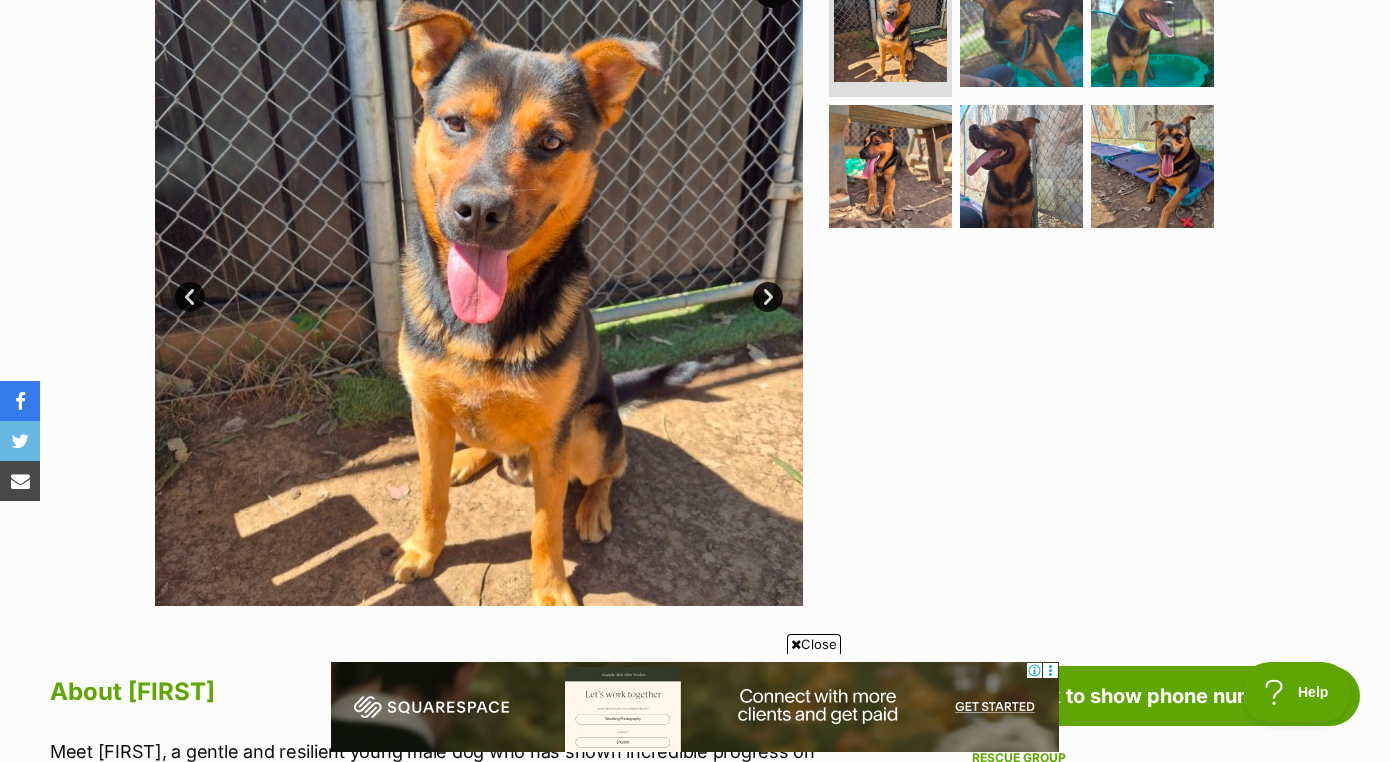 click on "Next" at bounding box center (768, 297) 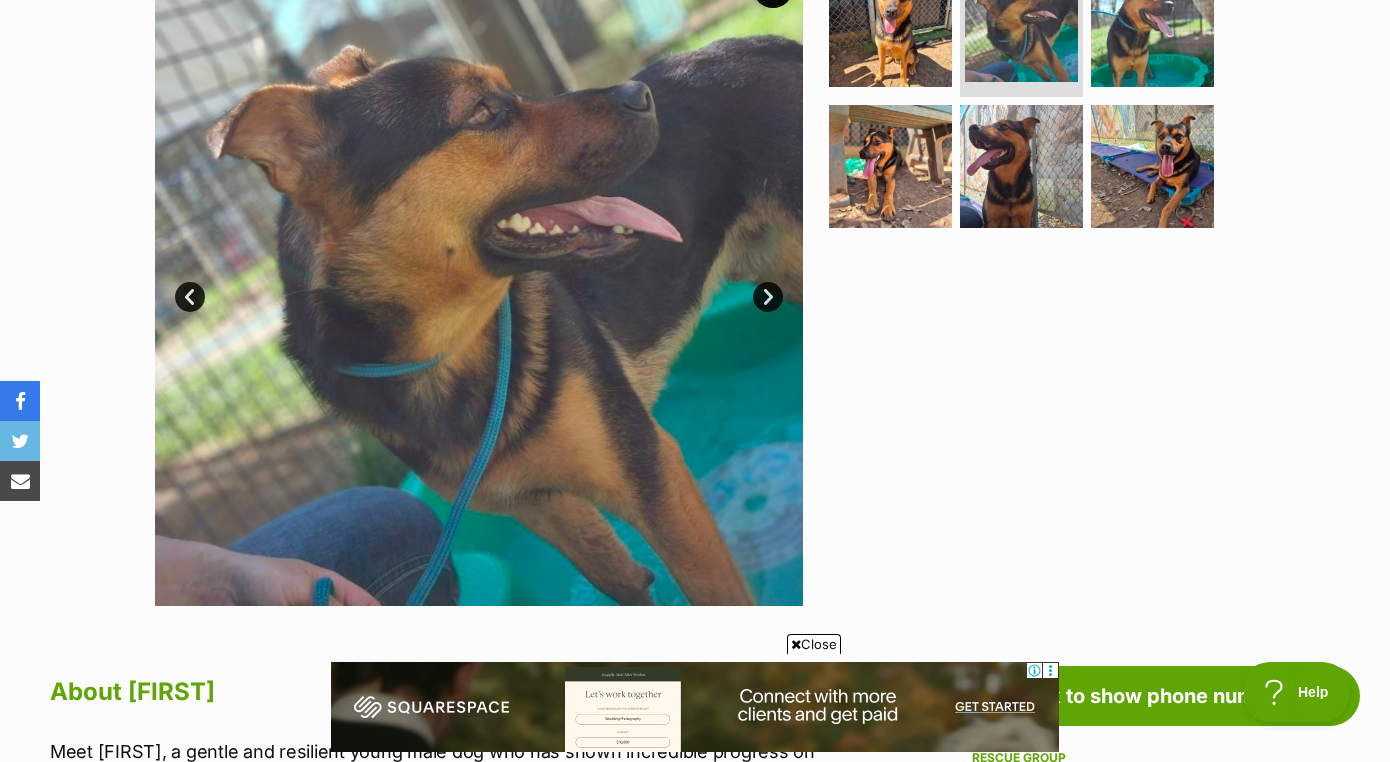 click on "Next" at bounding box center (768, 297) 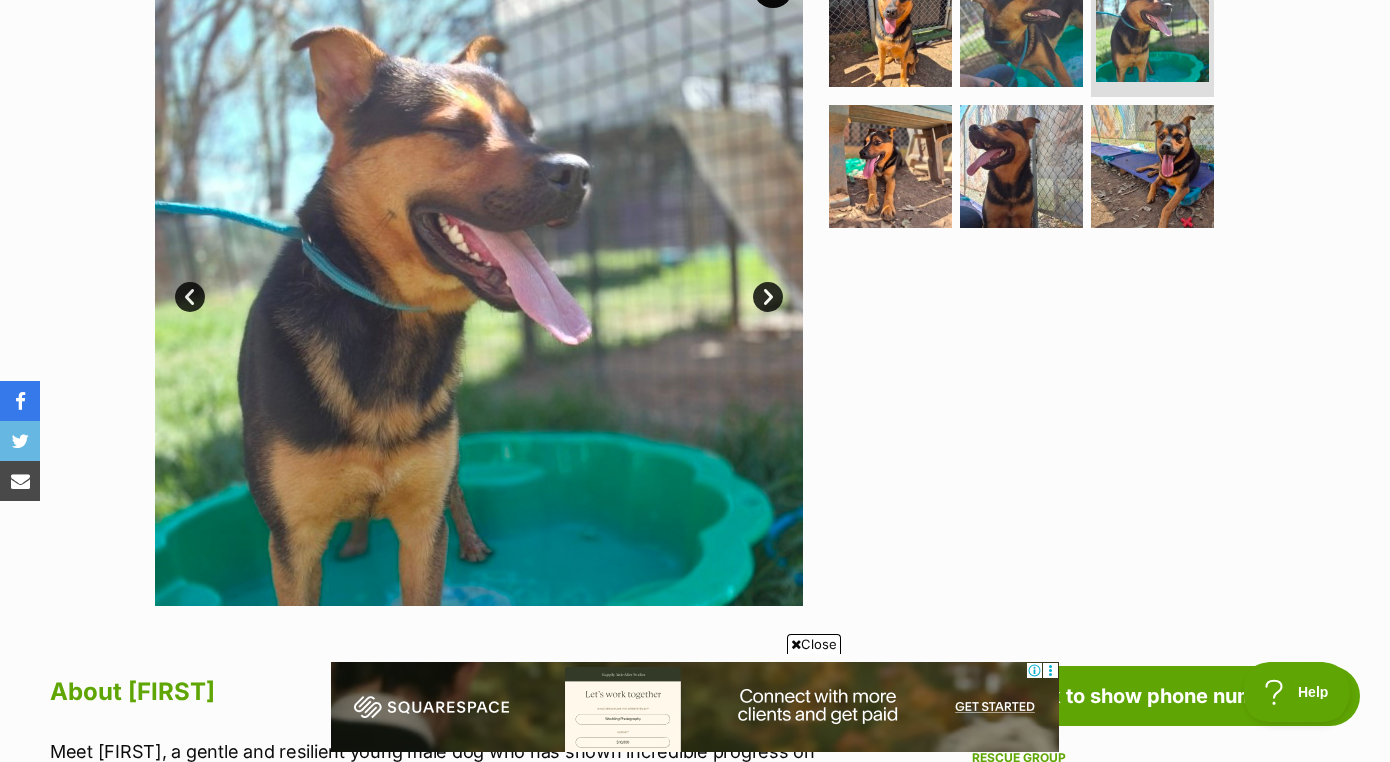 click on "Next" at bounding box center [768, 297] 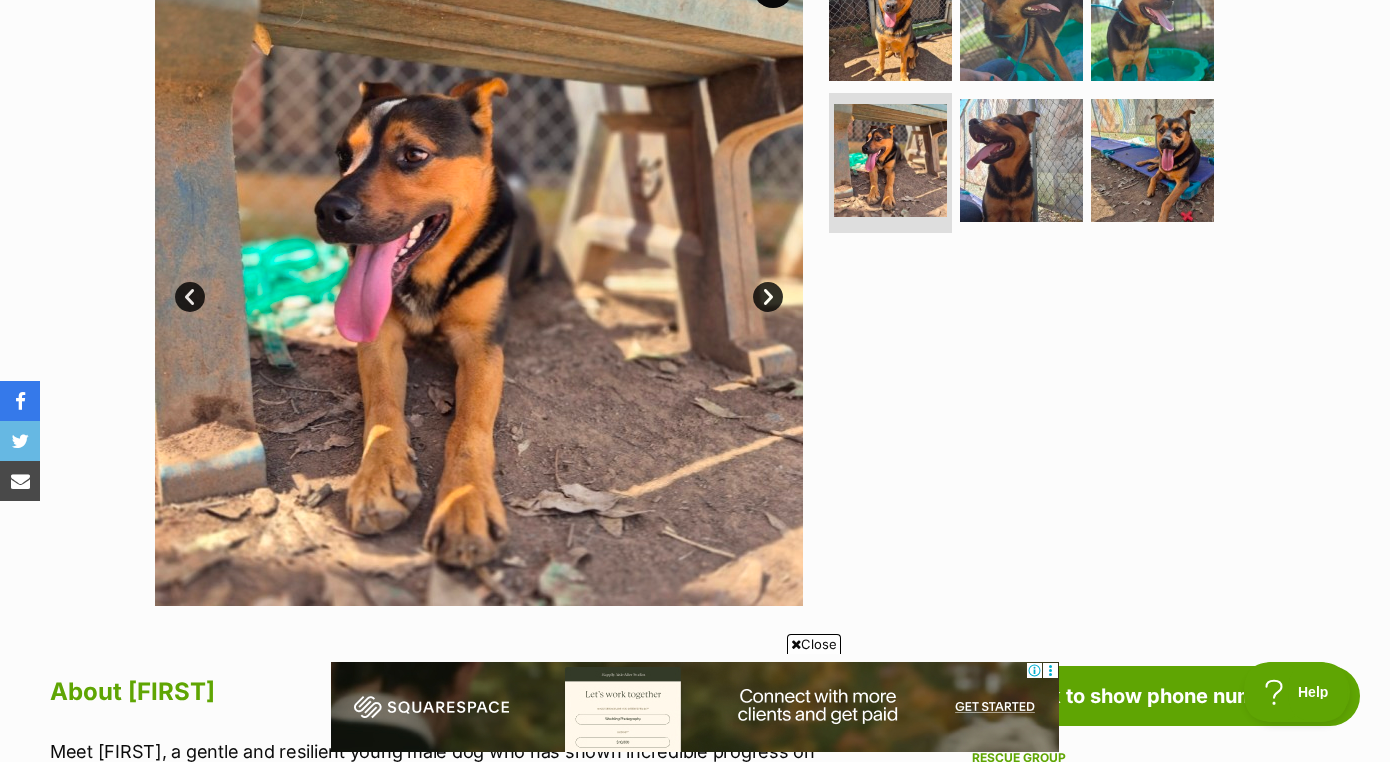 click on "Next" at bounding box center (768, 297) 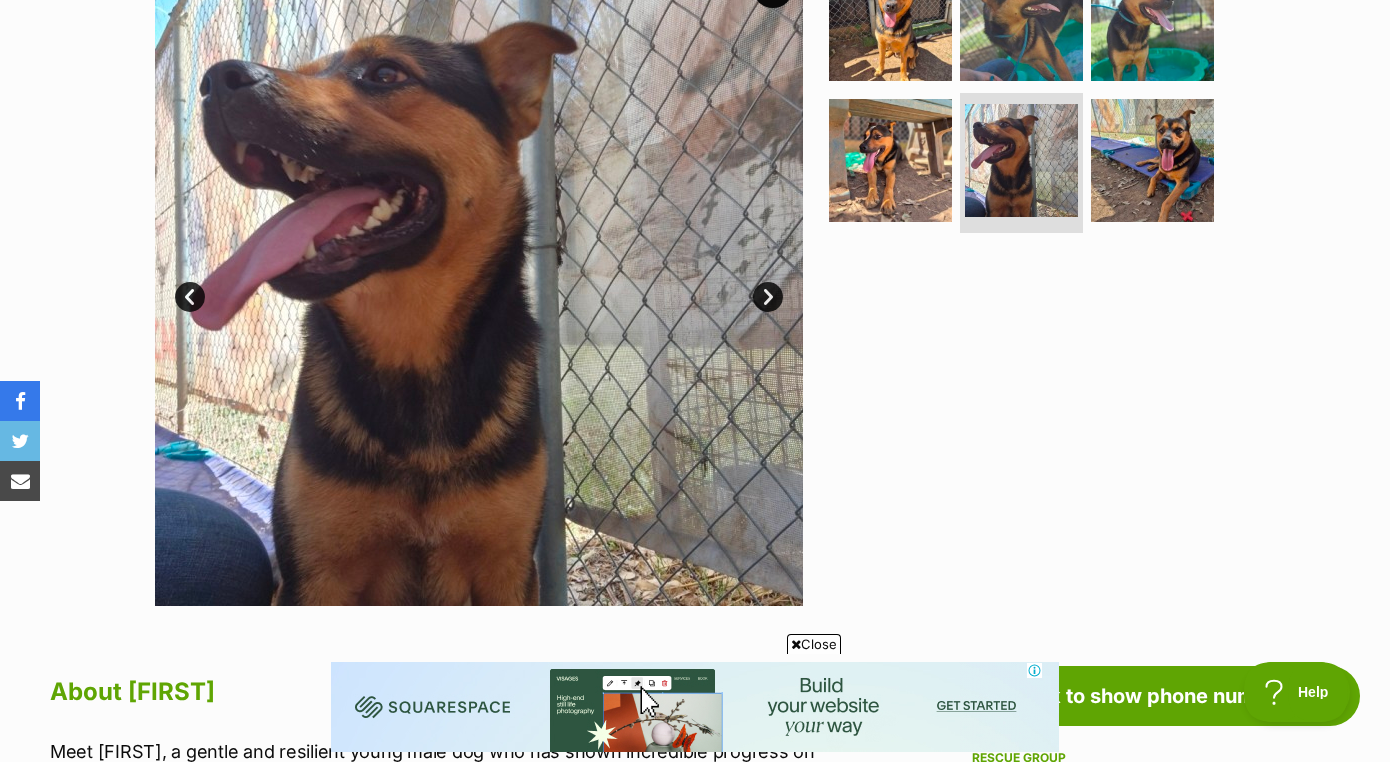 scroll, scrollTop: 77, scrollLeft: 0, axis: vertical 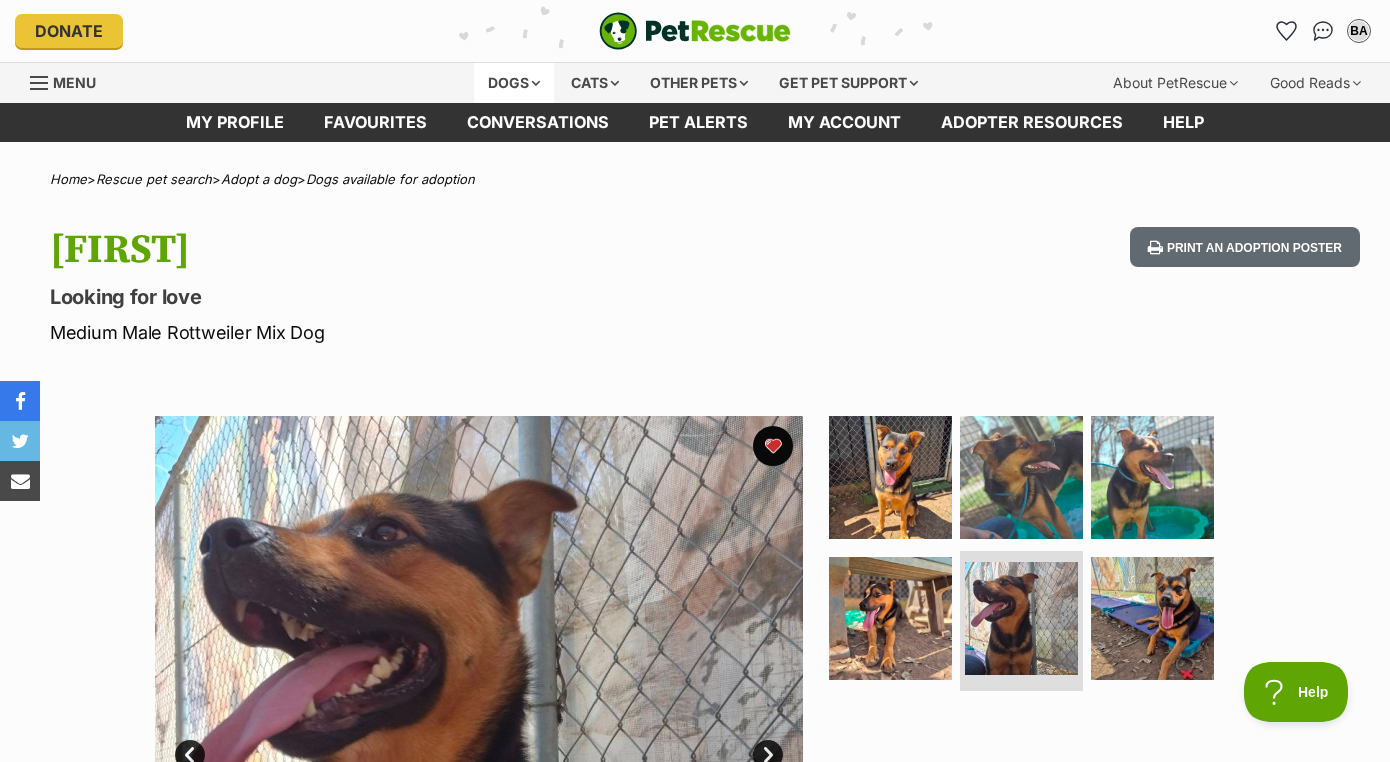 click on "Dogs" at bounding box center [514, 83] 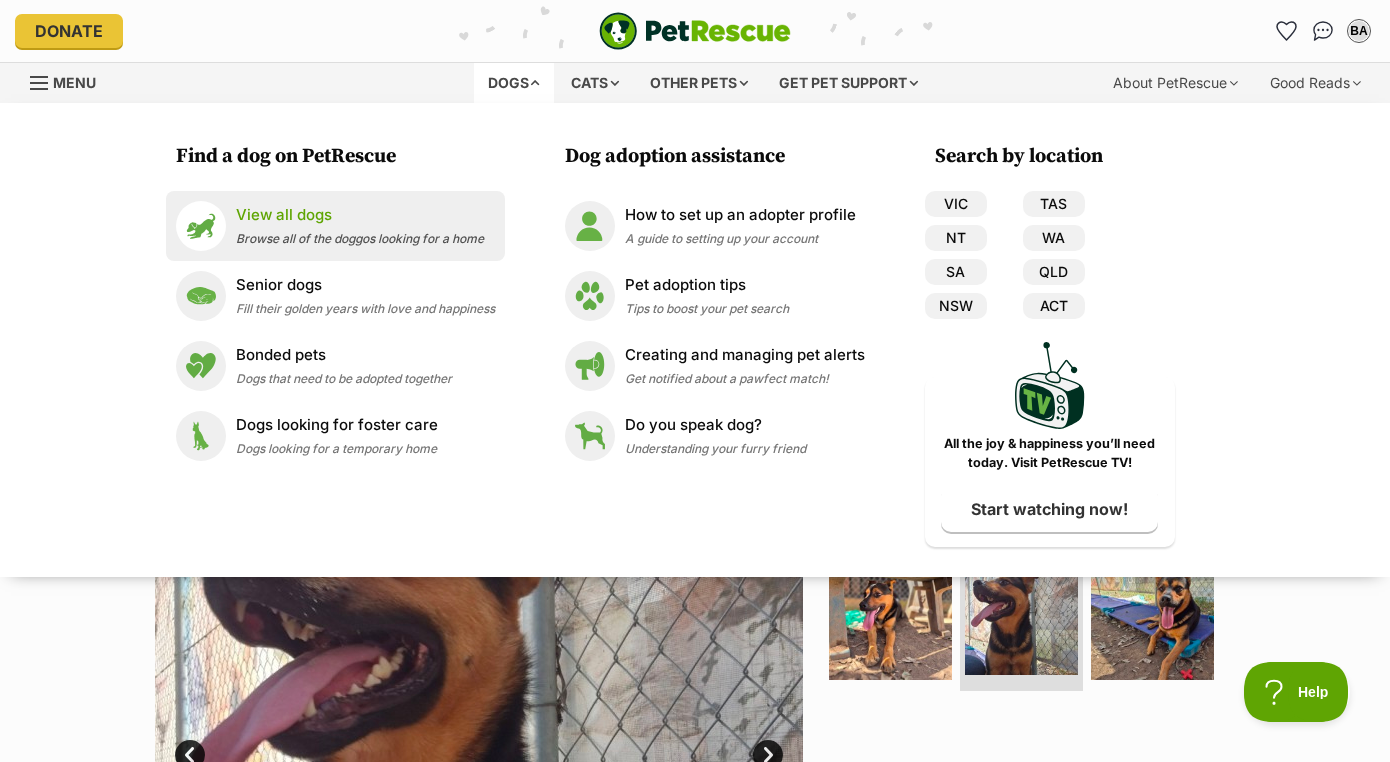 scroll, scrollTop: 0, scrollLeft: 0, axis: both 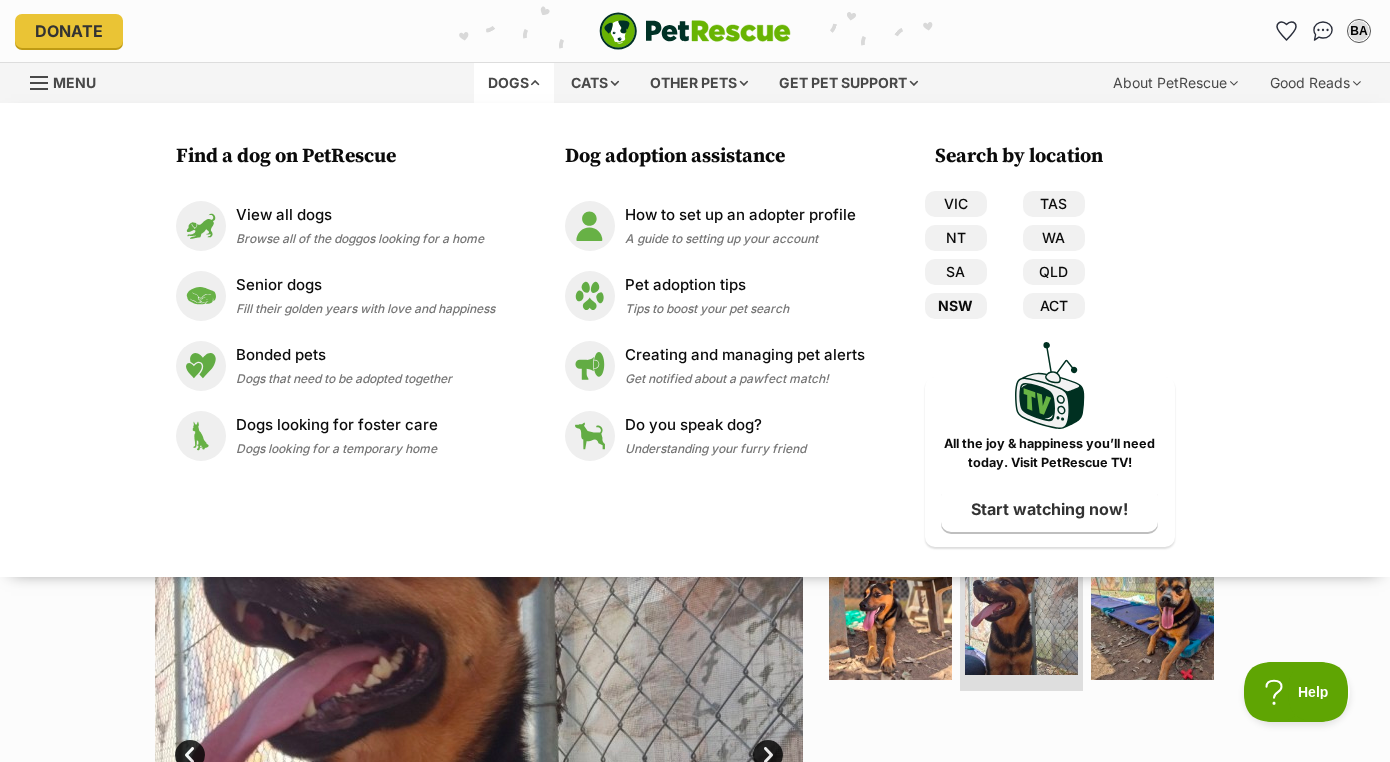 click on "NSW" at bounding box center (956, 306) 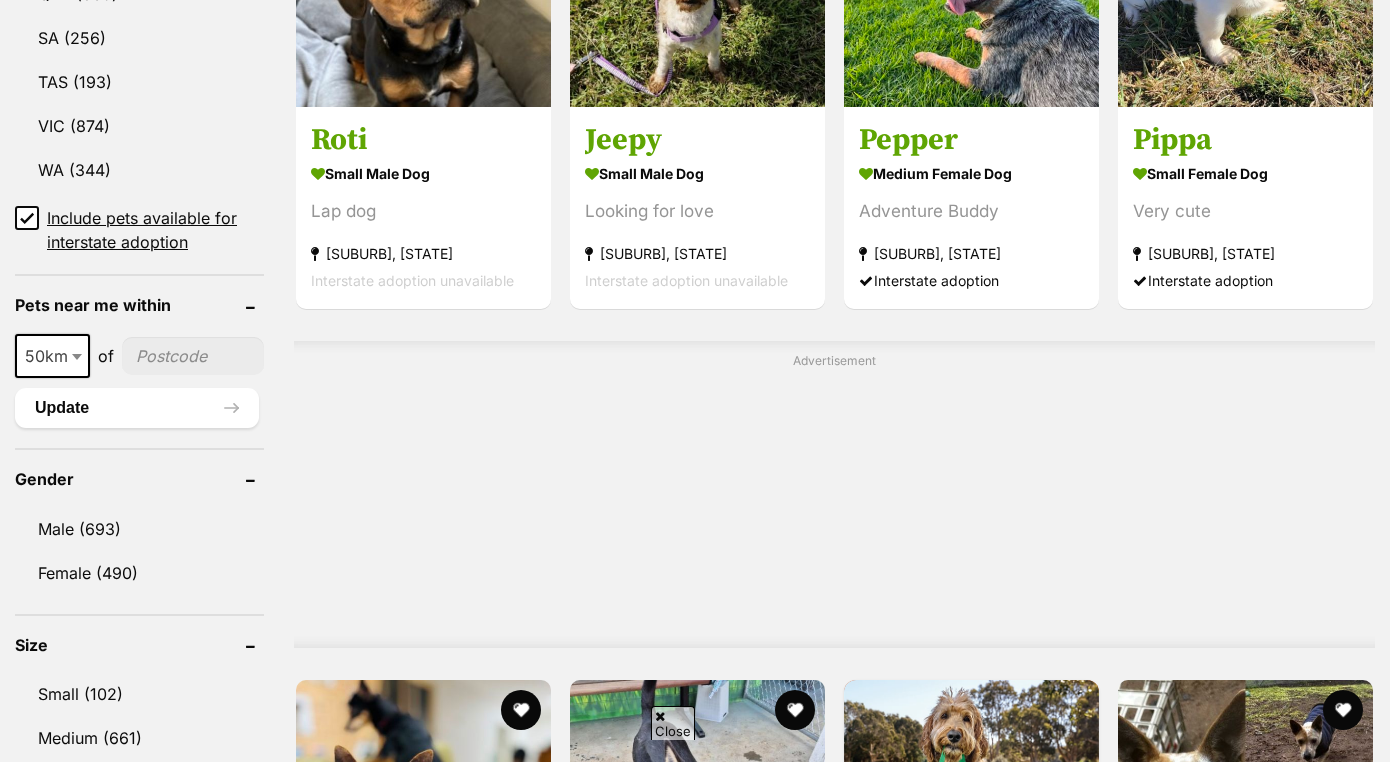 scroll, scrollTop: 1278, scrollLeft: 0, axis: vertical 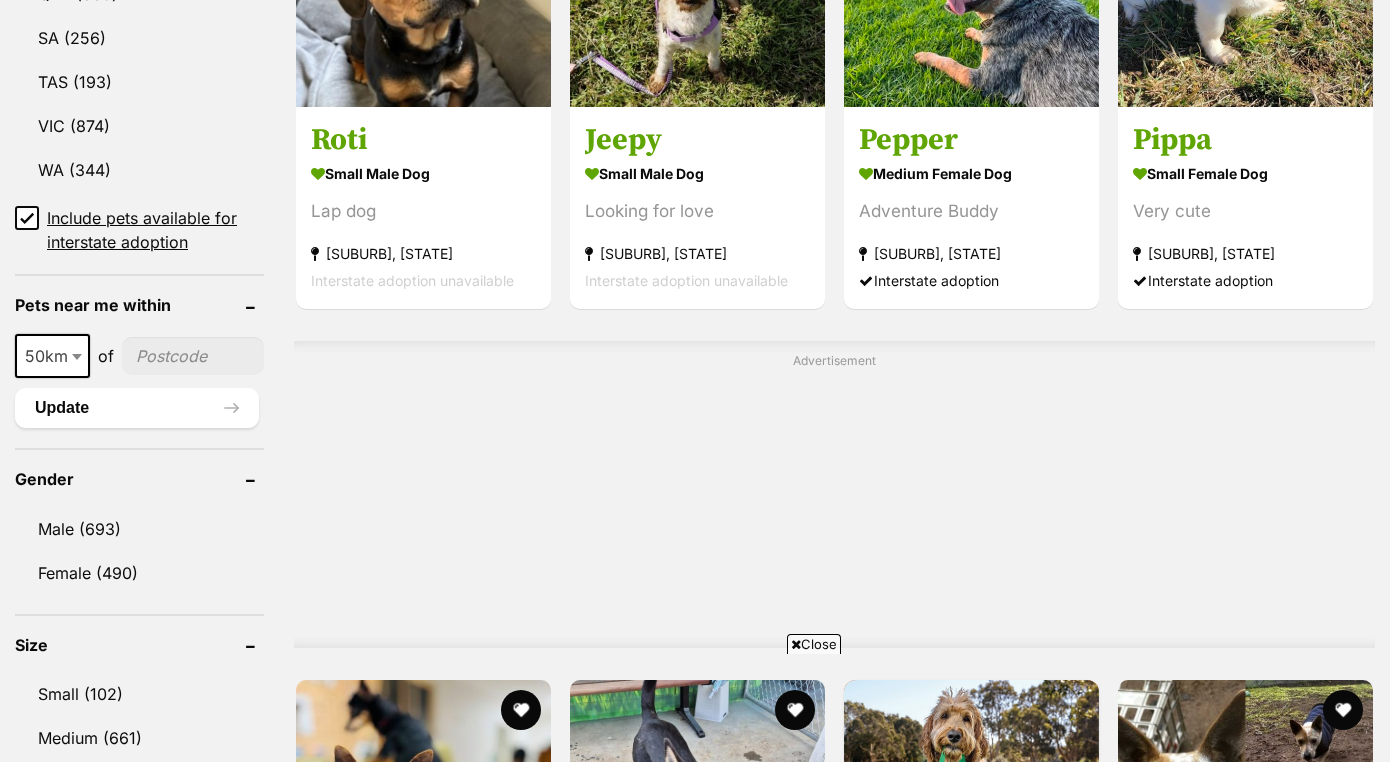 click at bounding box center [79, 356] 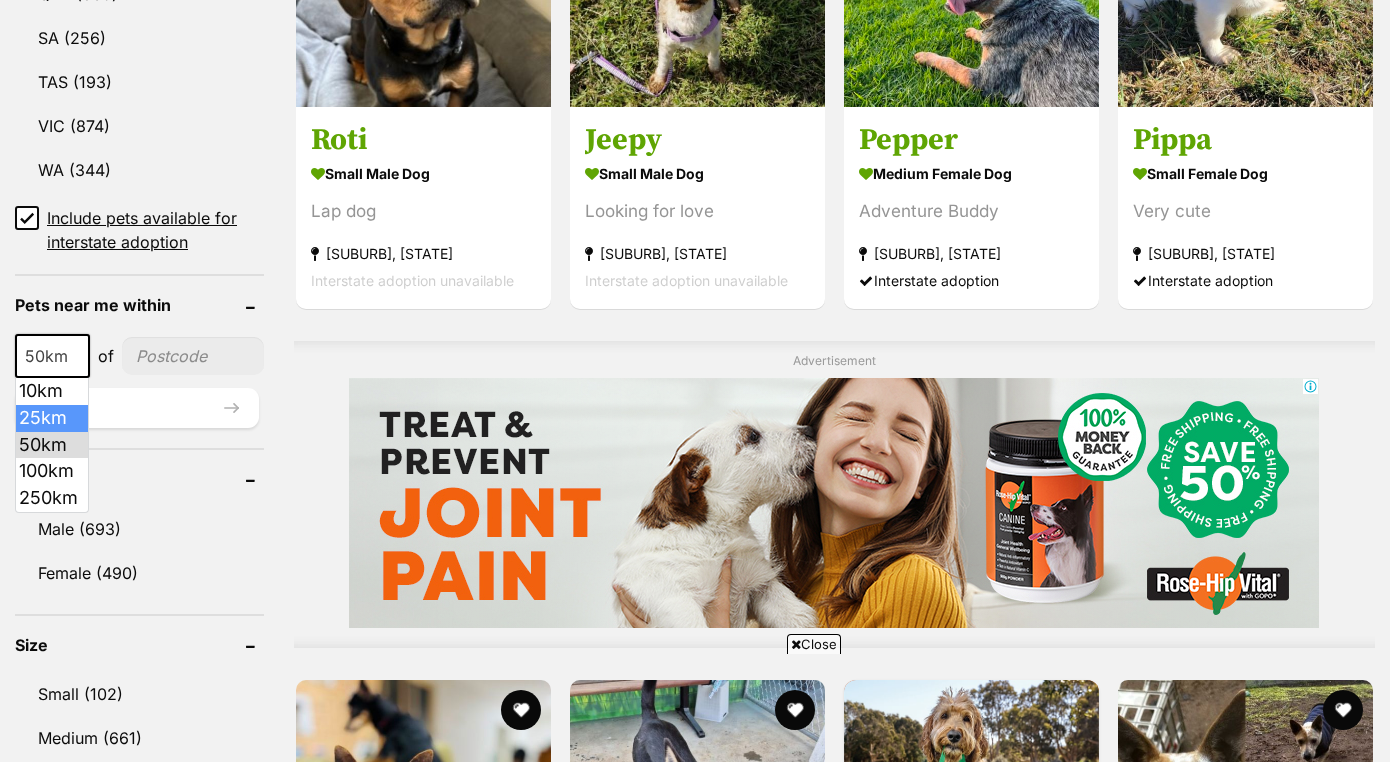 click on "Update" at bounding box center [137, 408] 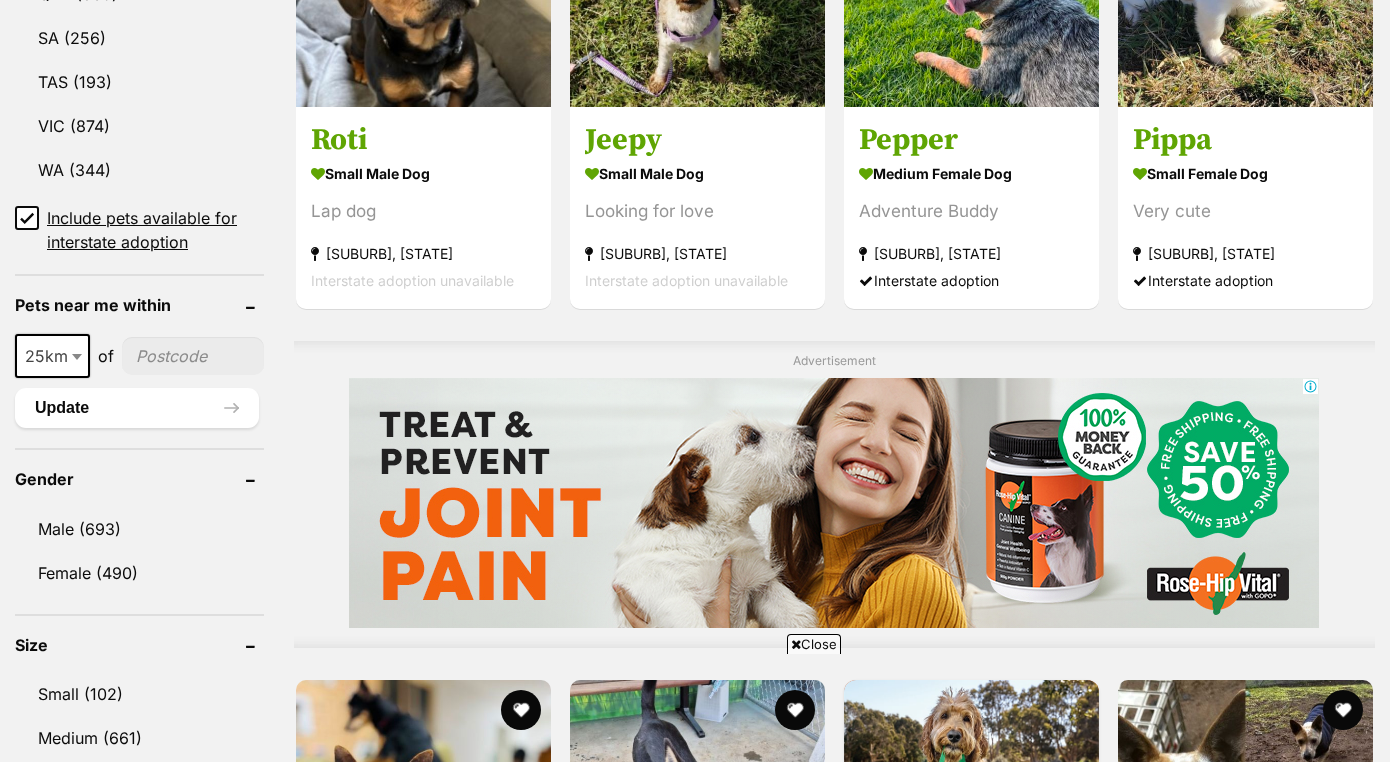 select on "25" 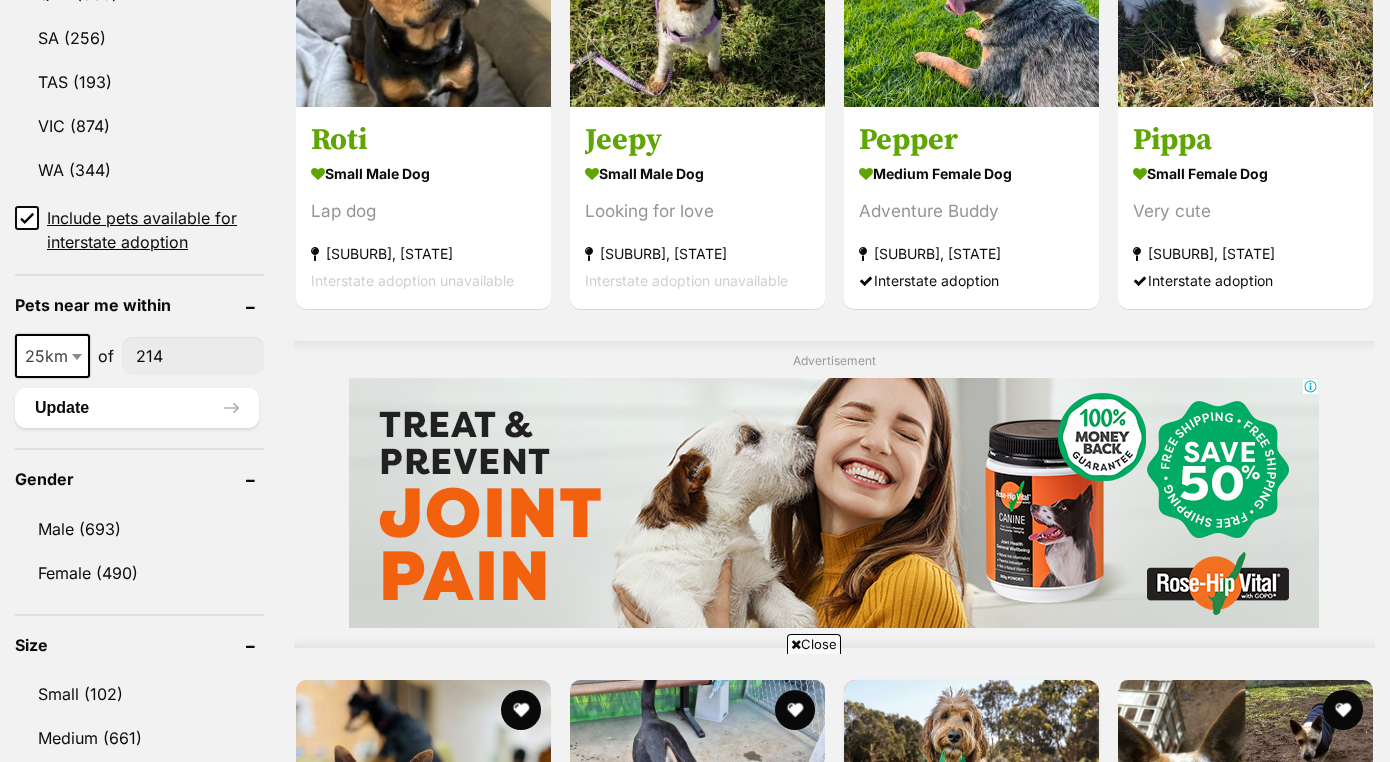 type on "[POSTCODE]" 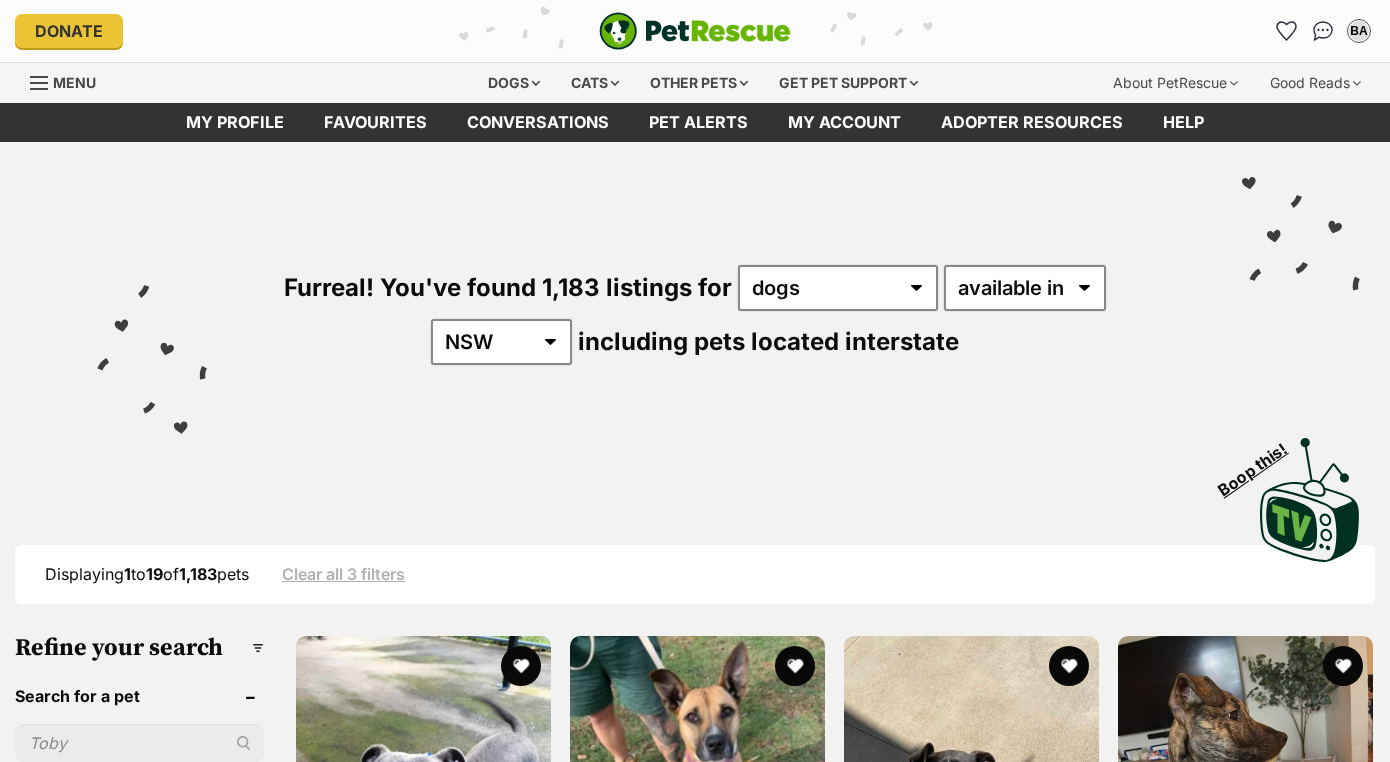 scroll, scrollTop: 1113, scrollLeft: 0, axis: vertical 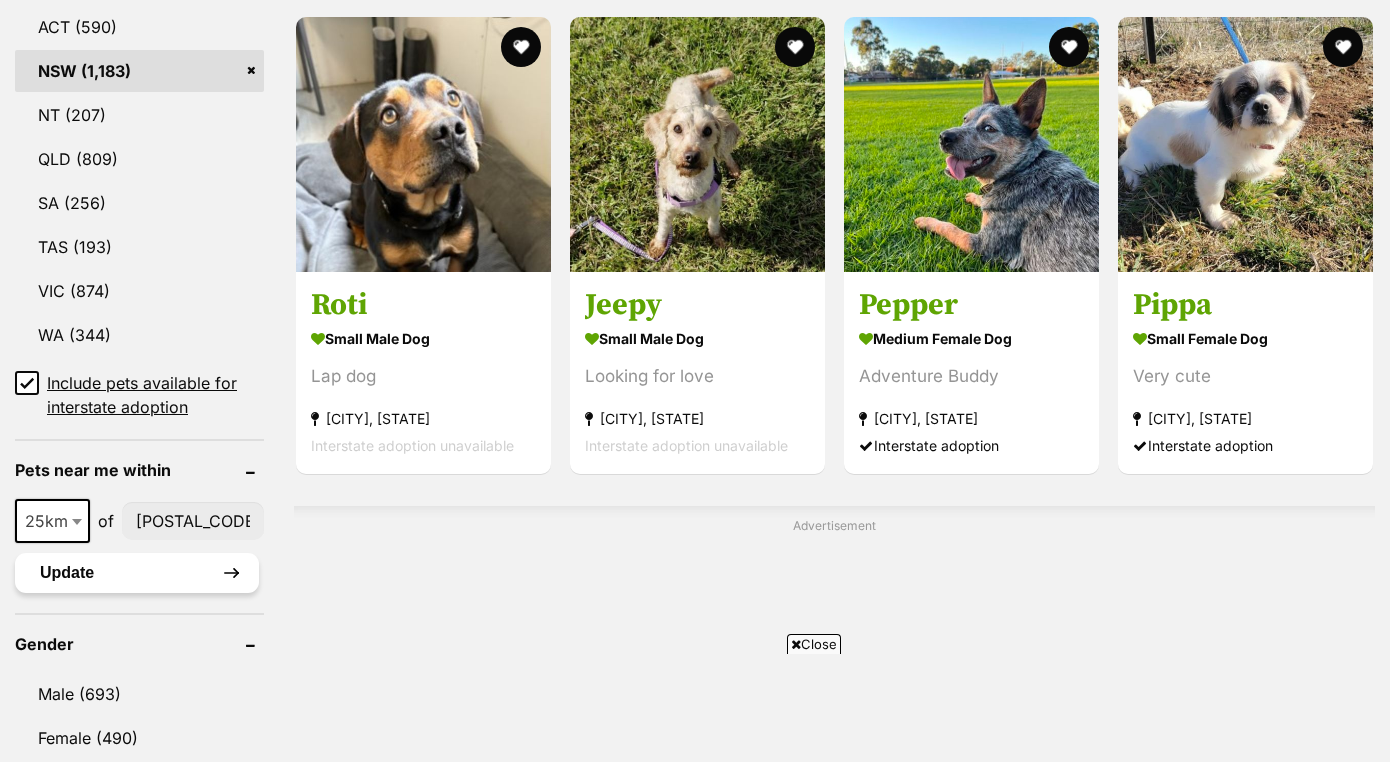 type on "[POSTAL_CODE]" 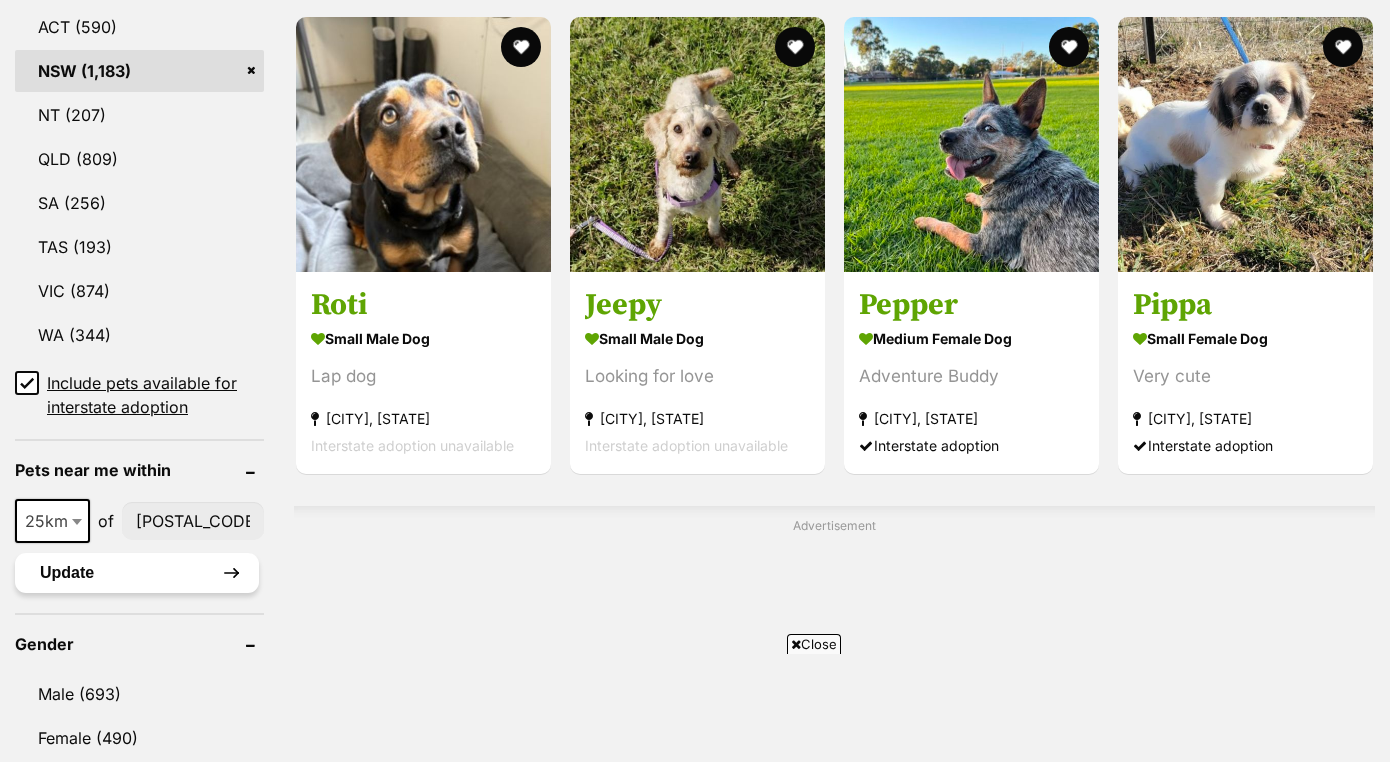 click on "Update" at bounding box center (137, 573) 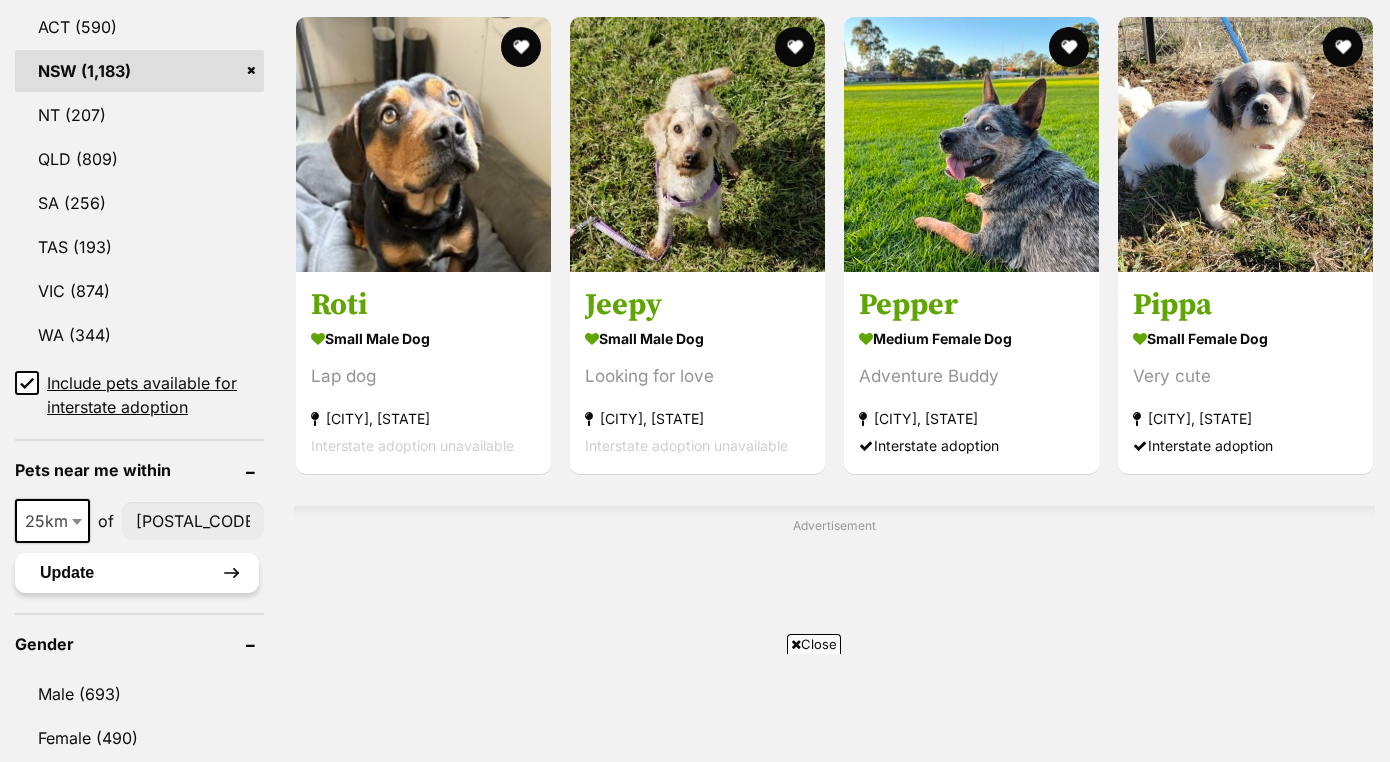 scroll, scrollTop: 1188, scrollLeft: 0, axis: vertical 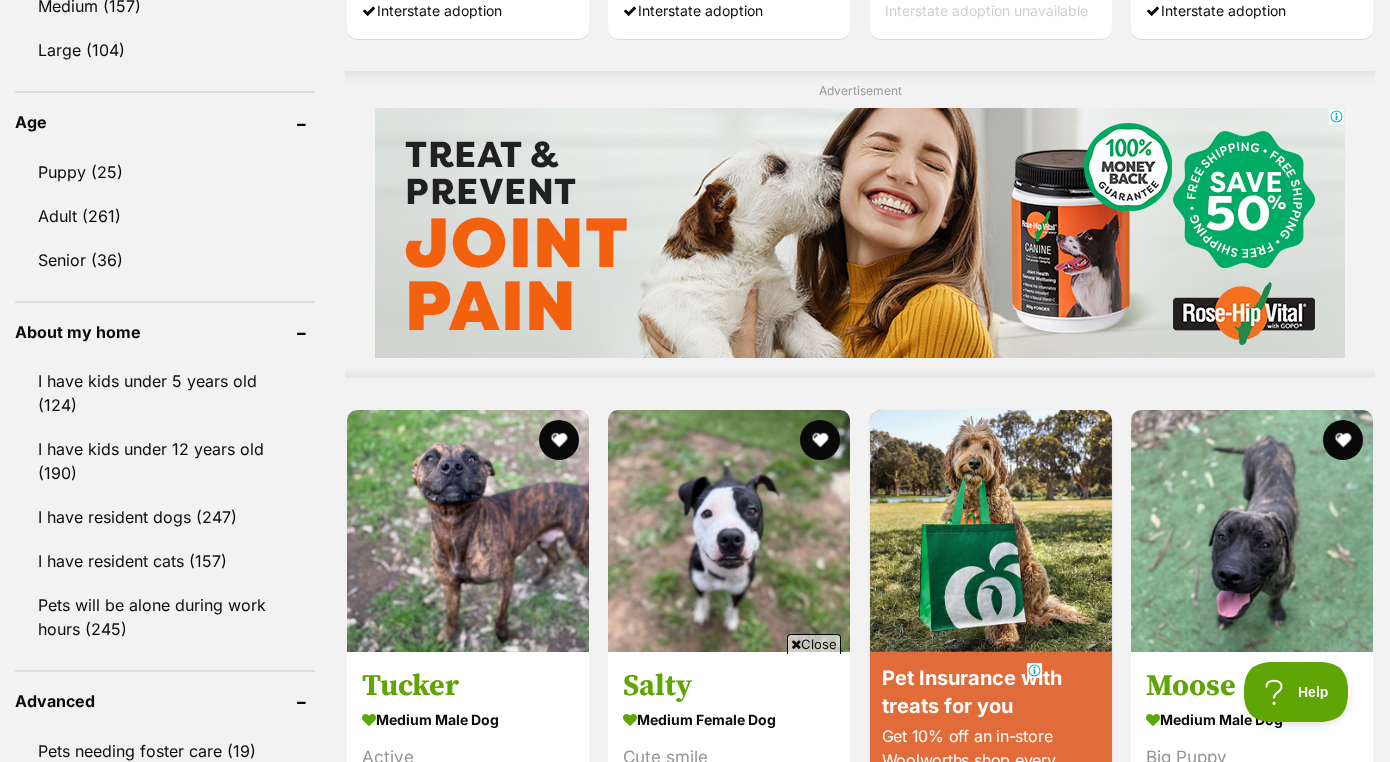 click at bounding box center [796, 644] 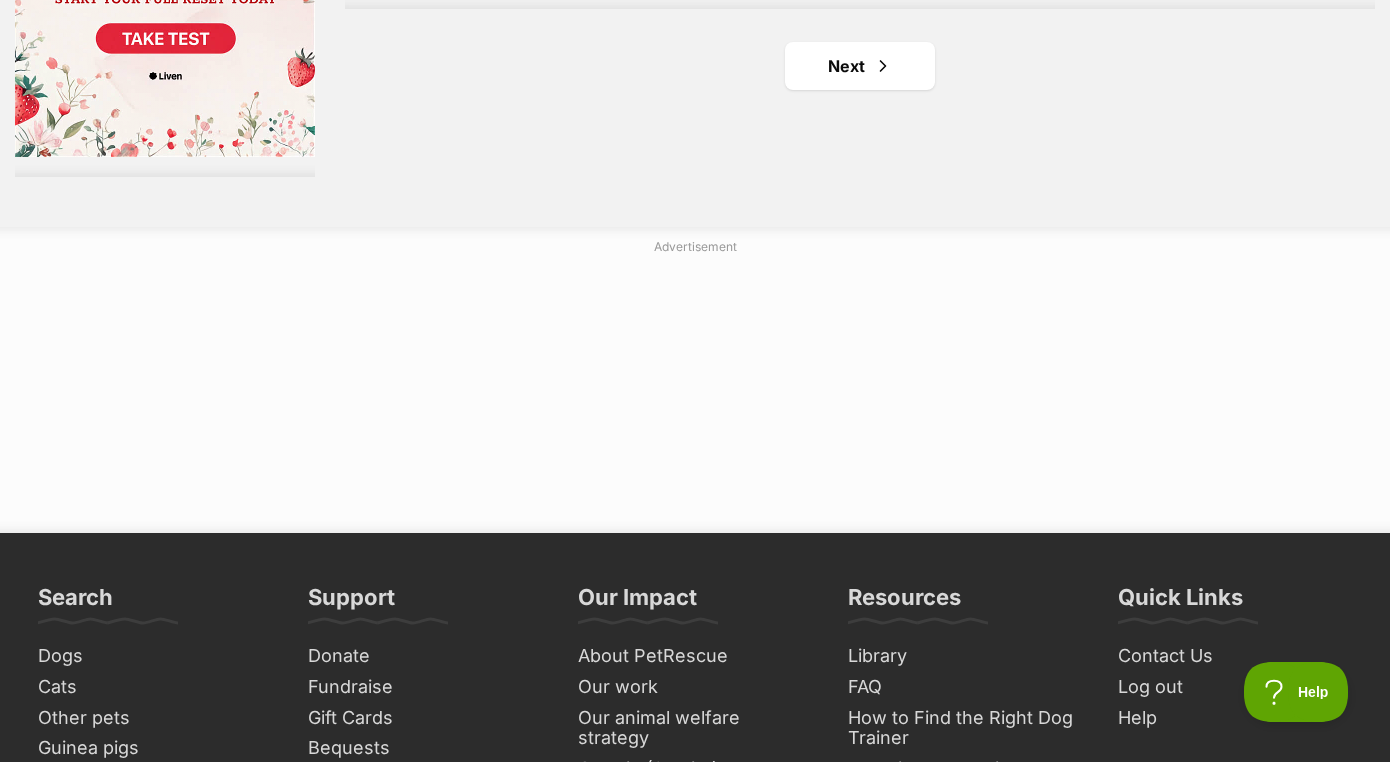 scroll, scrollTop: 3448, scrollLeft: 0, axis: vertical 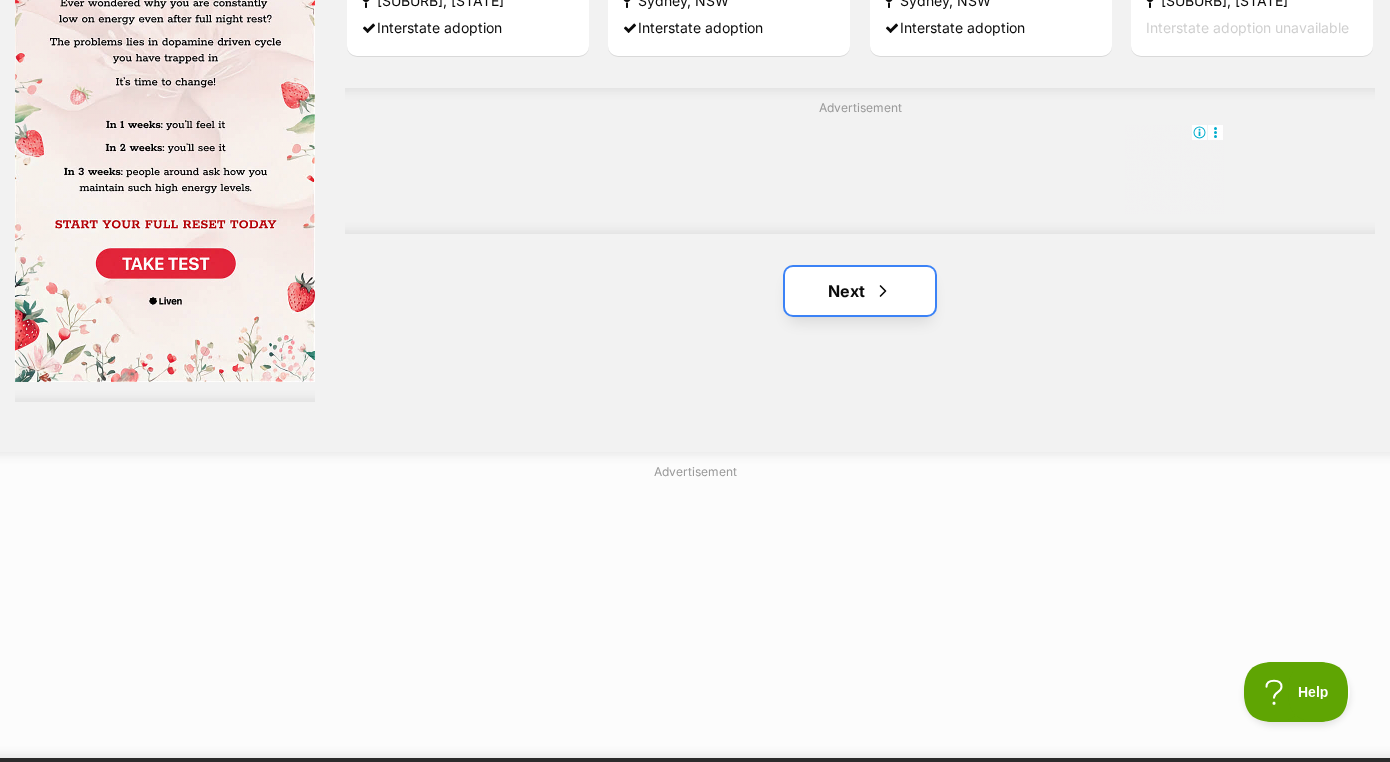 click on "Next" at bounding box center [860, 291] 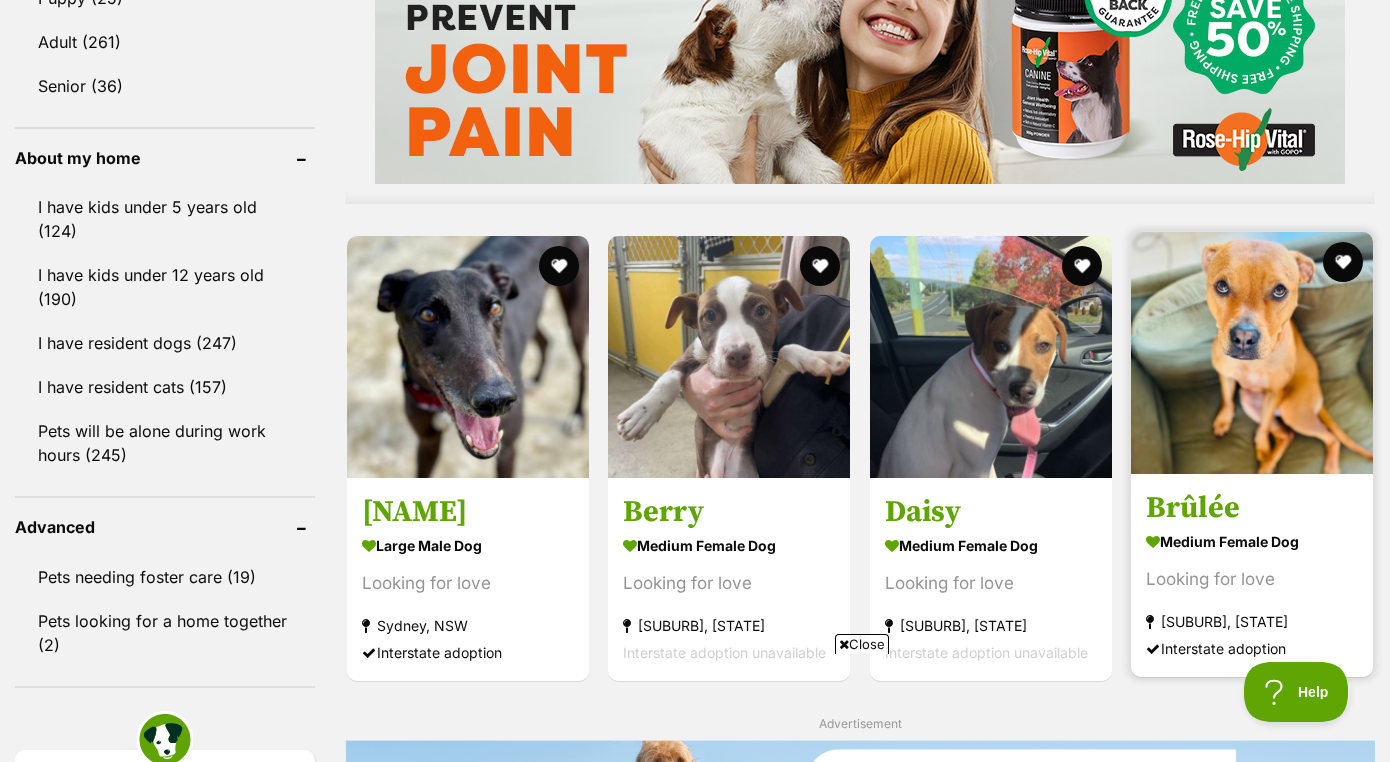 scroll, scrollTop: 0, scrollLeft: 0, axis: both 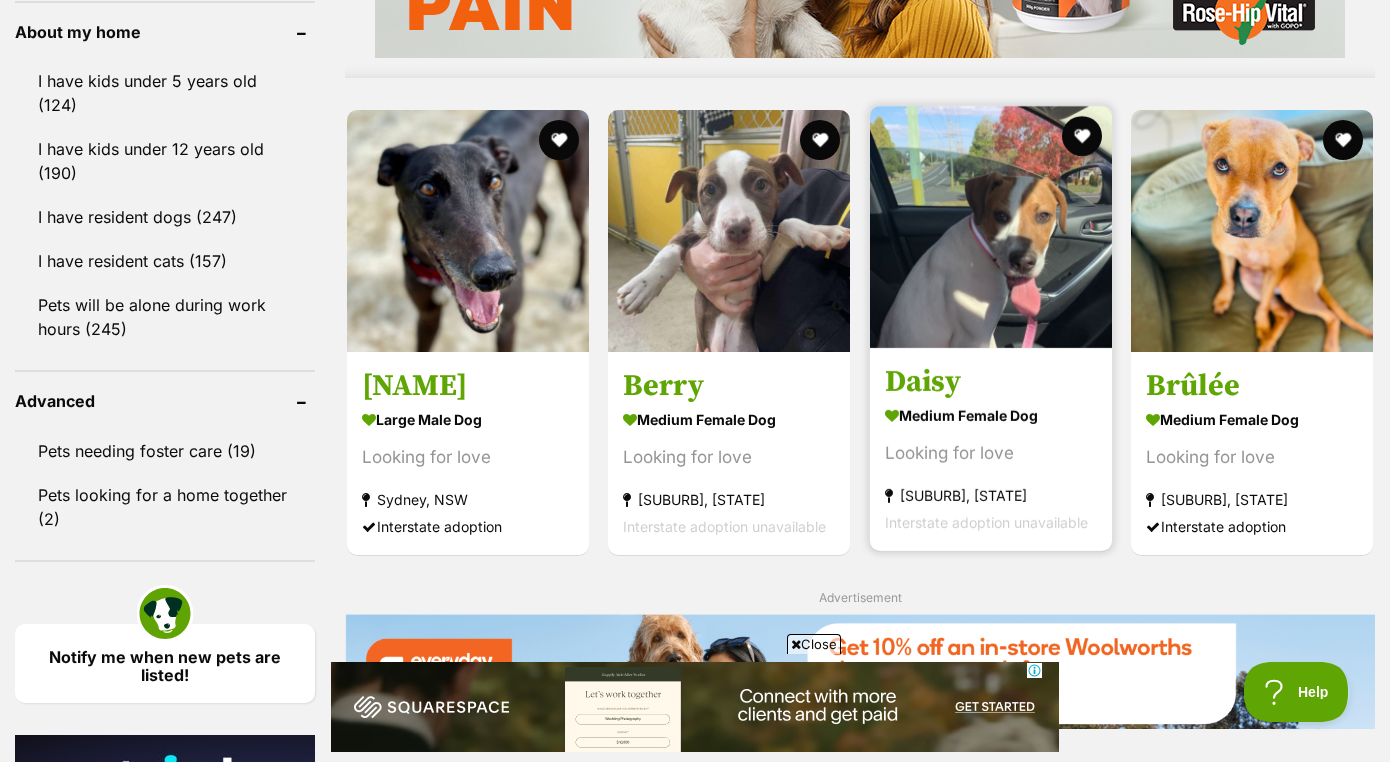click at bounding box center [991, 227] 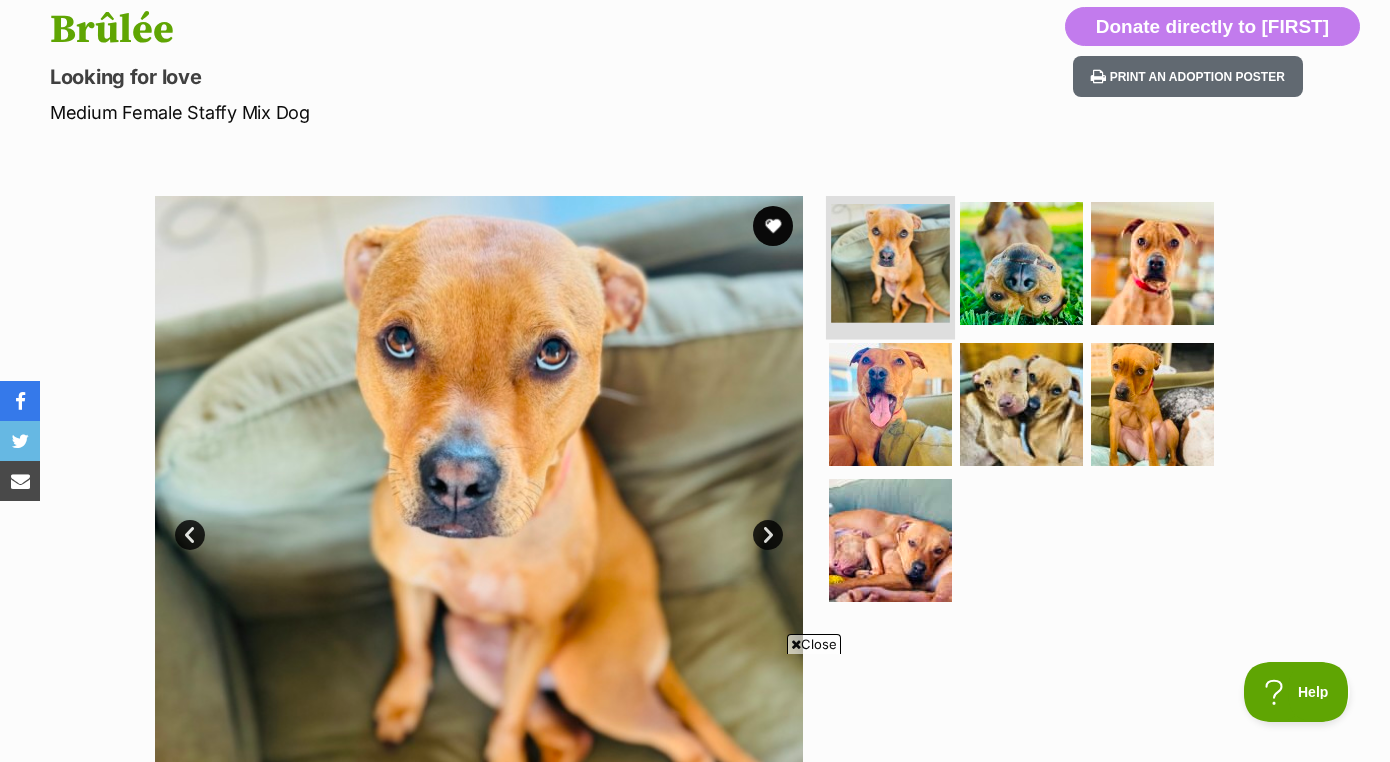 scroll, scrollTop: 0, scrollLeft: 0, axis: both 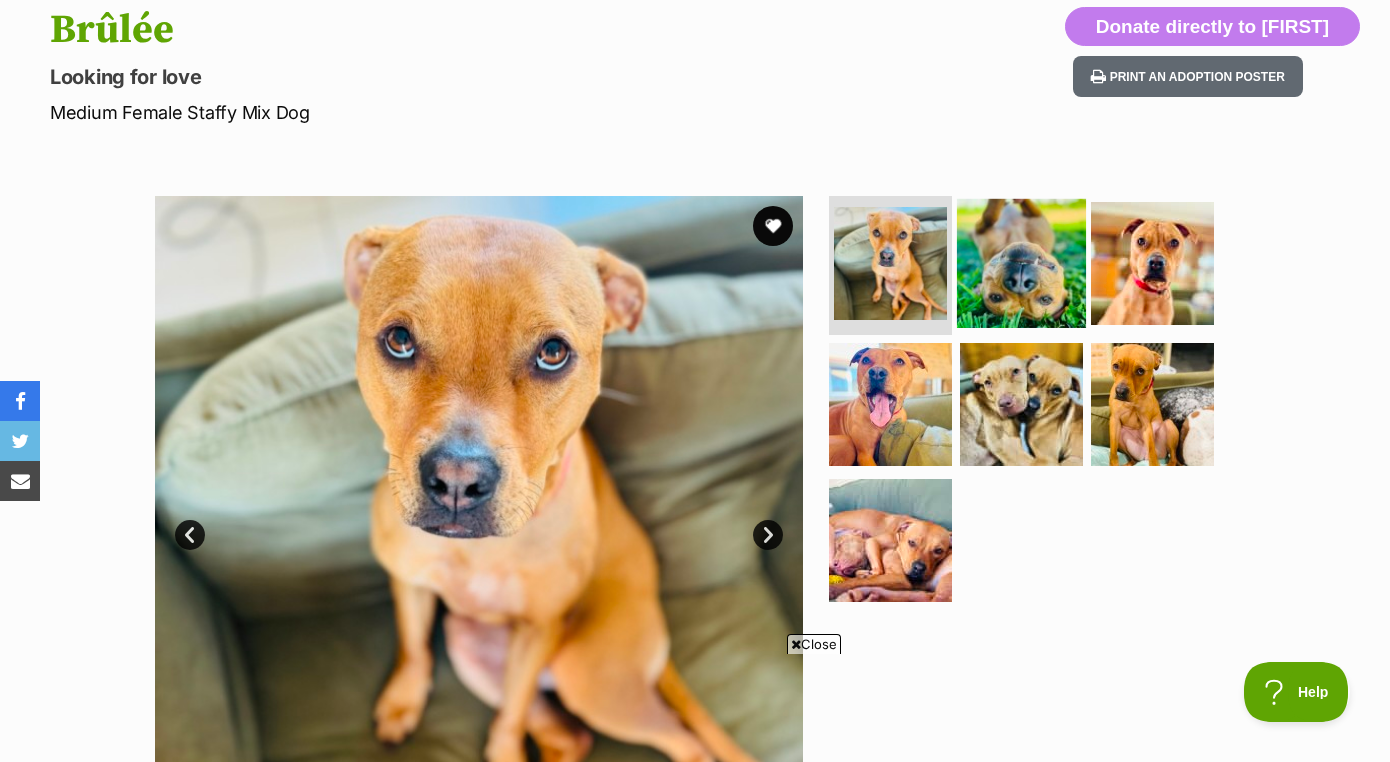 click at bounding box center (1021, 262) 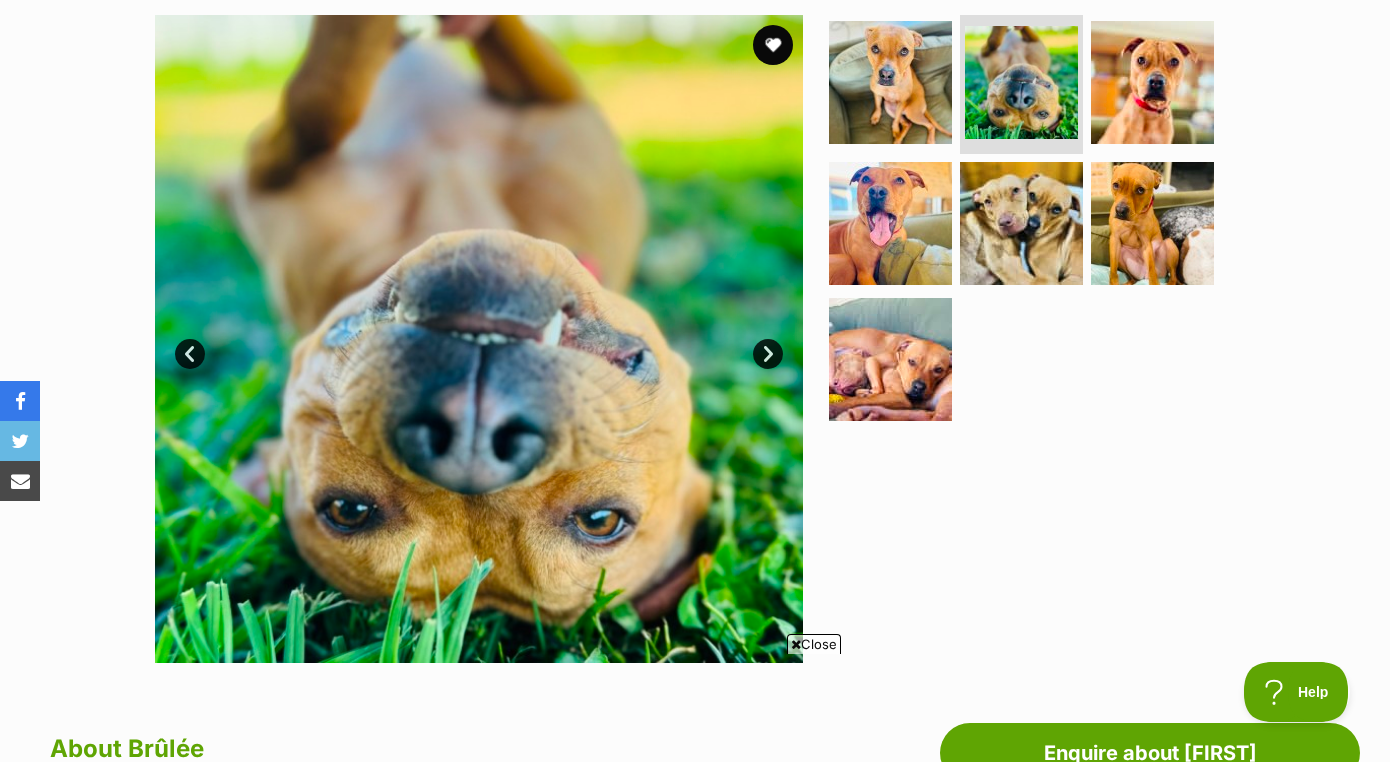 scroll, scrollTop: 406, scrollLeft: 0, axis: vertical 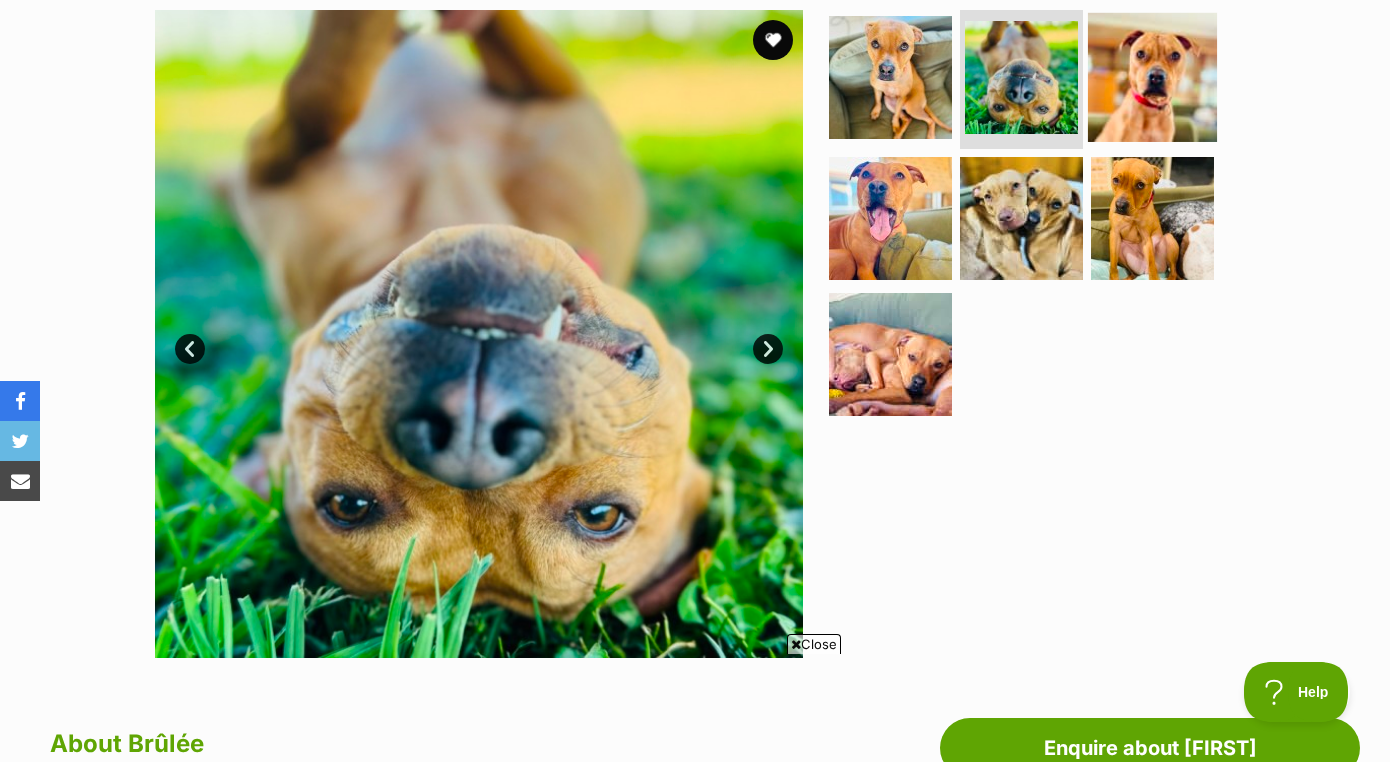 click at bounding box center (1152, 76) 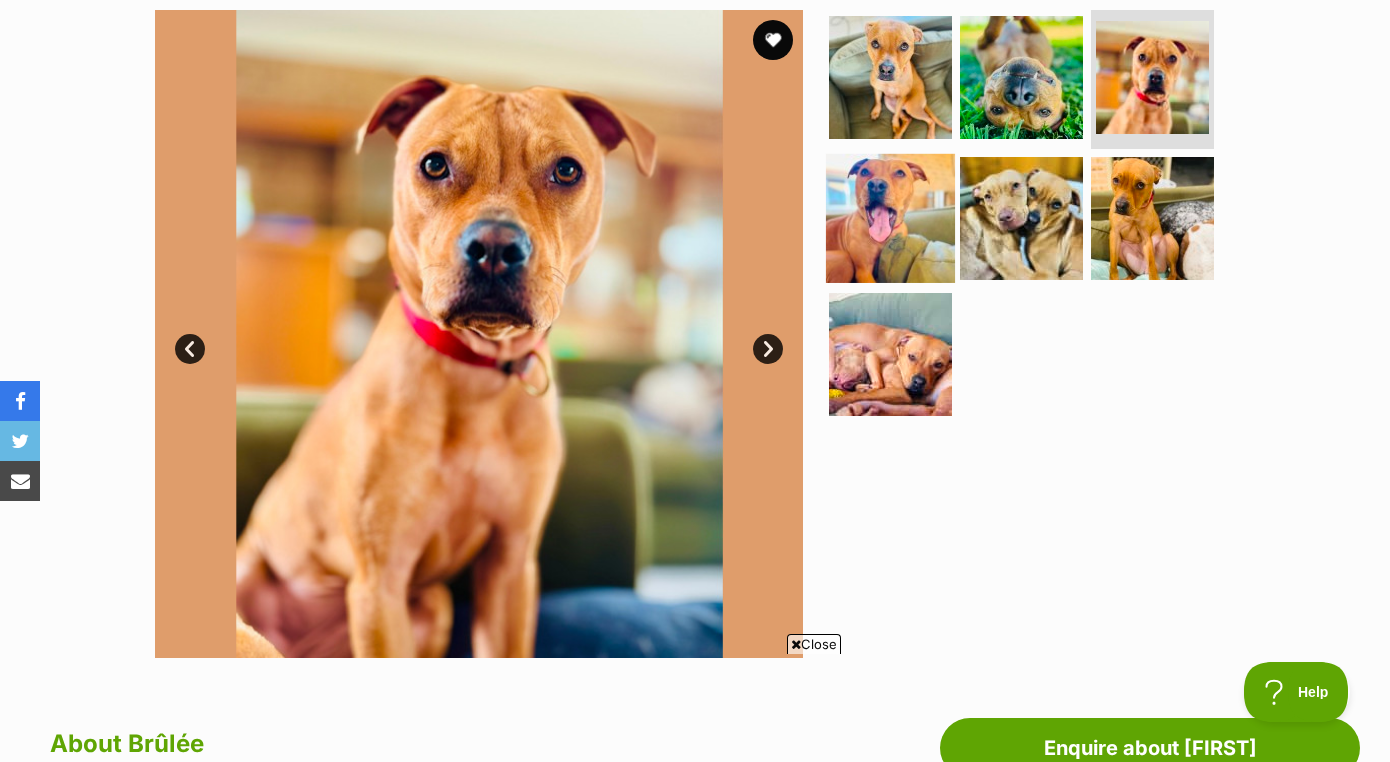 click at bounding box center [890, 218] 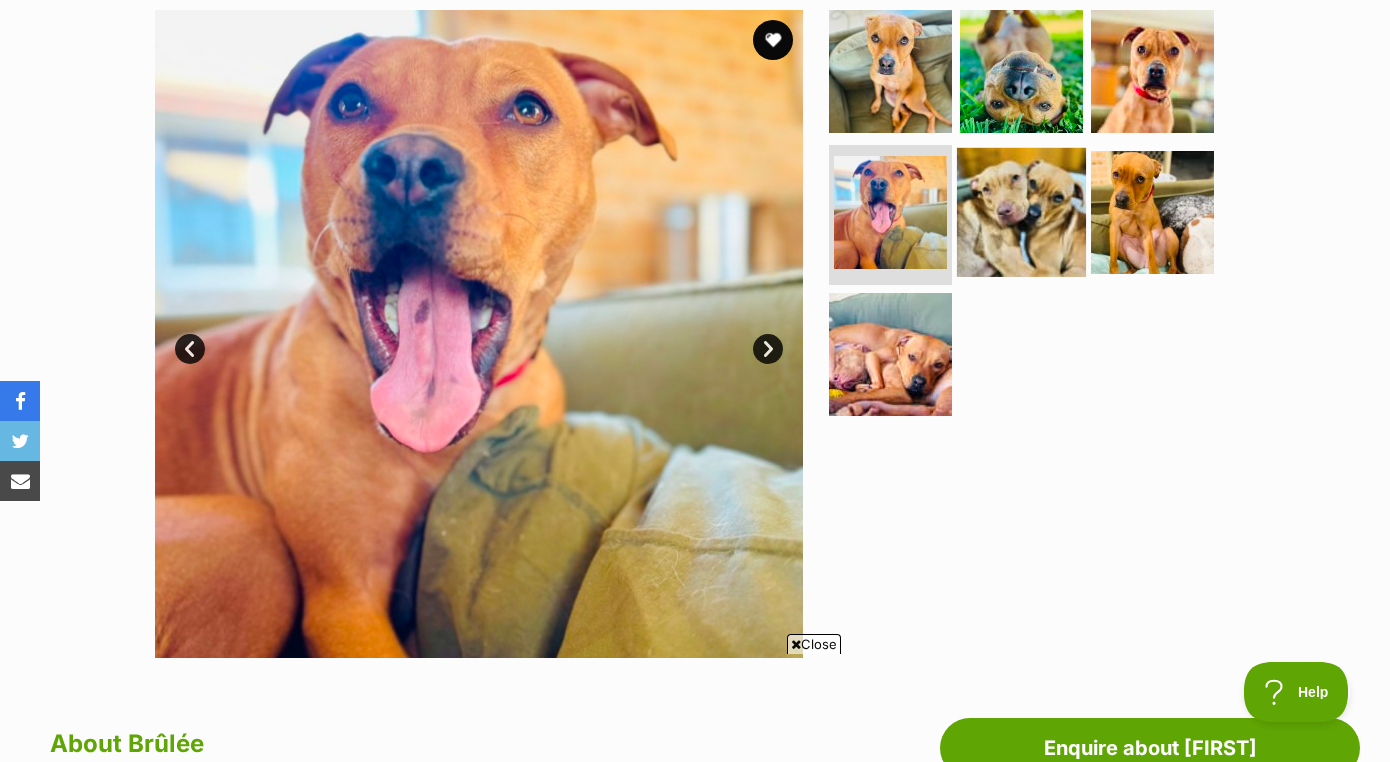 click at bounding box center [1021, 212] 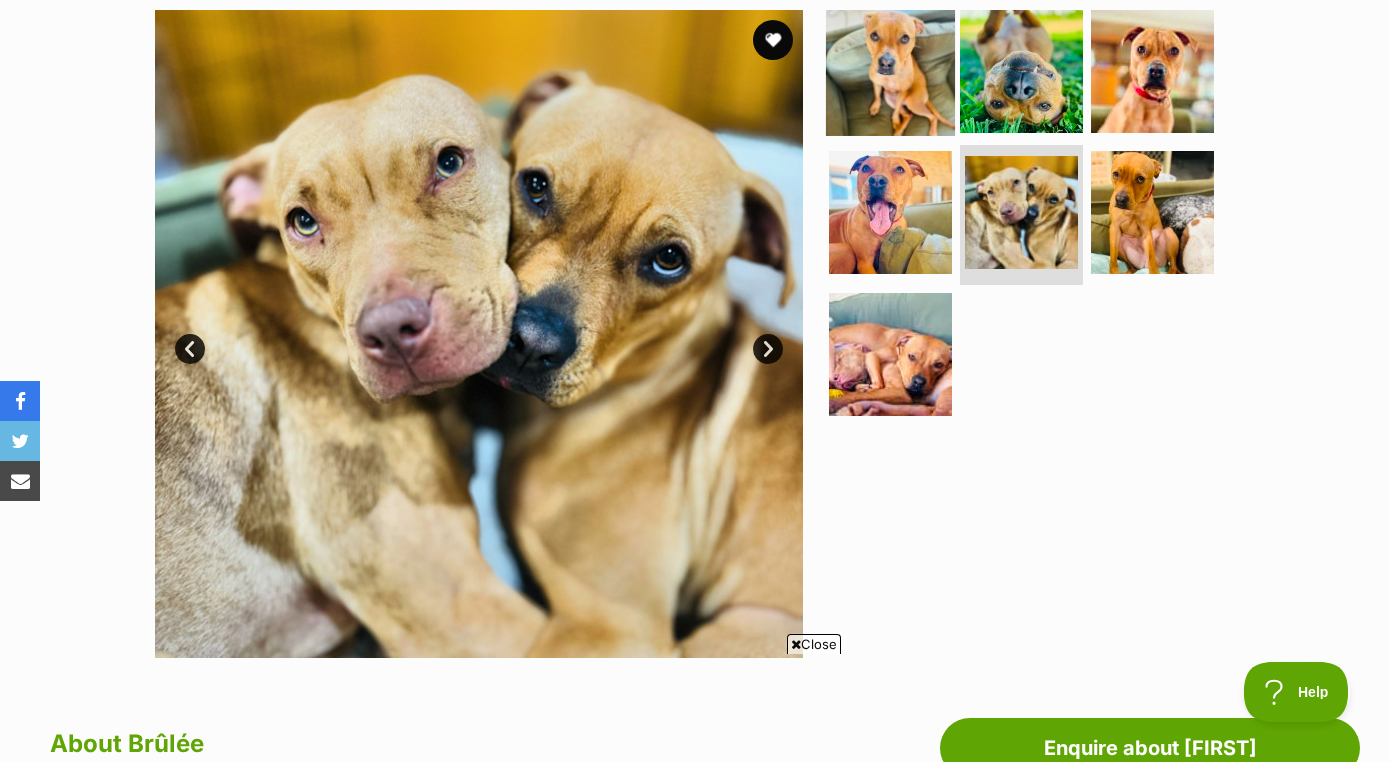 click at bounding box center (890, 70) 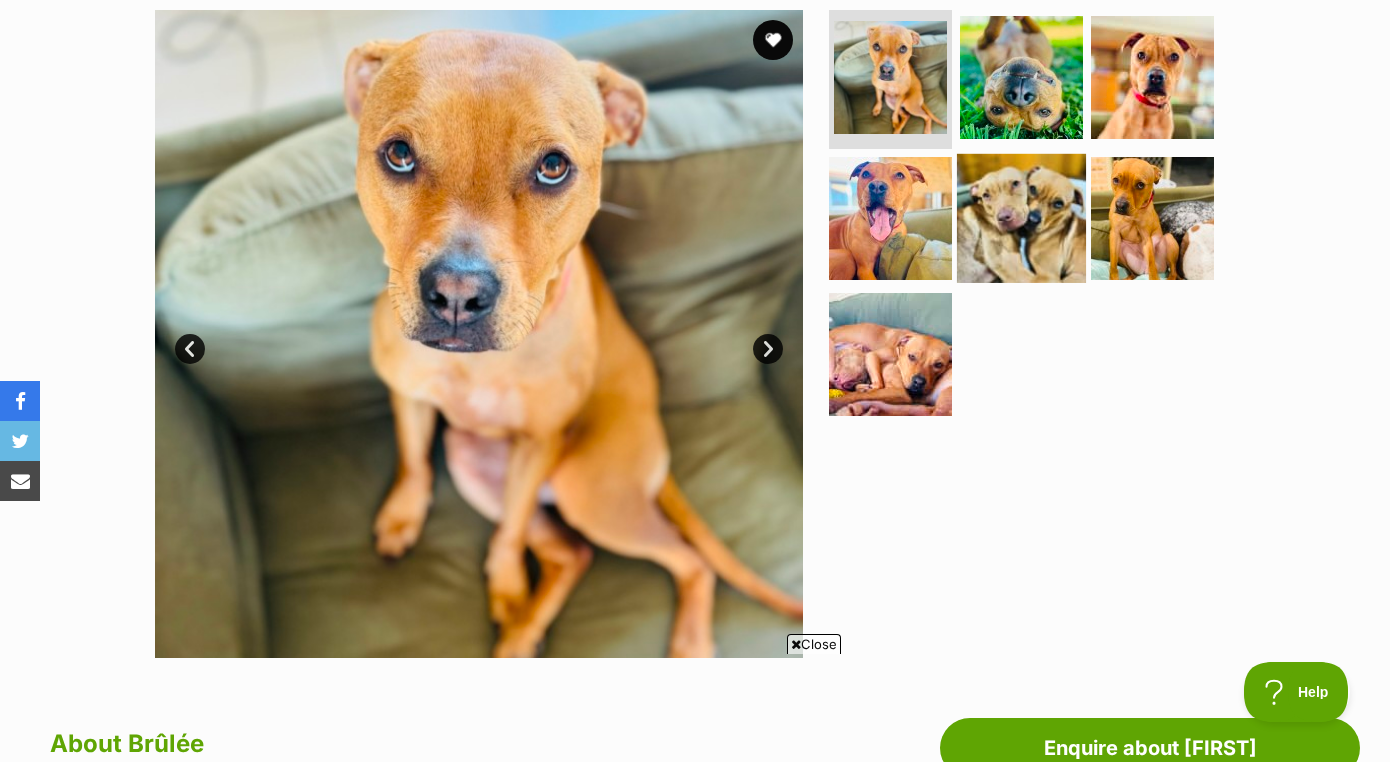 click at bounding box center [1021, 218] 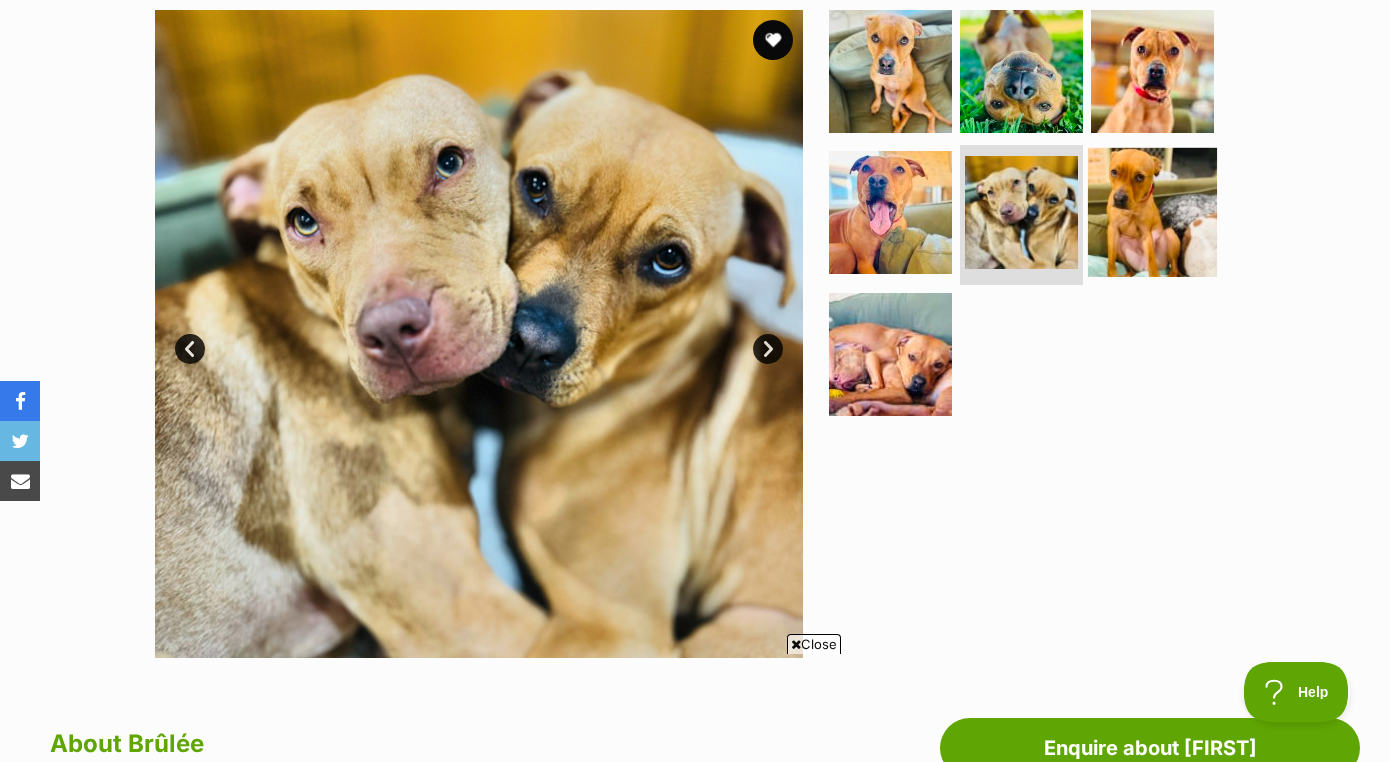 click at bounding box center (1152, 212) 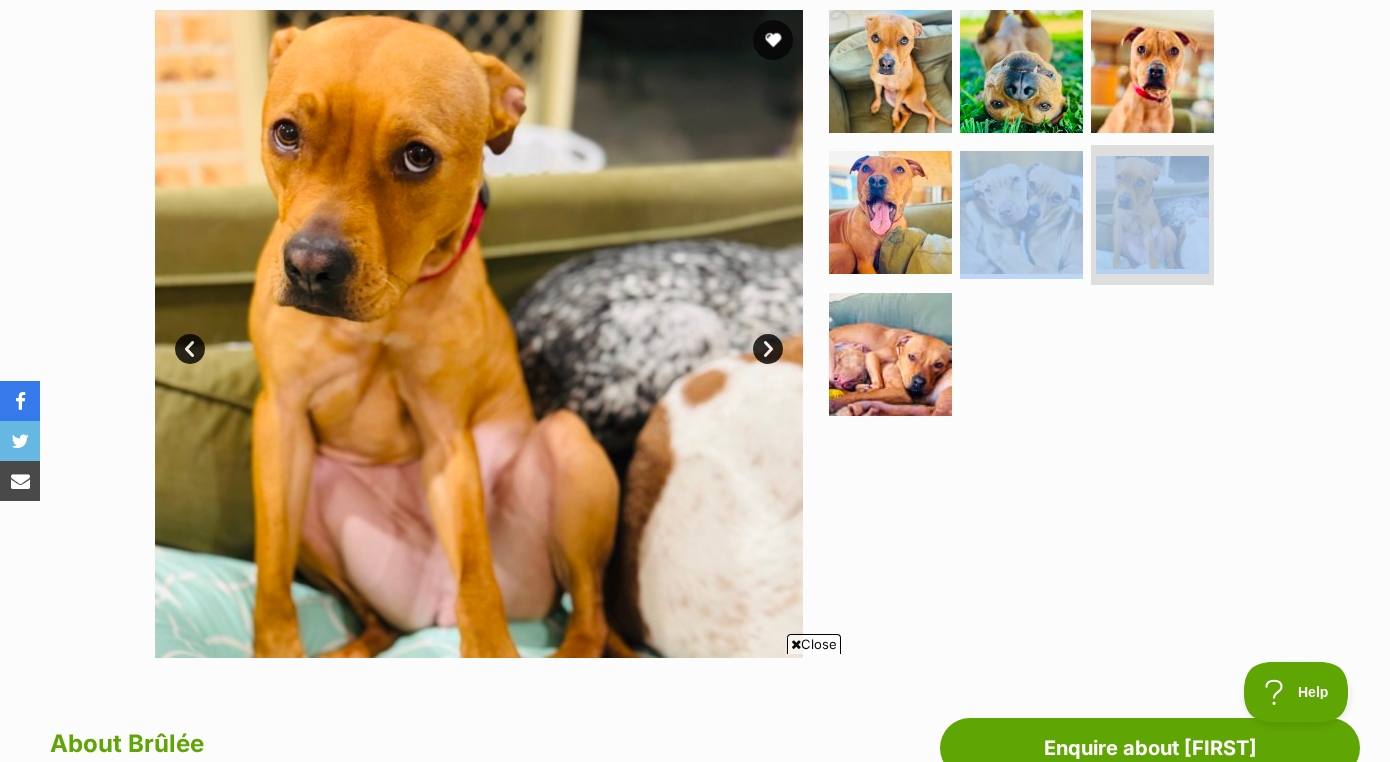 drag, startPoint x: 1146, startPoint y: 348, endPoint x: 1026, endPoint y: 369, distance: 121.82365 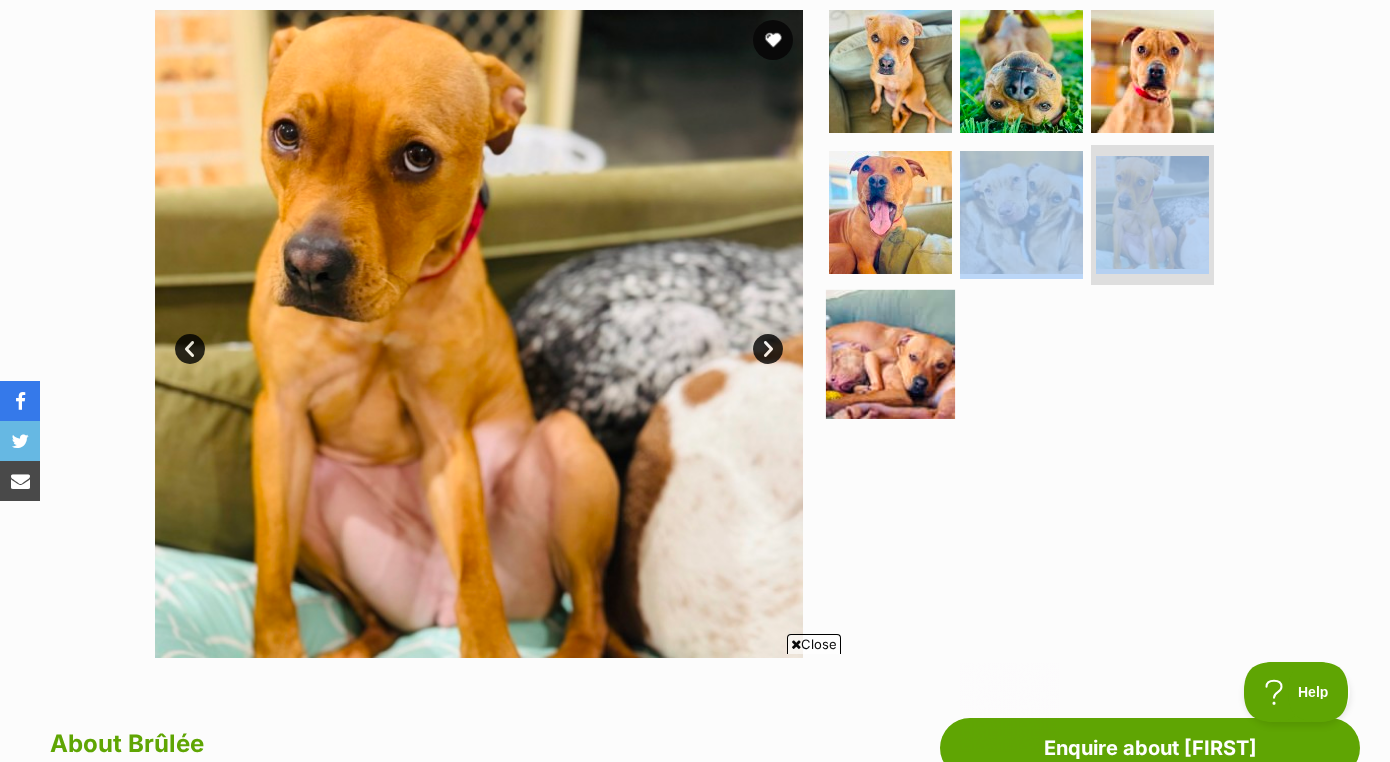 scroll, scrollTop: 0, scrollLeft: 0, axis: both 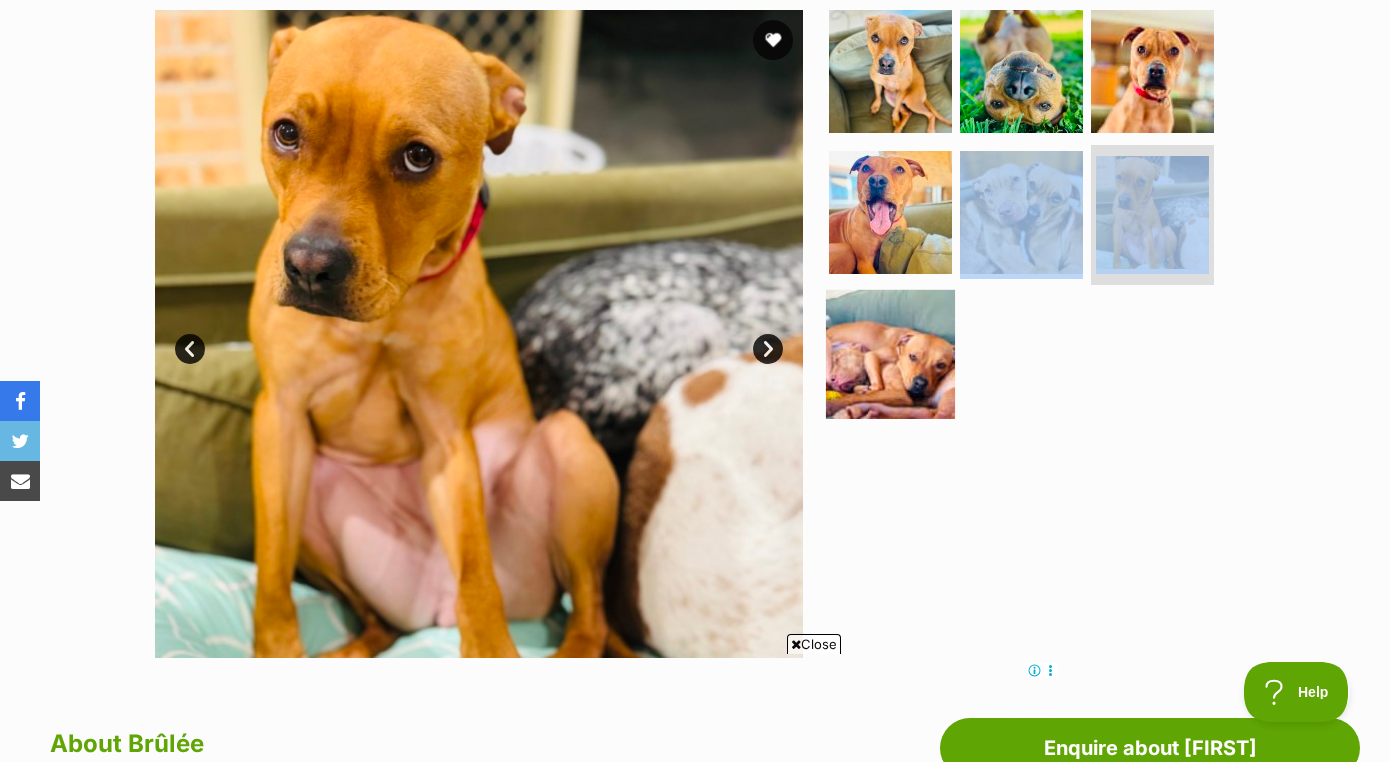 click at bounding box center (890, 354) 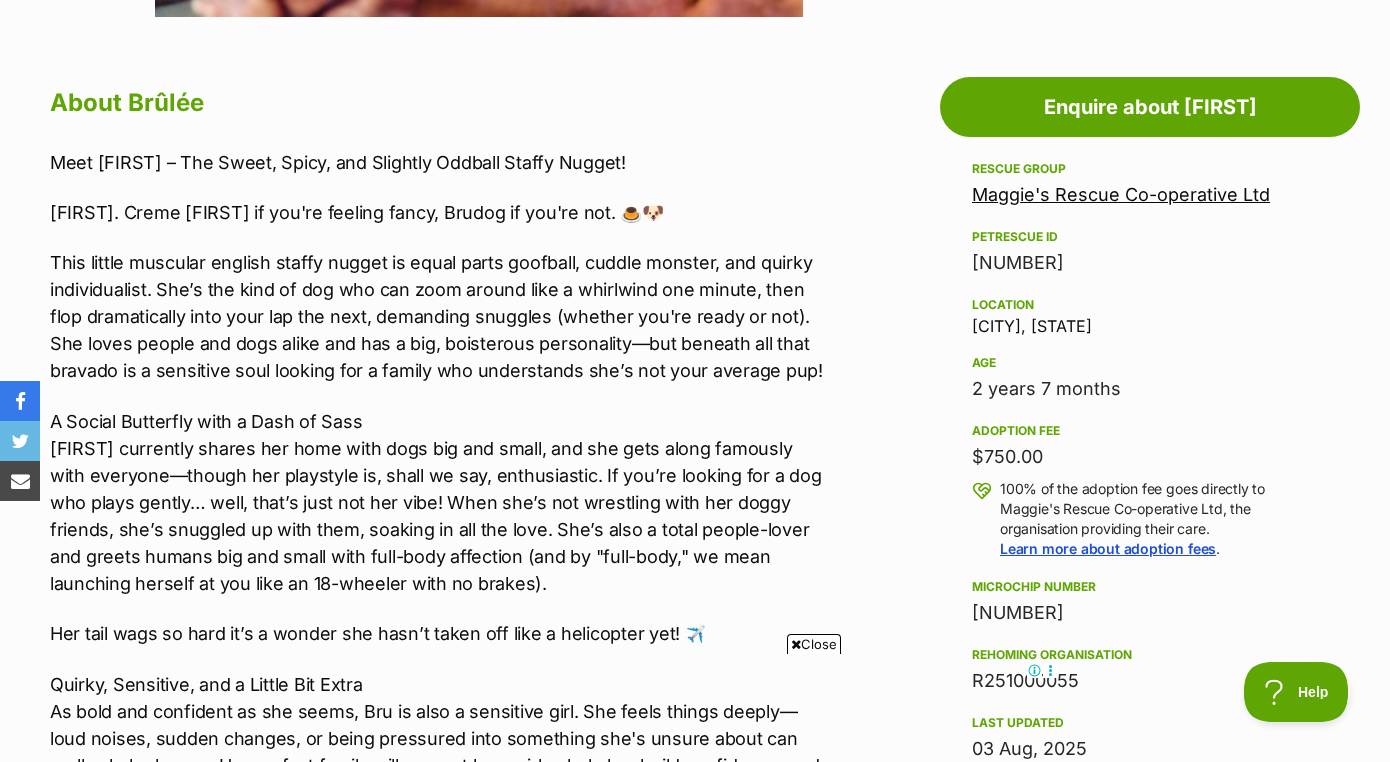 scroll, scrollTop: 1051, scrollLeft: 0, axis: vertical 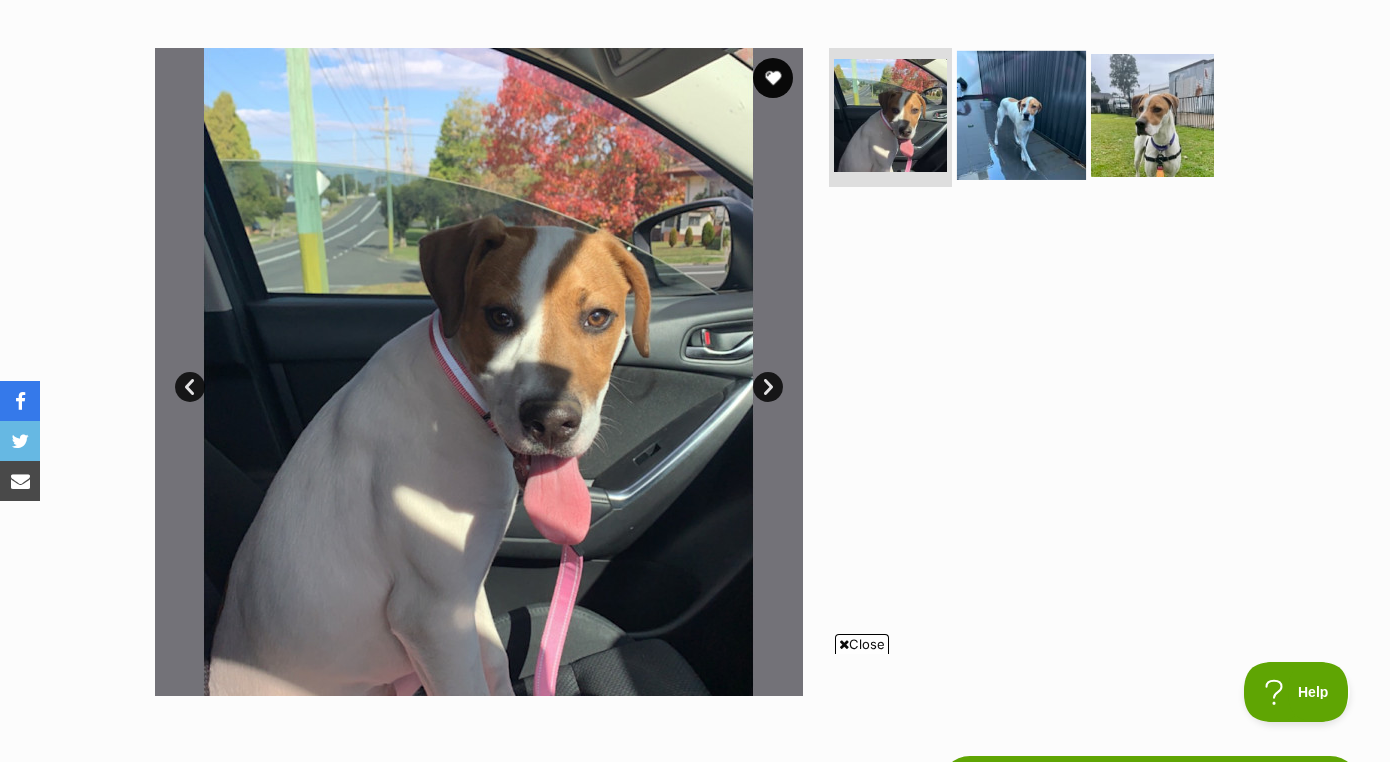 click at bounding box center [1021, 114] 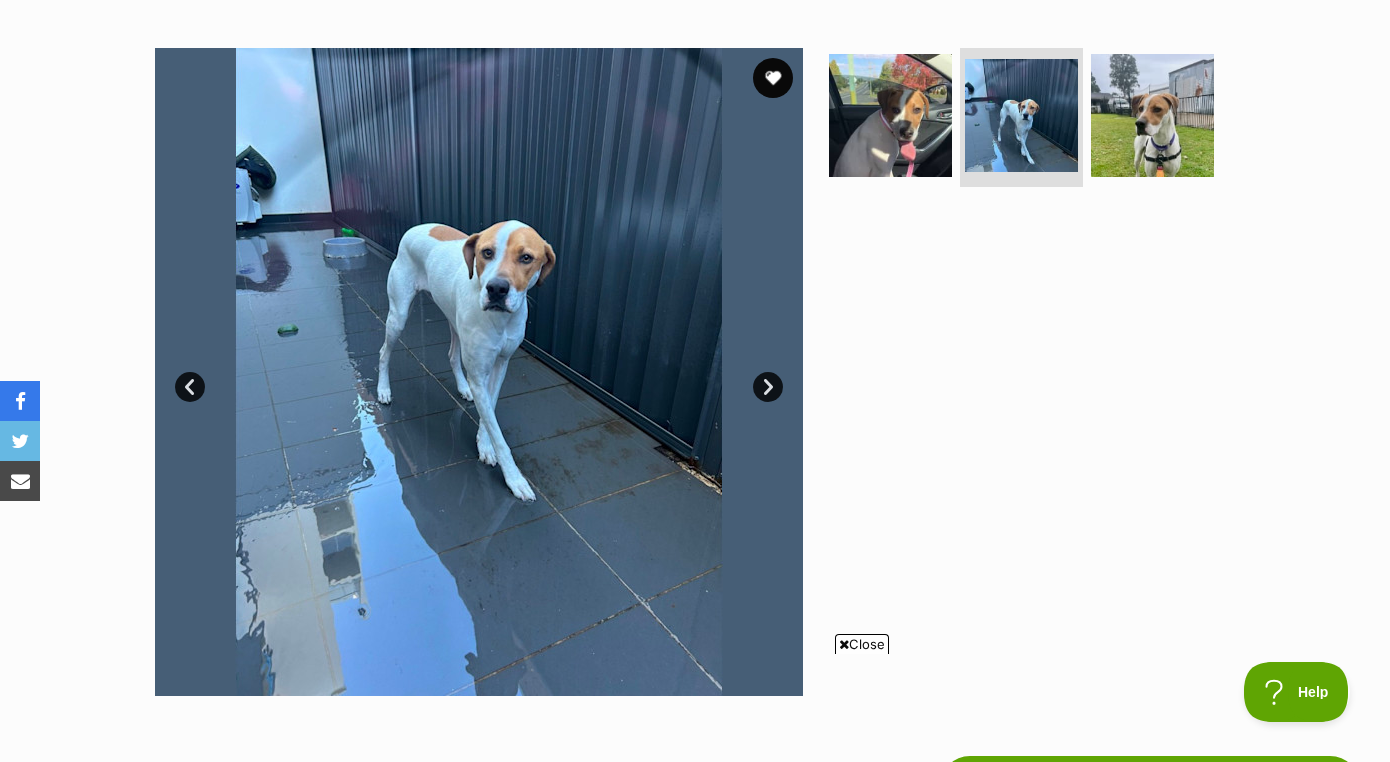 scroll, scrollTop: 0, scrollLeft: 0, axis: both 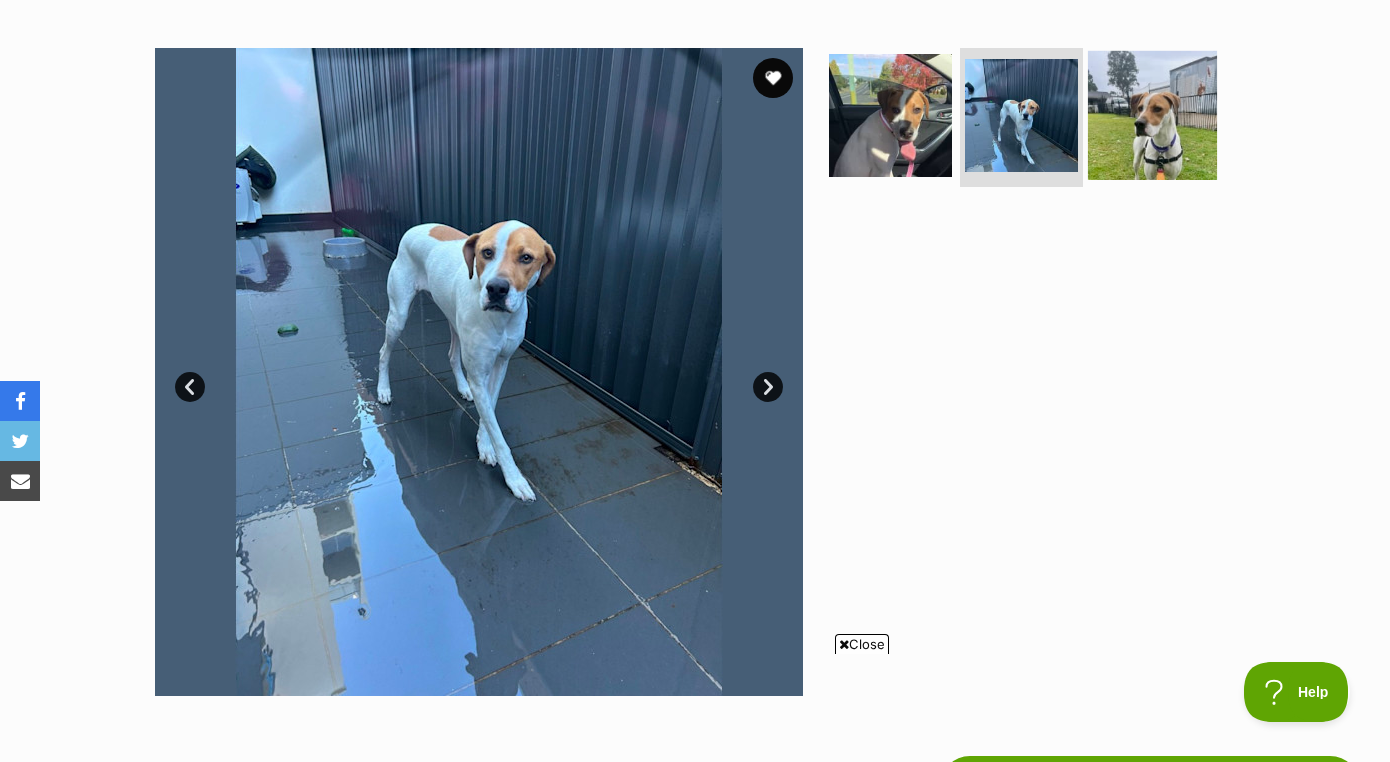 click at bounding box center (1152, 114) 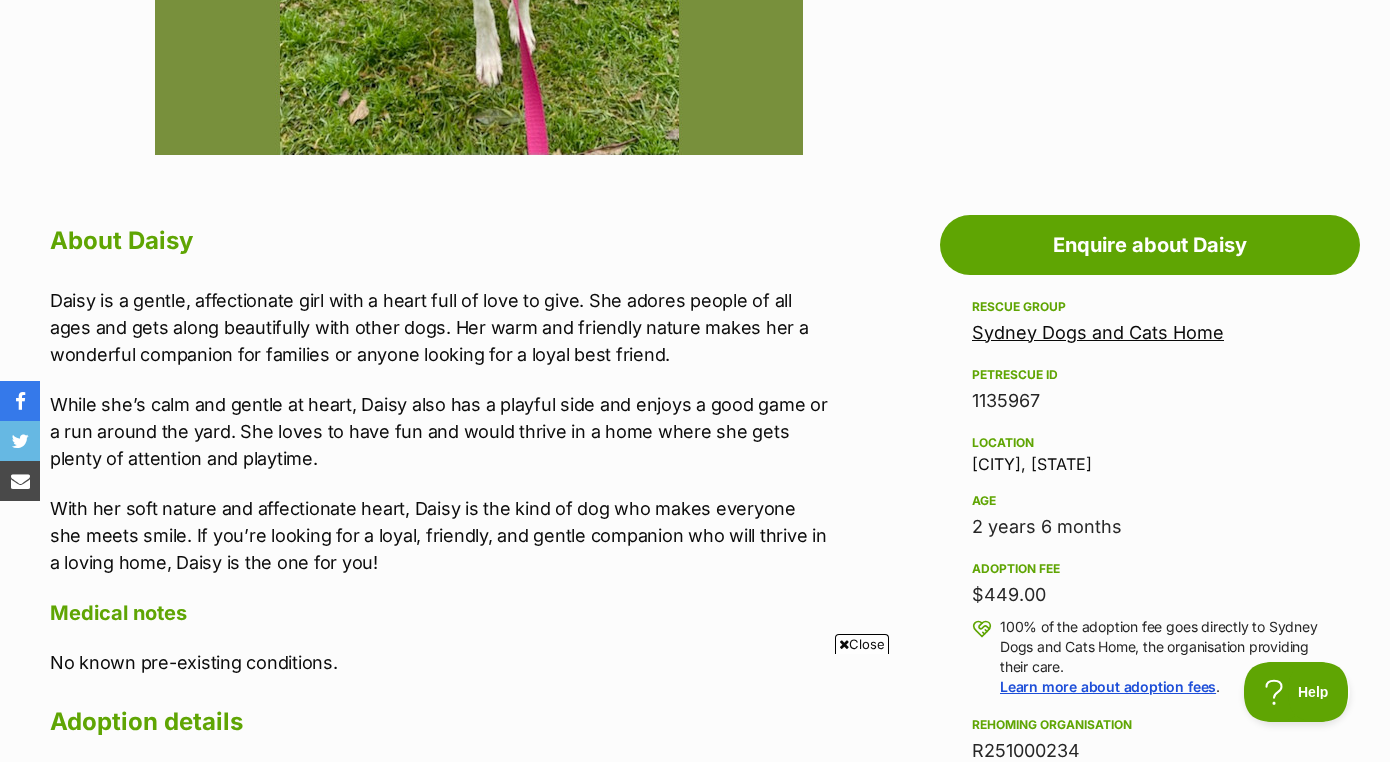 scroll, scrollTop: 708, scrollLeft: 0, axis: vertical 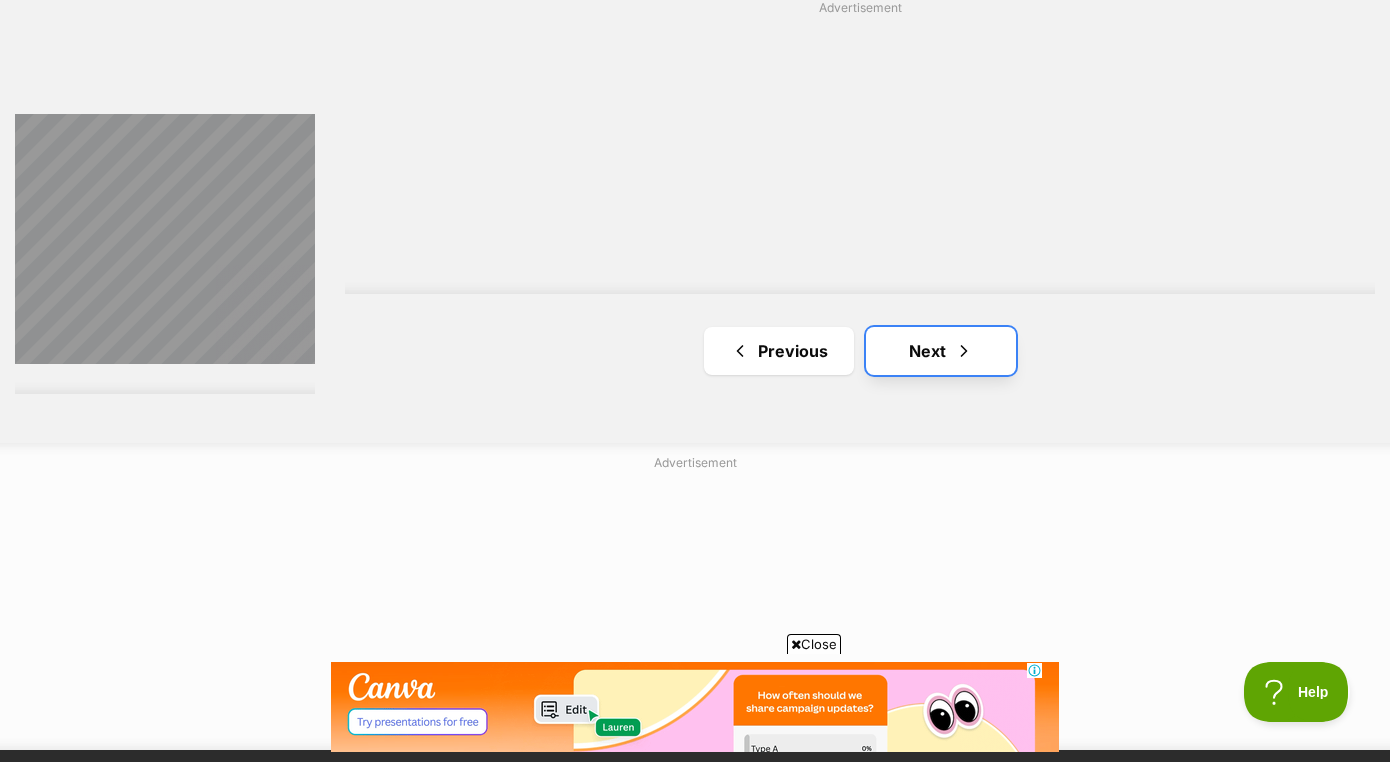 click on "Next" at bounding box center (941, 351) 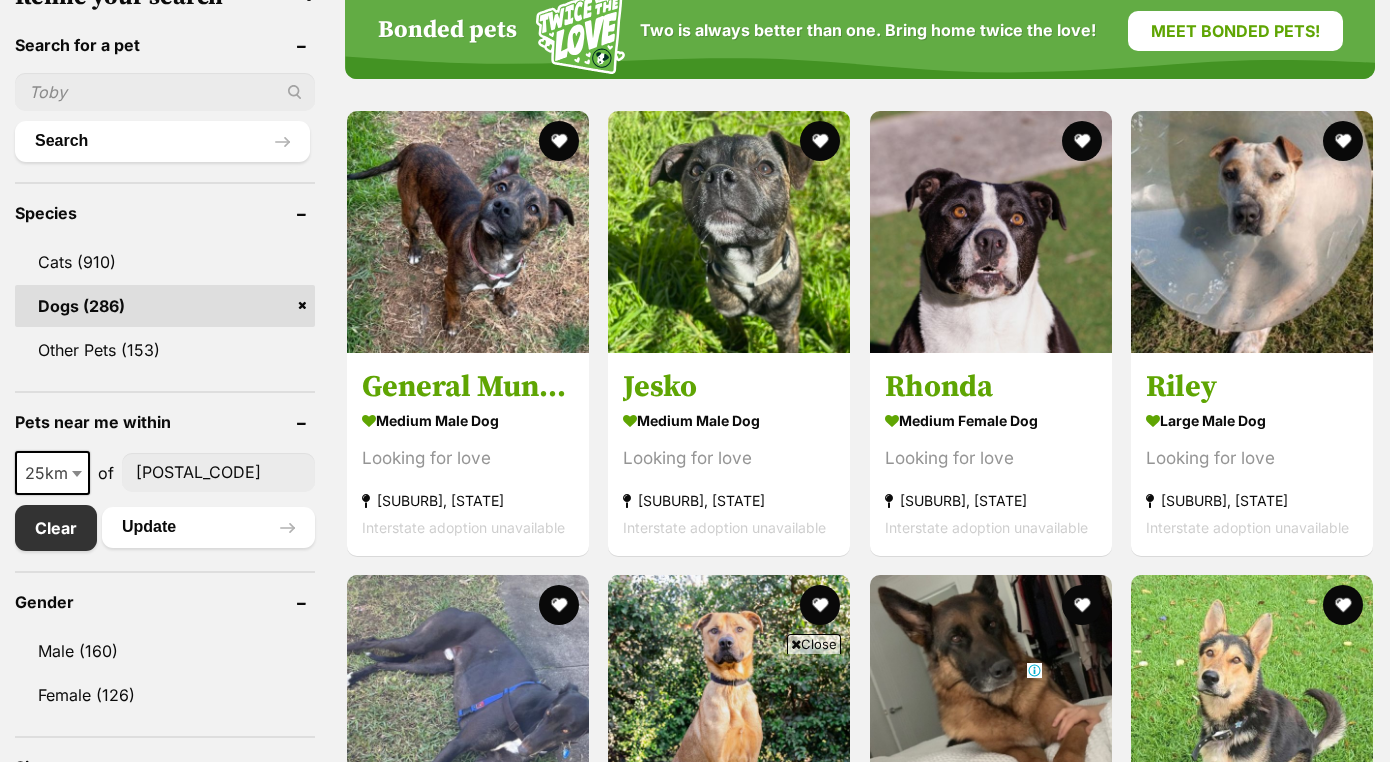 scroll, scrollTop: 754, scrollLeft: 0, axis: vertical 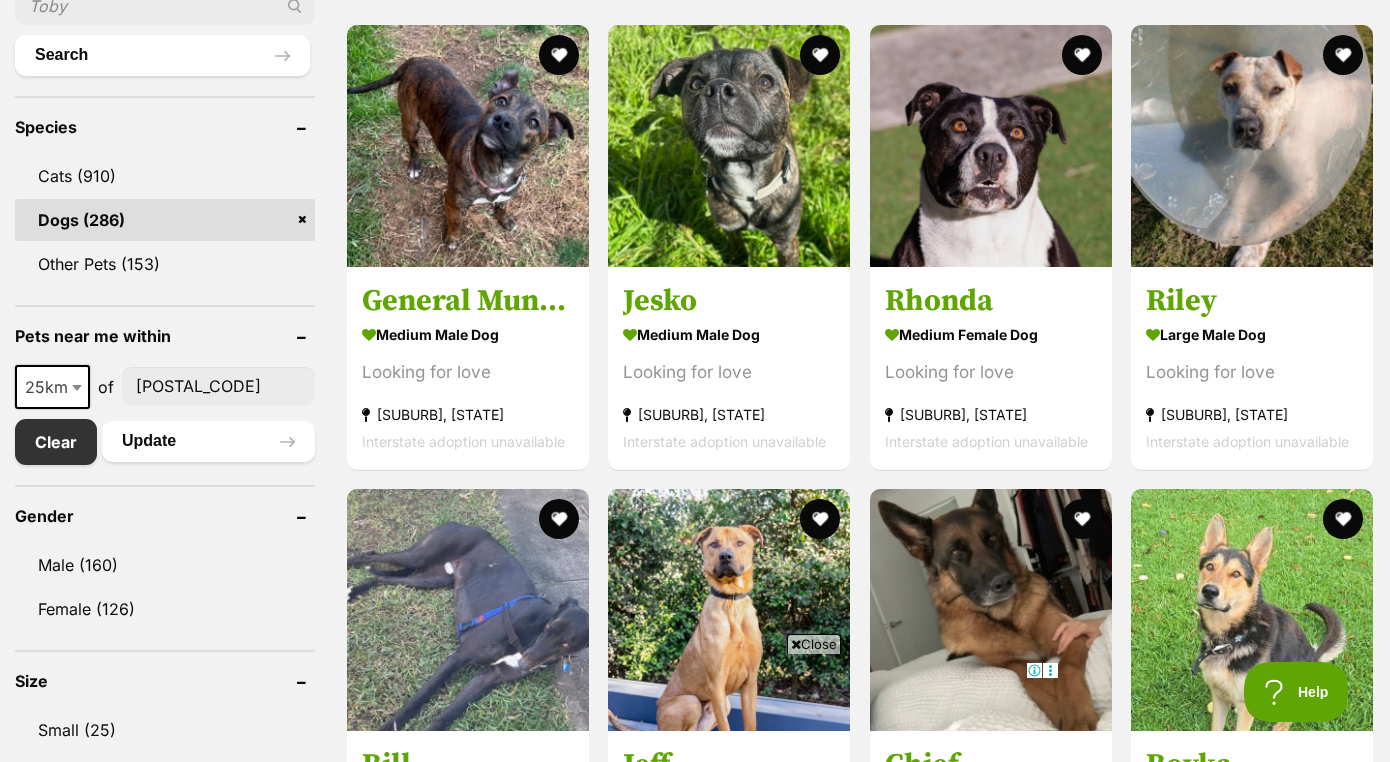 click on "Close" at bounding box center (814, 644) 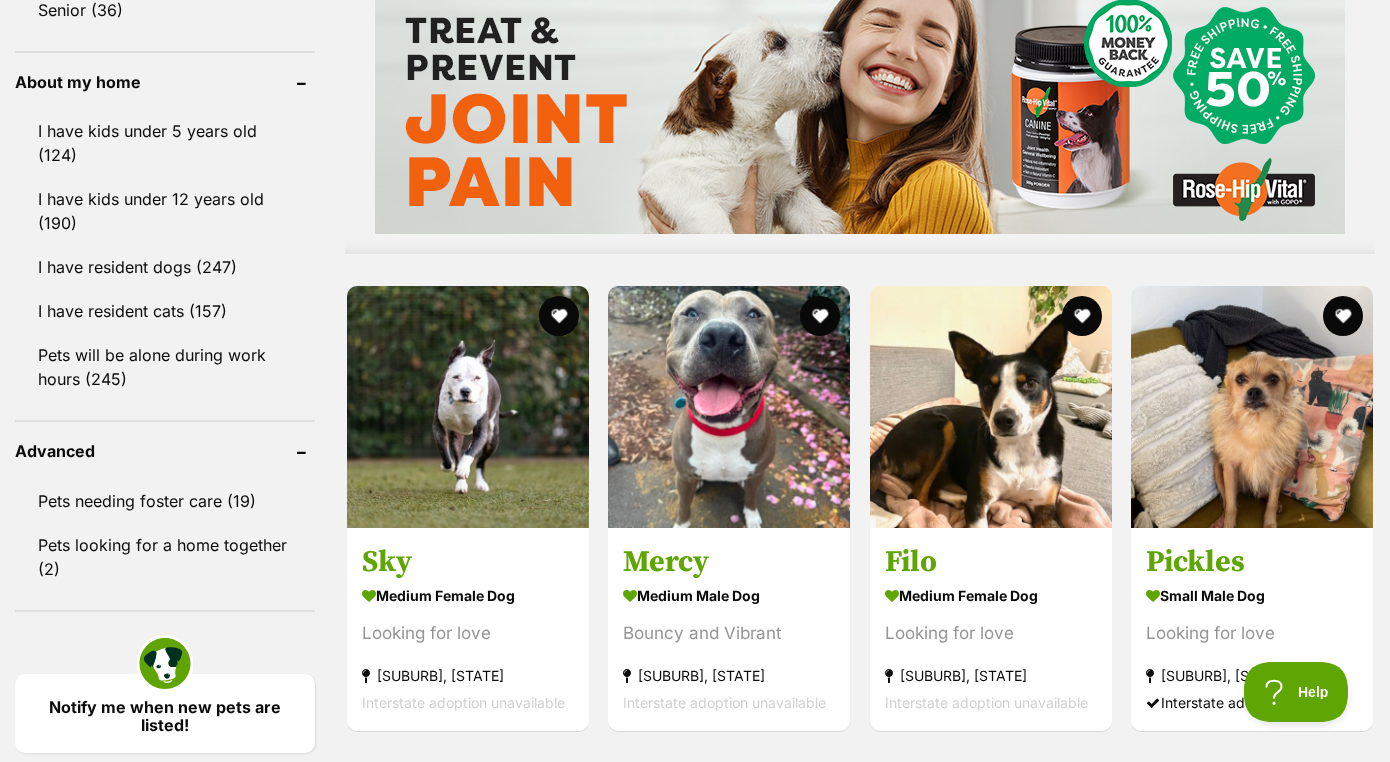 scroll, scrollTop: 1778, scrollLeft: 0, axis: vertical 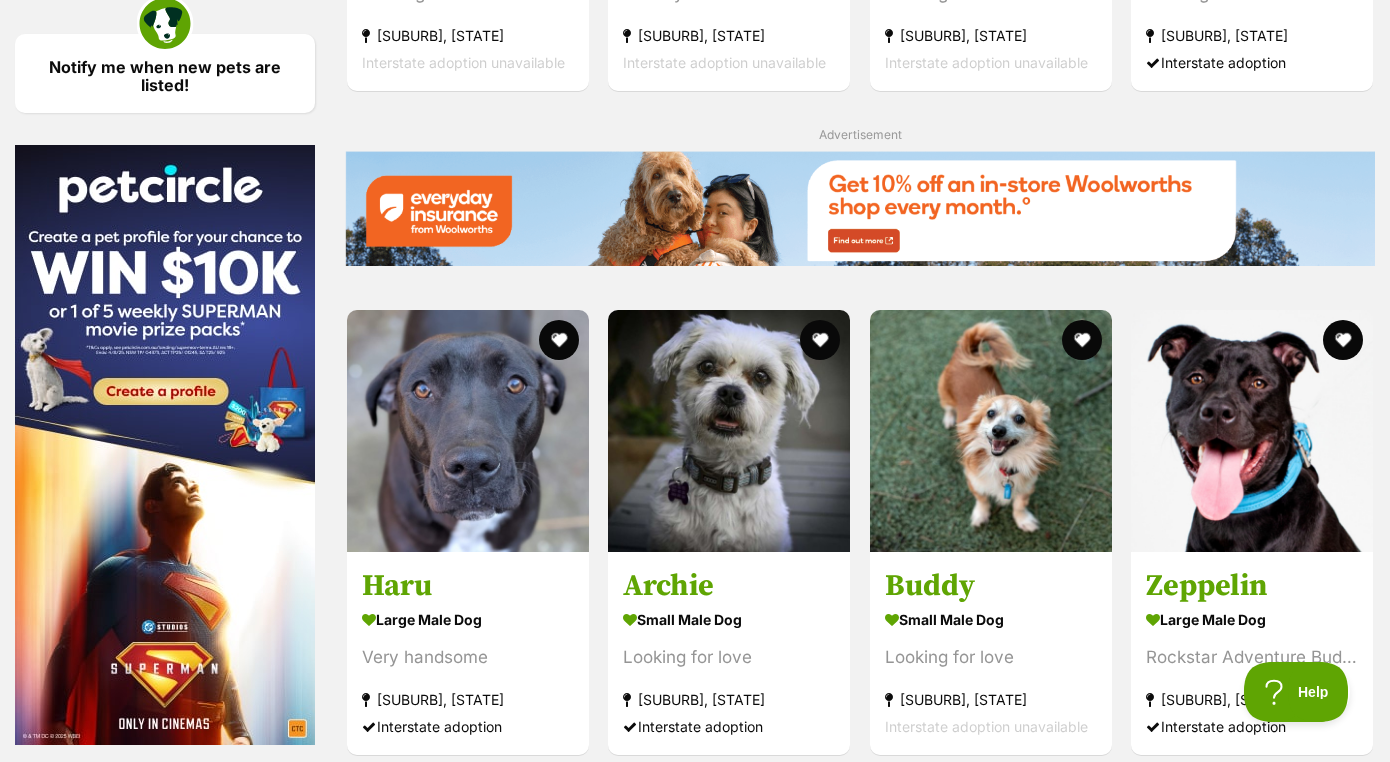 click on "General Munchkin
medium male Dog
Looking for love
Kemps Creek, NSW
Interstate adoption unavailable
Jesko
medium male Dog
Looking for love
Kemps Creek, NSW
Interstate adoption unavailable
Rhonda
medium female Dog
Looking for love
Kemps Creek, NSW
Interstate adoption unavailable
Riley
large male Dog
Looking for love
Manly, NSW
Interstate adoption unavailable
Bill
large male Dog
Looking for love
Yagoona West, NSW
Interstate adoption unavailable
Jeff
large male Dog
Looking for love
Kemps Creek, NSW
Interstate adoption unavailable
Advertisement
Chief
large male Dog
German Shepherd
Menai, NSW" at bounding box center [860, -112] 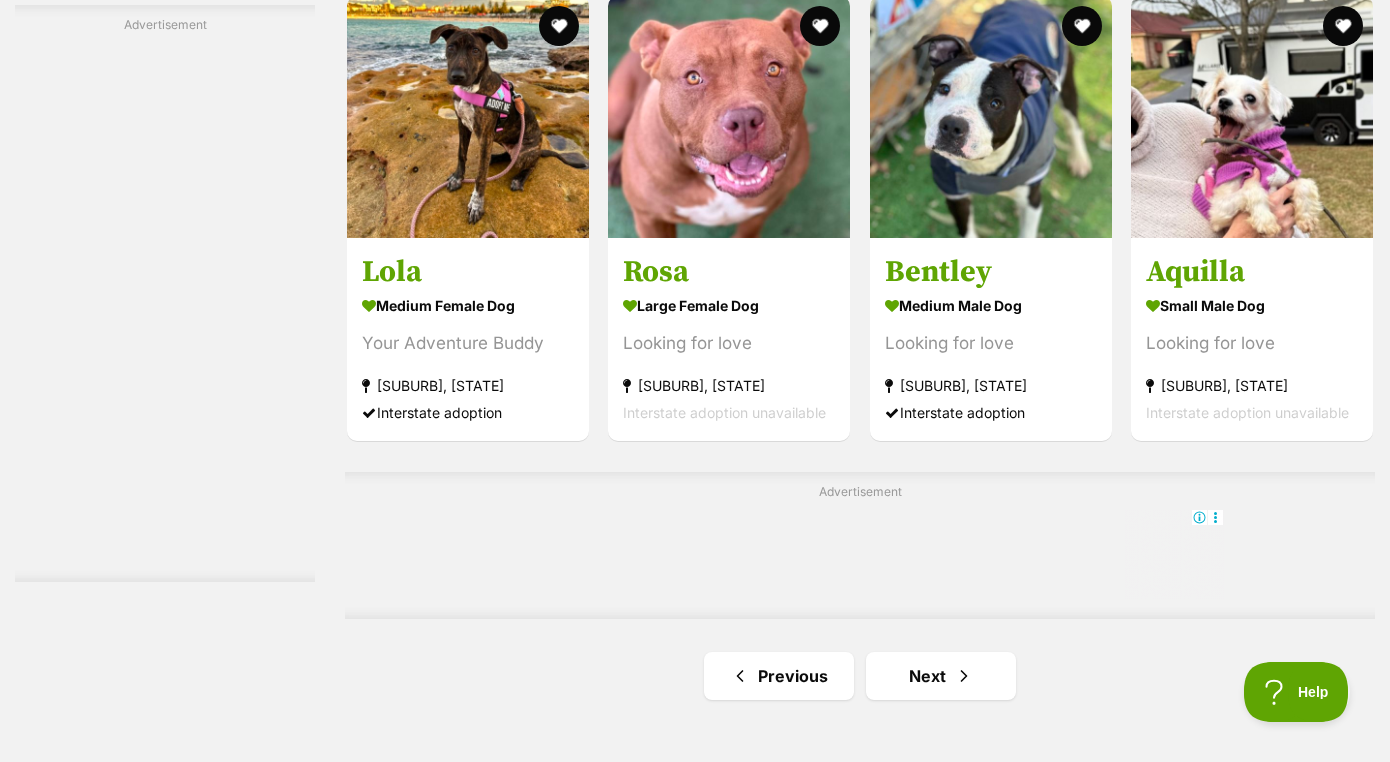 scroll, scrollTop: 3381, scrollLeft: 0, axis: vertical 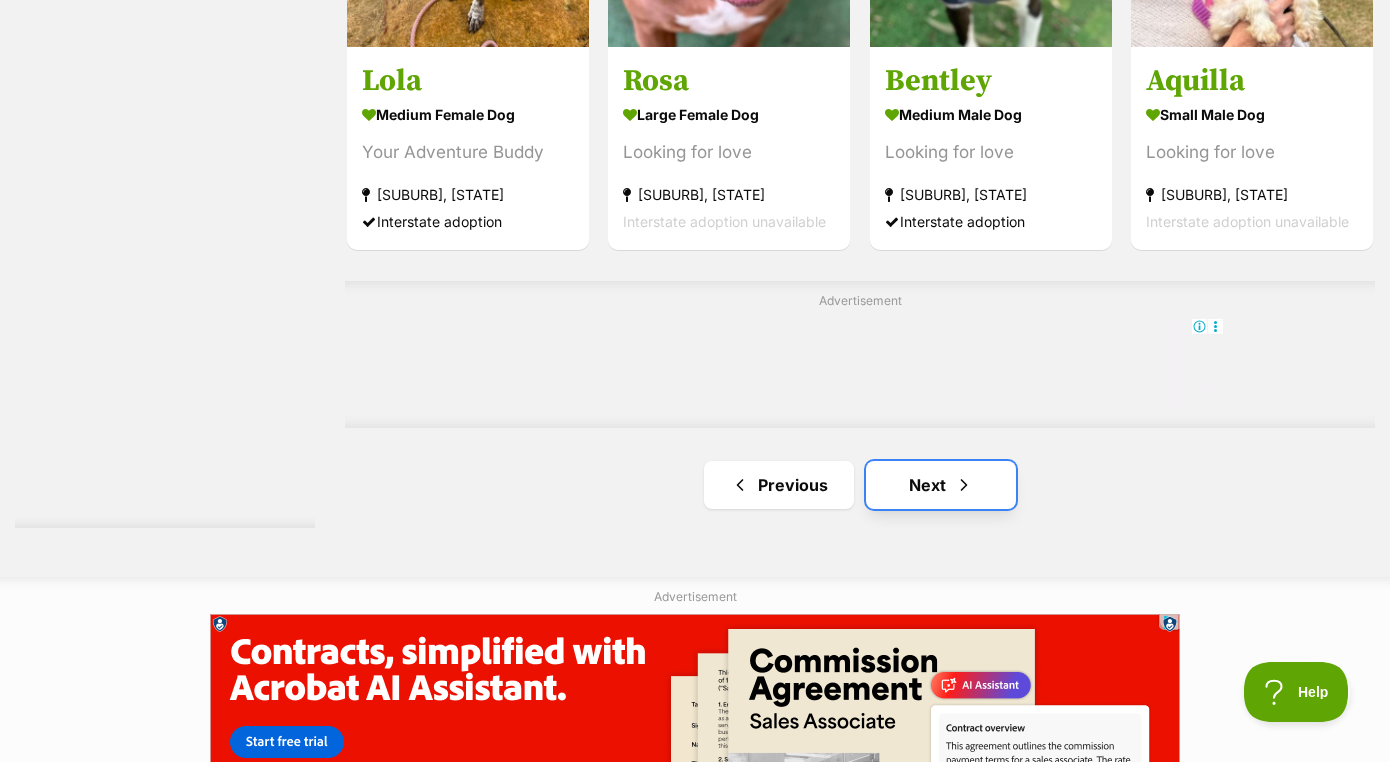 click on "Next" at bounding box center [941, 485] 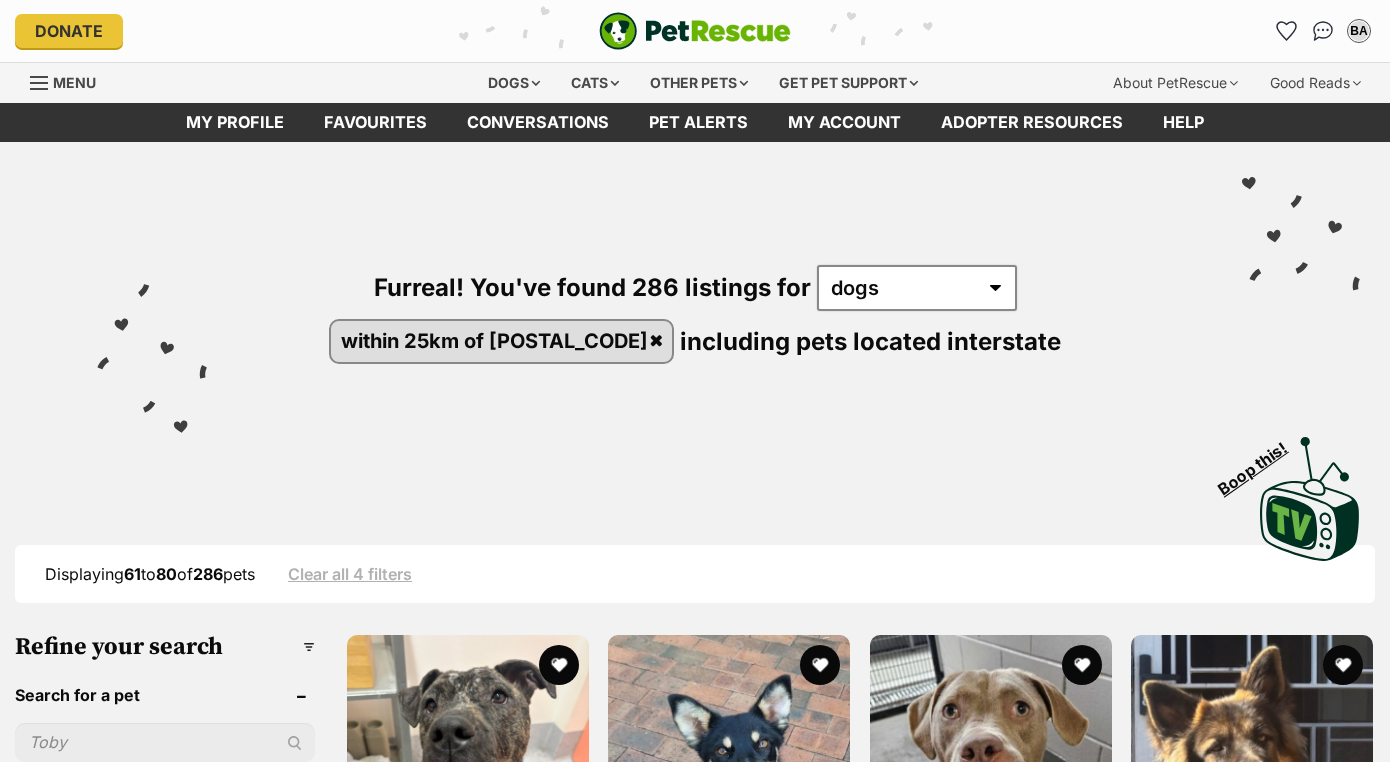 scroll, scrollTop: 0, scrollLeft: 0, axis: both 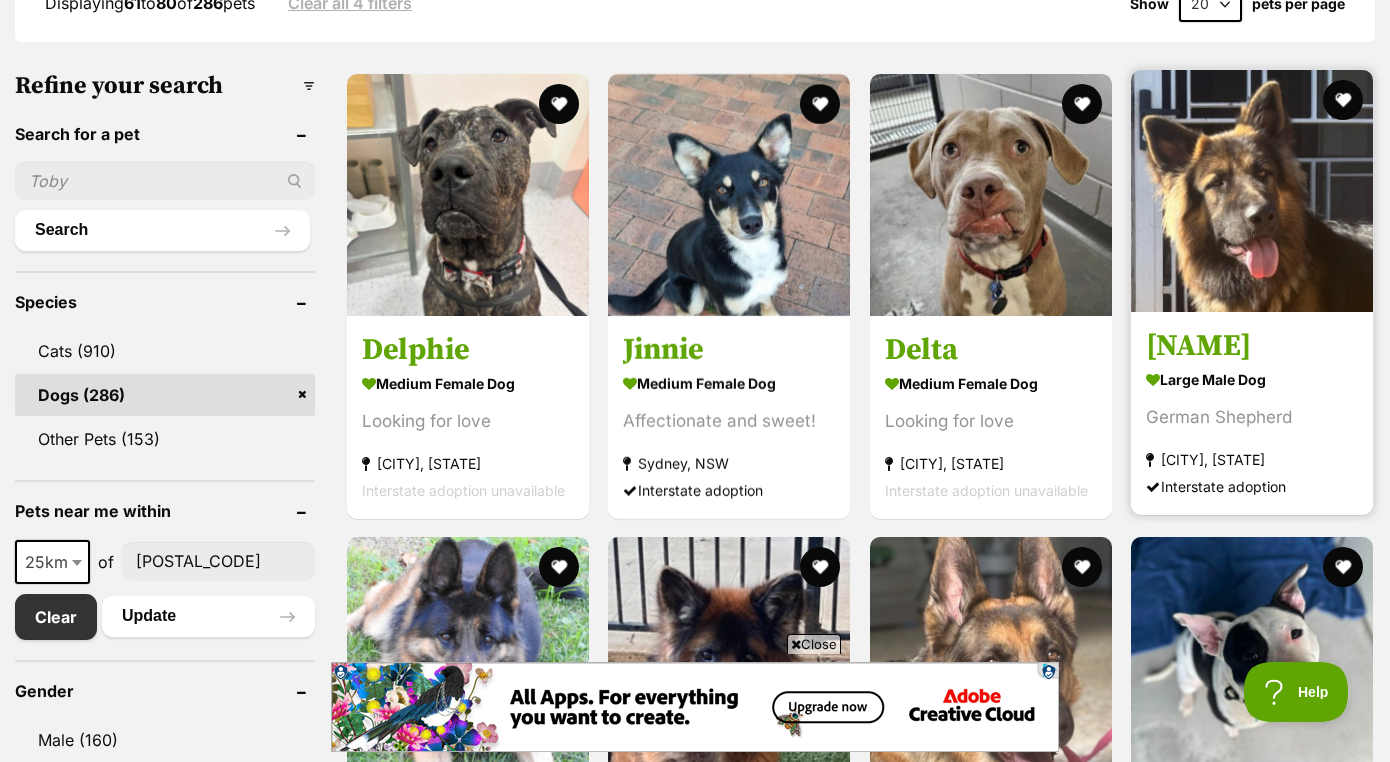 click at bounding box center (1252, 191) 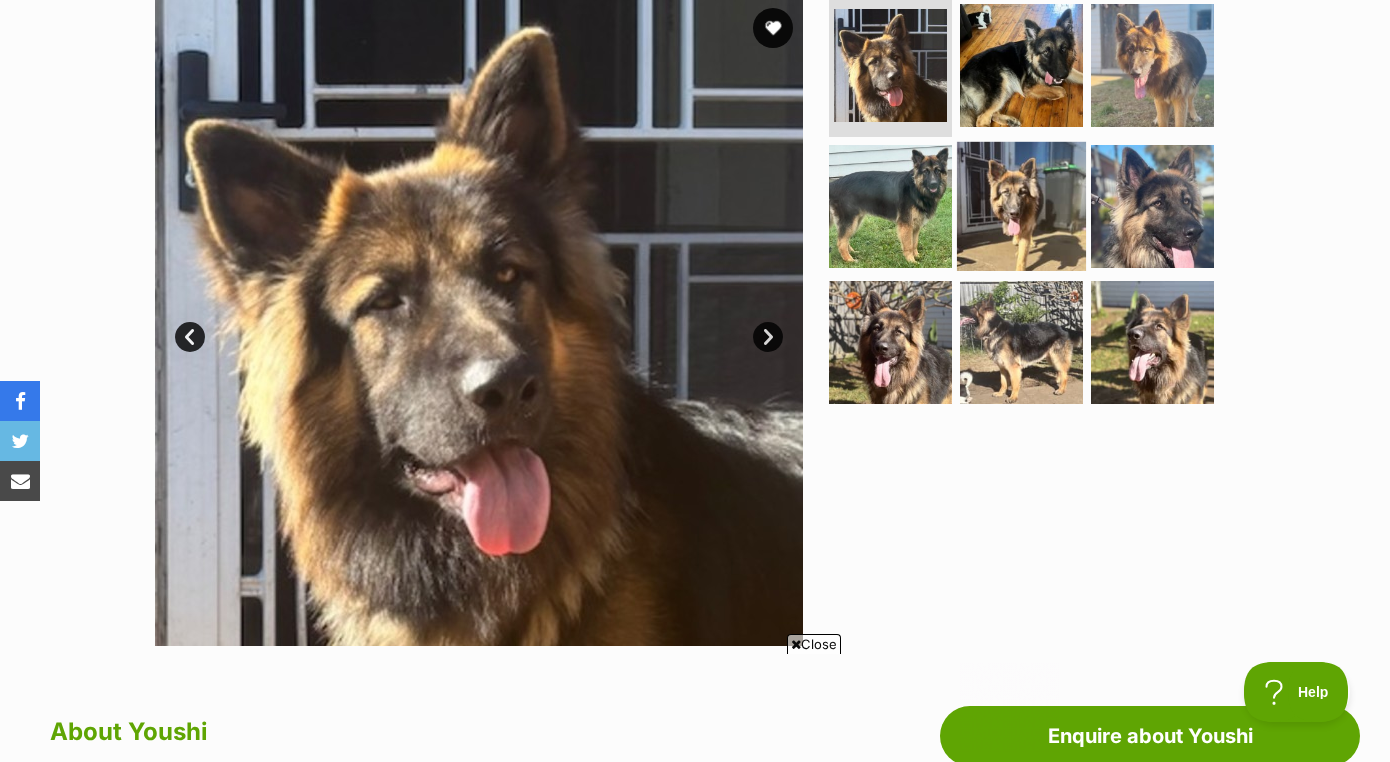 scroll, scrollTop: 0, scrollLeft: 0, axis: both 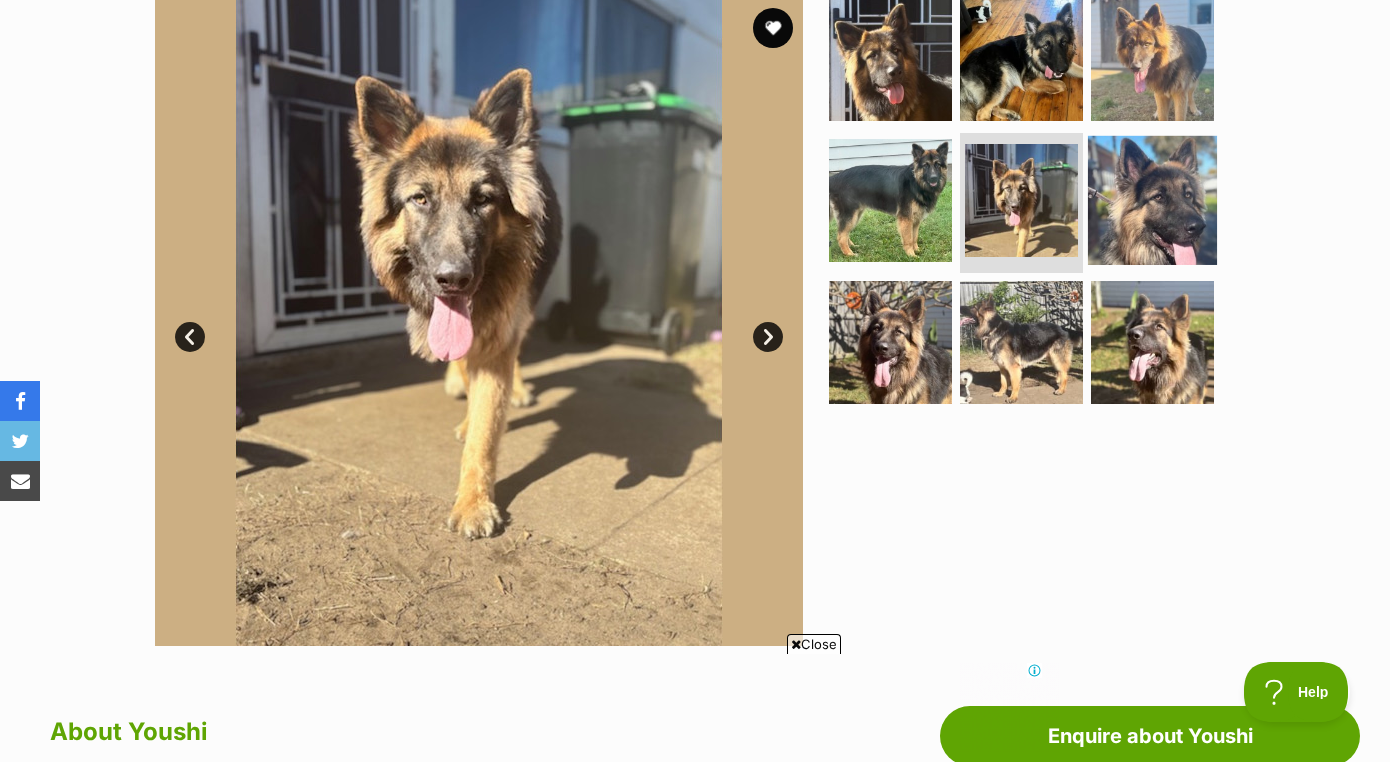click at bounding box center [1152, 200] 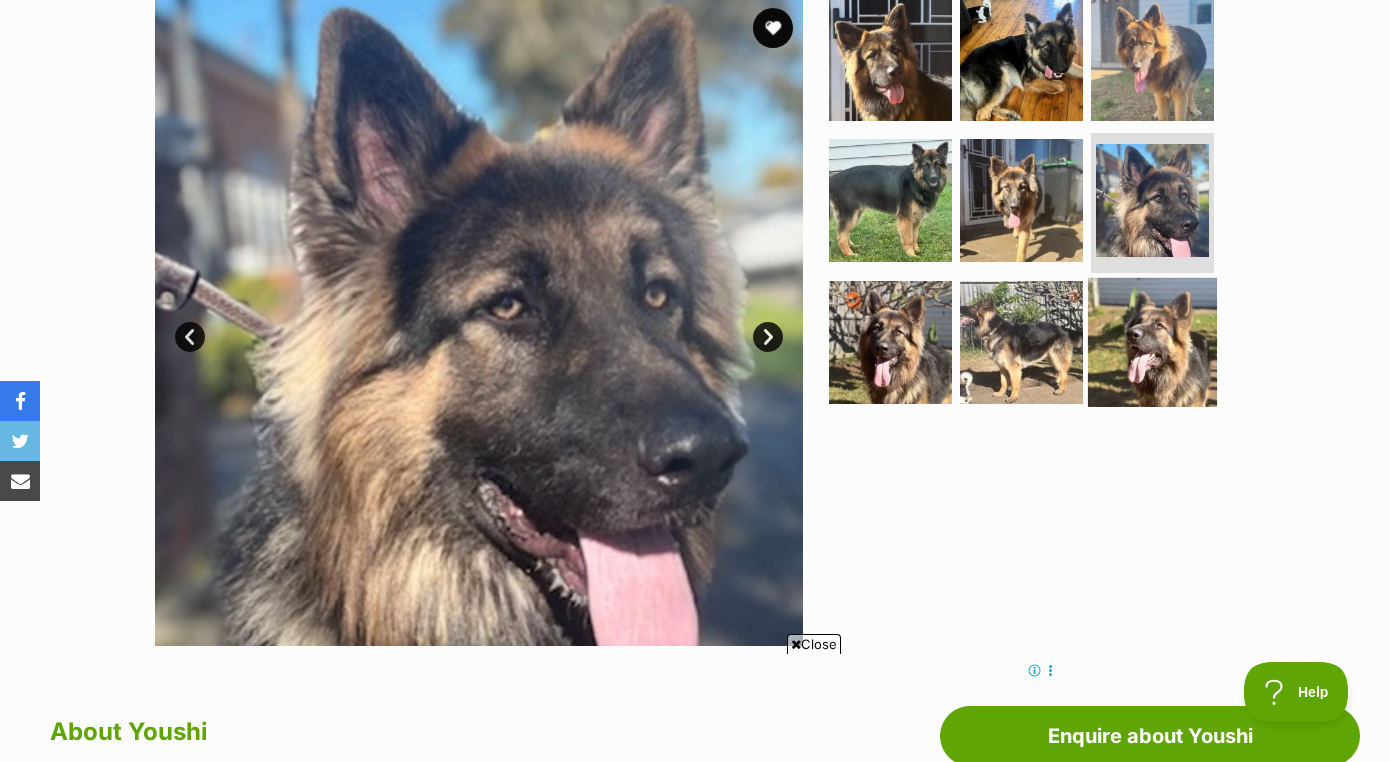 click at bounding box center (1152, 342) 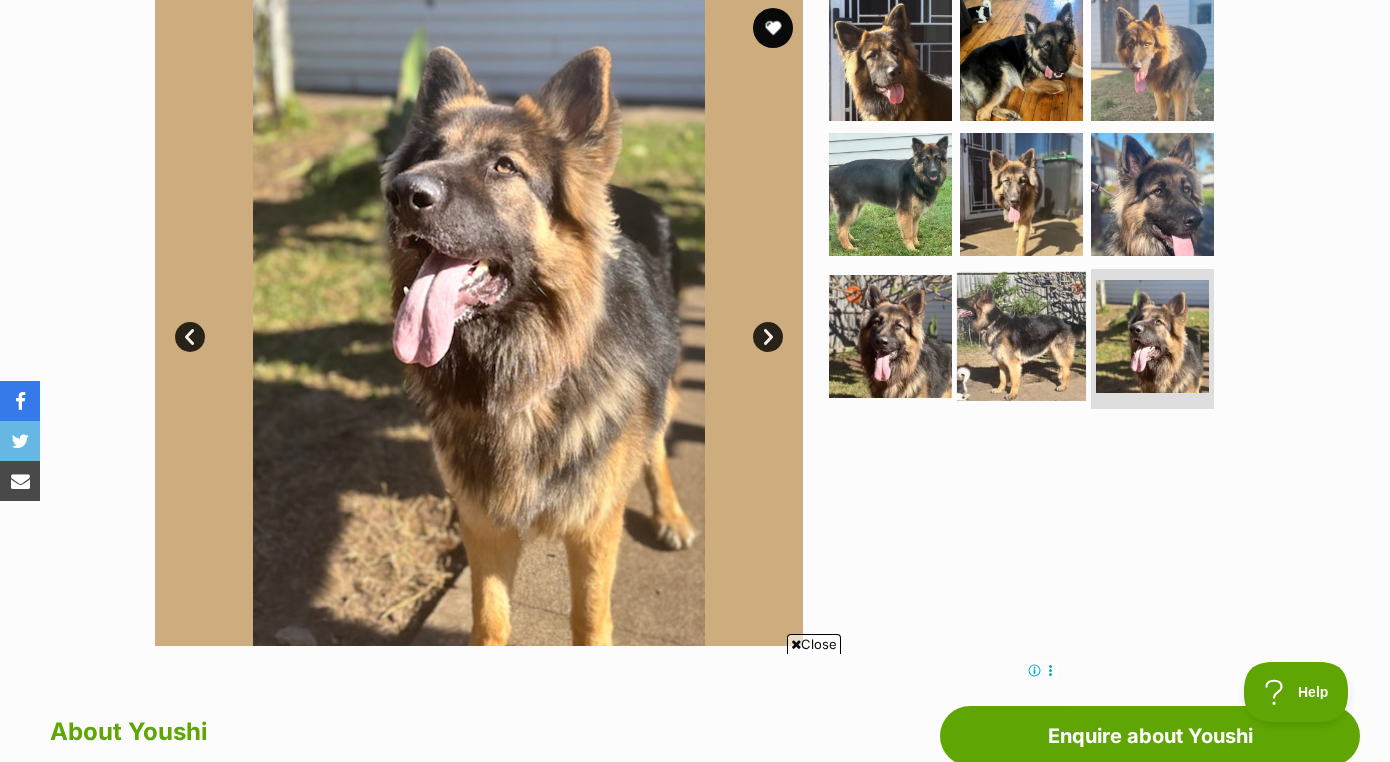 click at bounding box center (1021, 336) 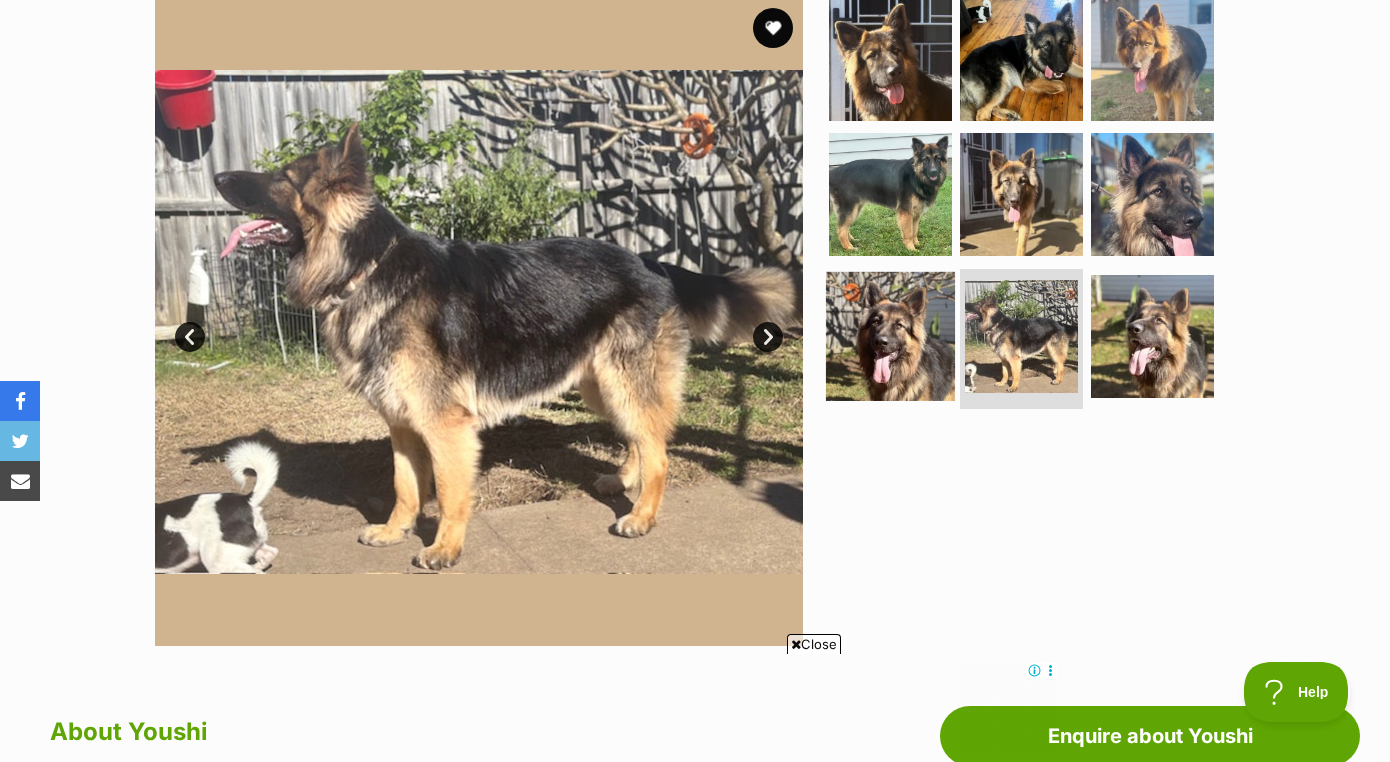click at bounding box center (890, 336) 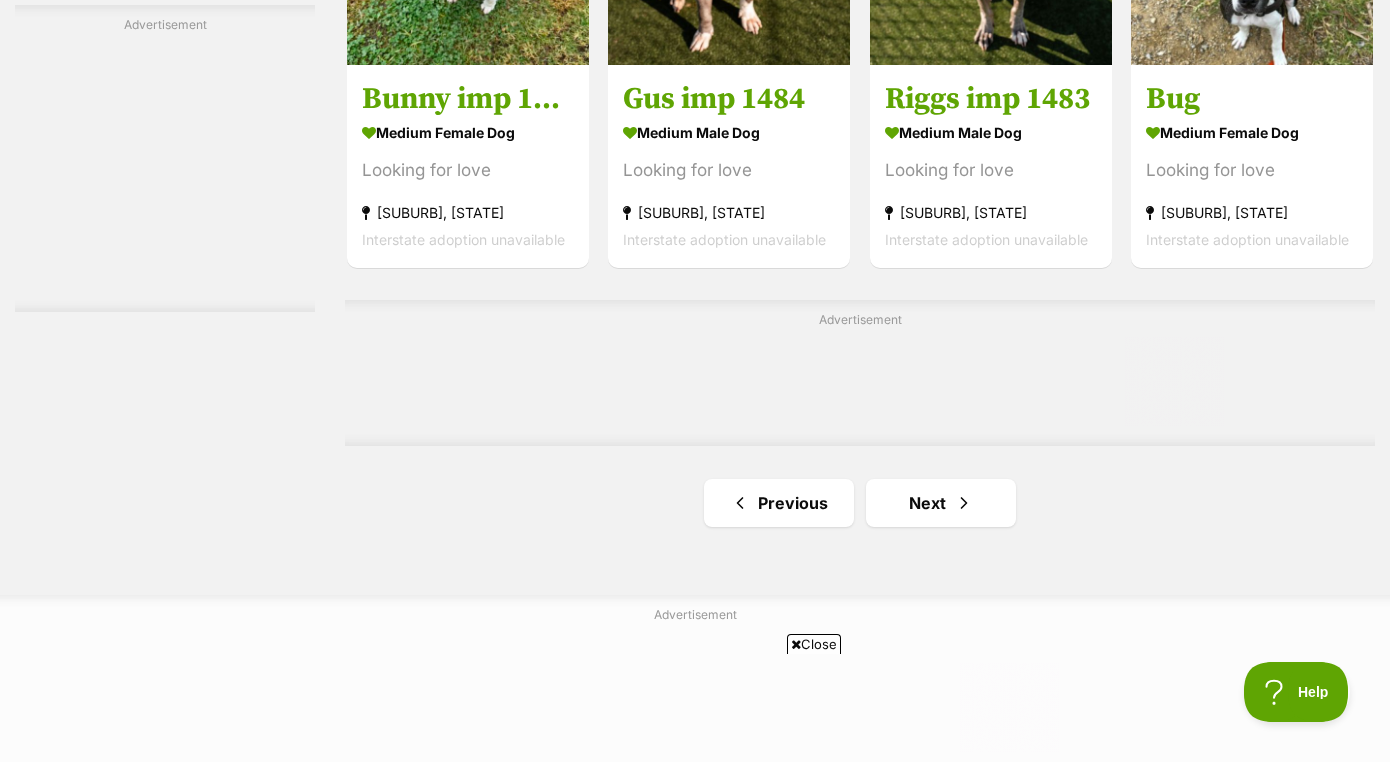 scroll, scrollTop: 0, scrollLeft: 0, axis: both 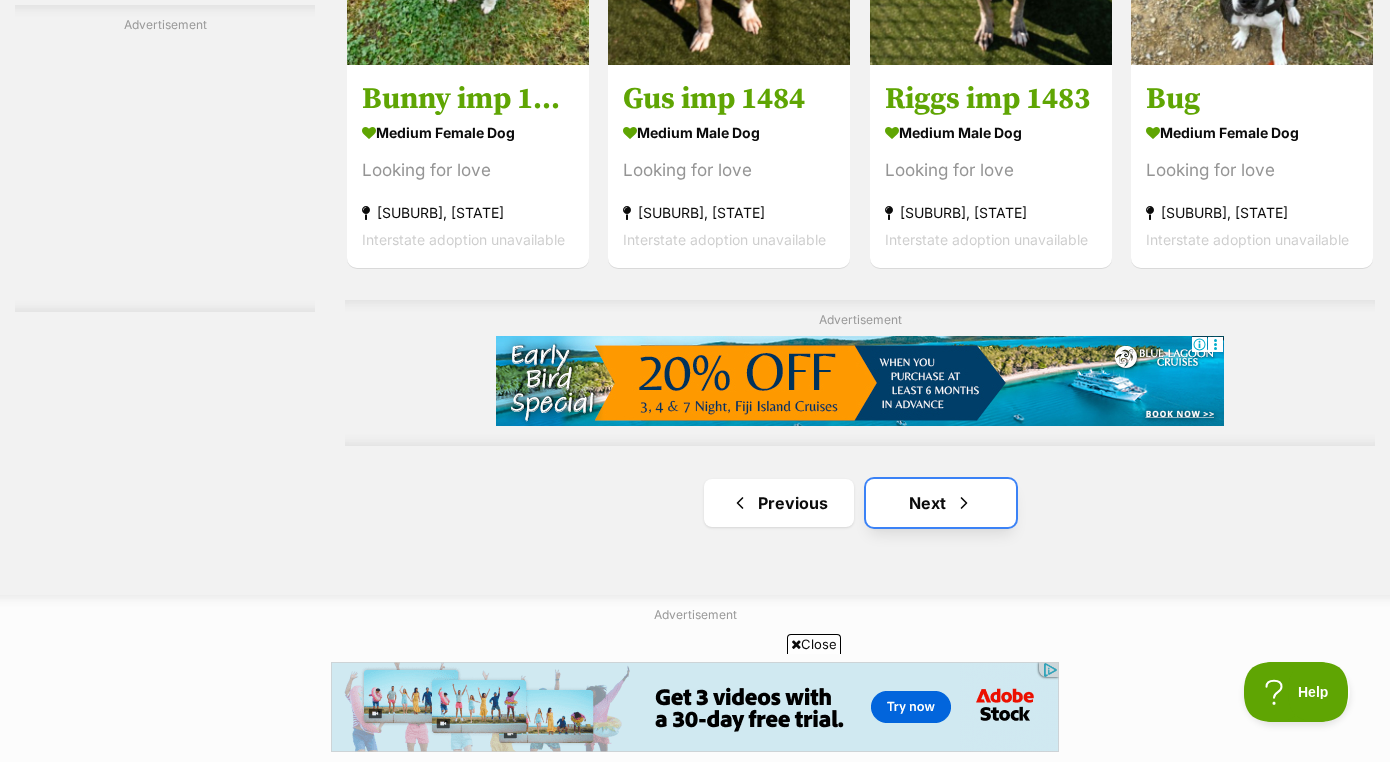 click at bounding box center (964, 503) 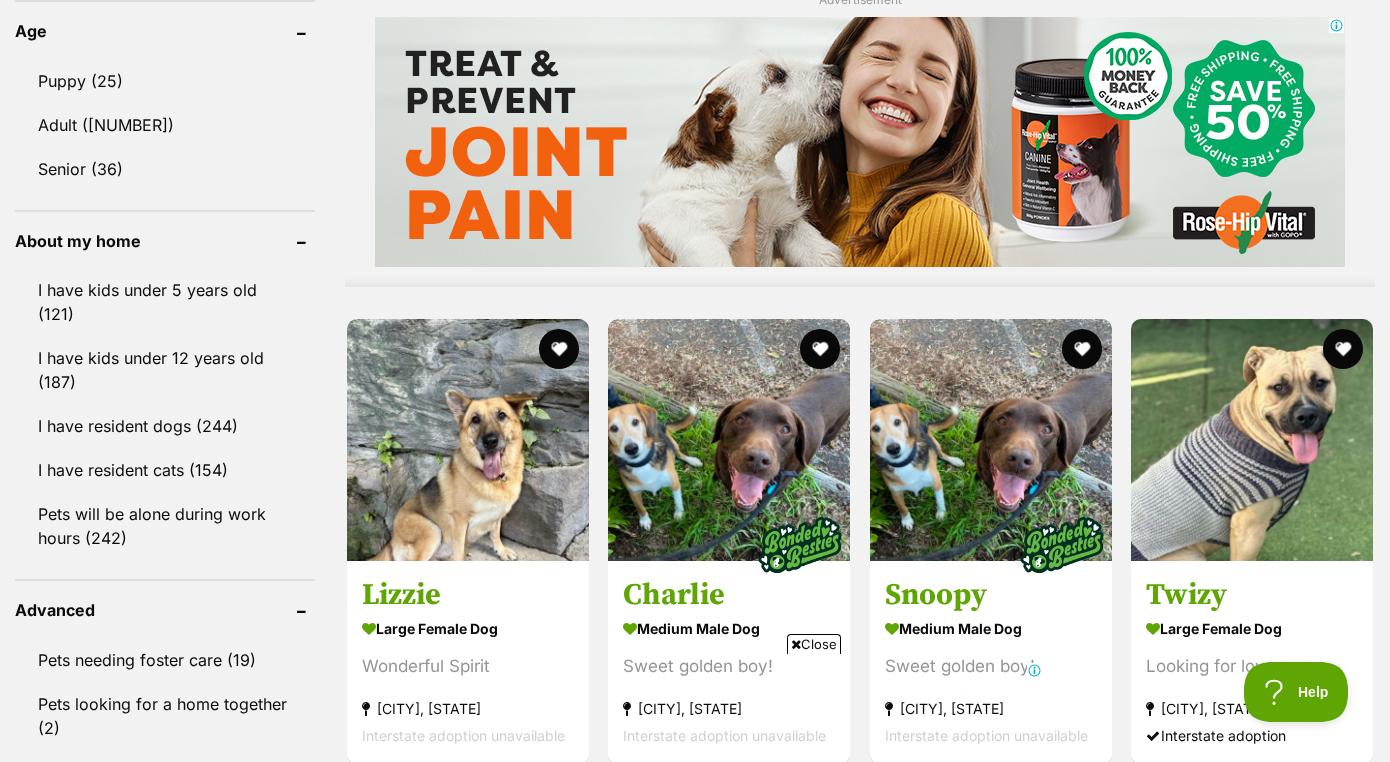scroll, scrollTop: 0, scrollLeft: 0, axis: both 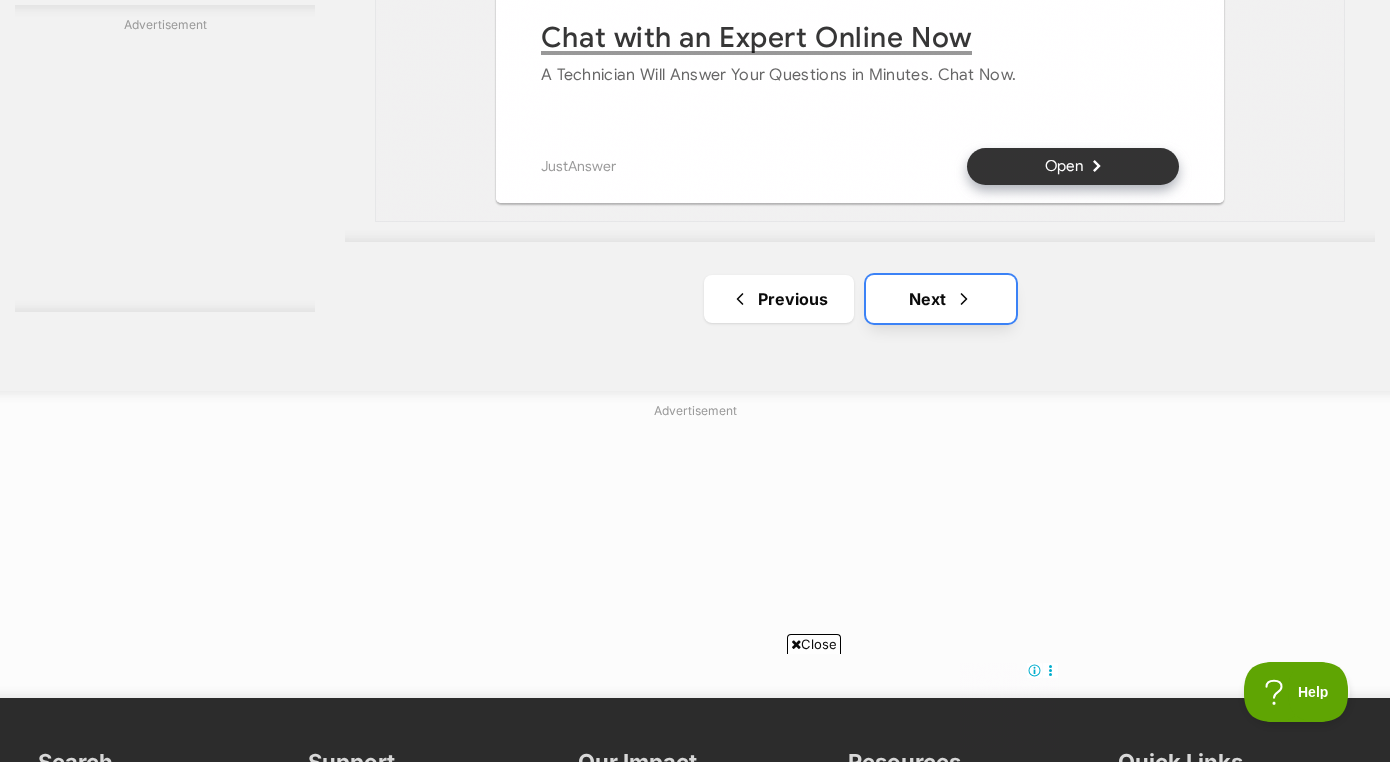 click on "Next" at bounding box center (941, 299) 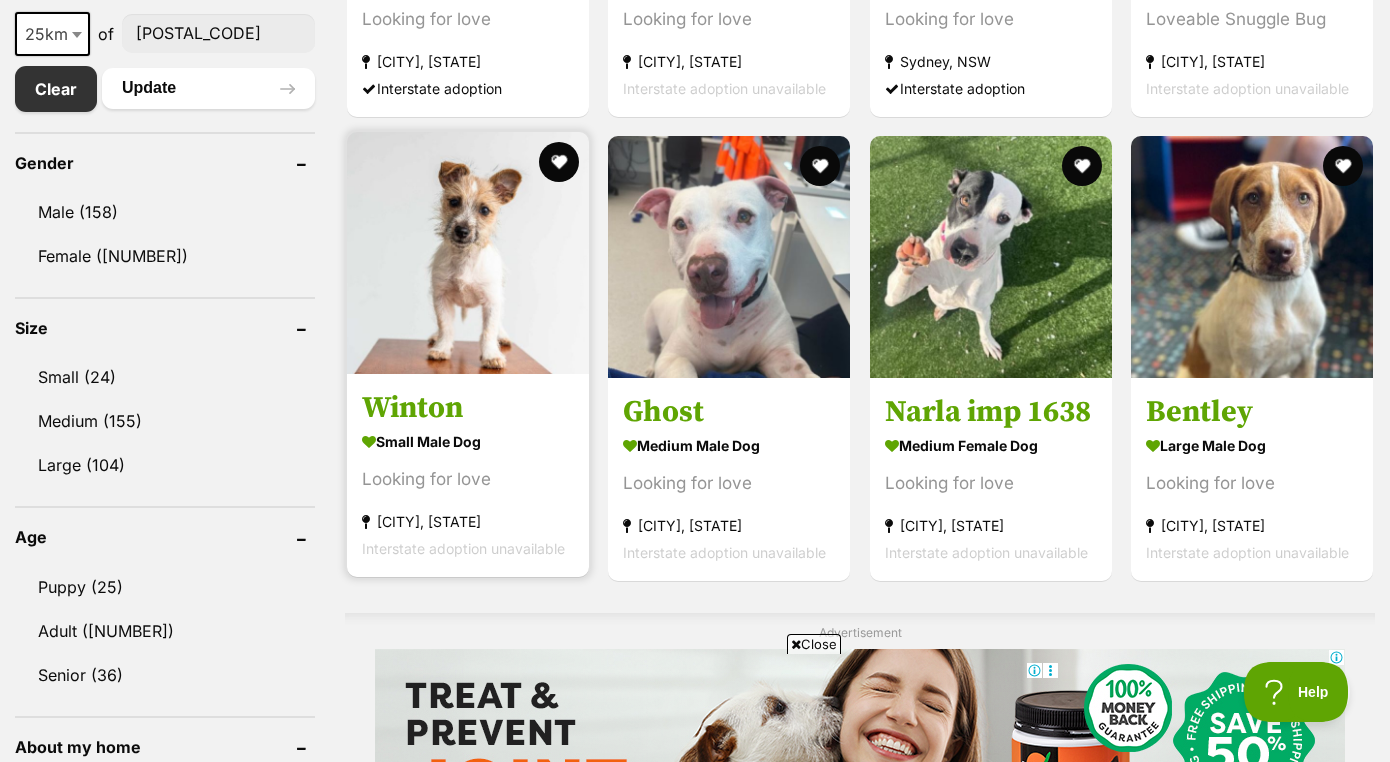 scroll, scrollTop: 0, scrollLeft: 0, axis: both 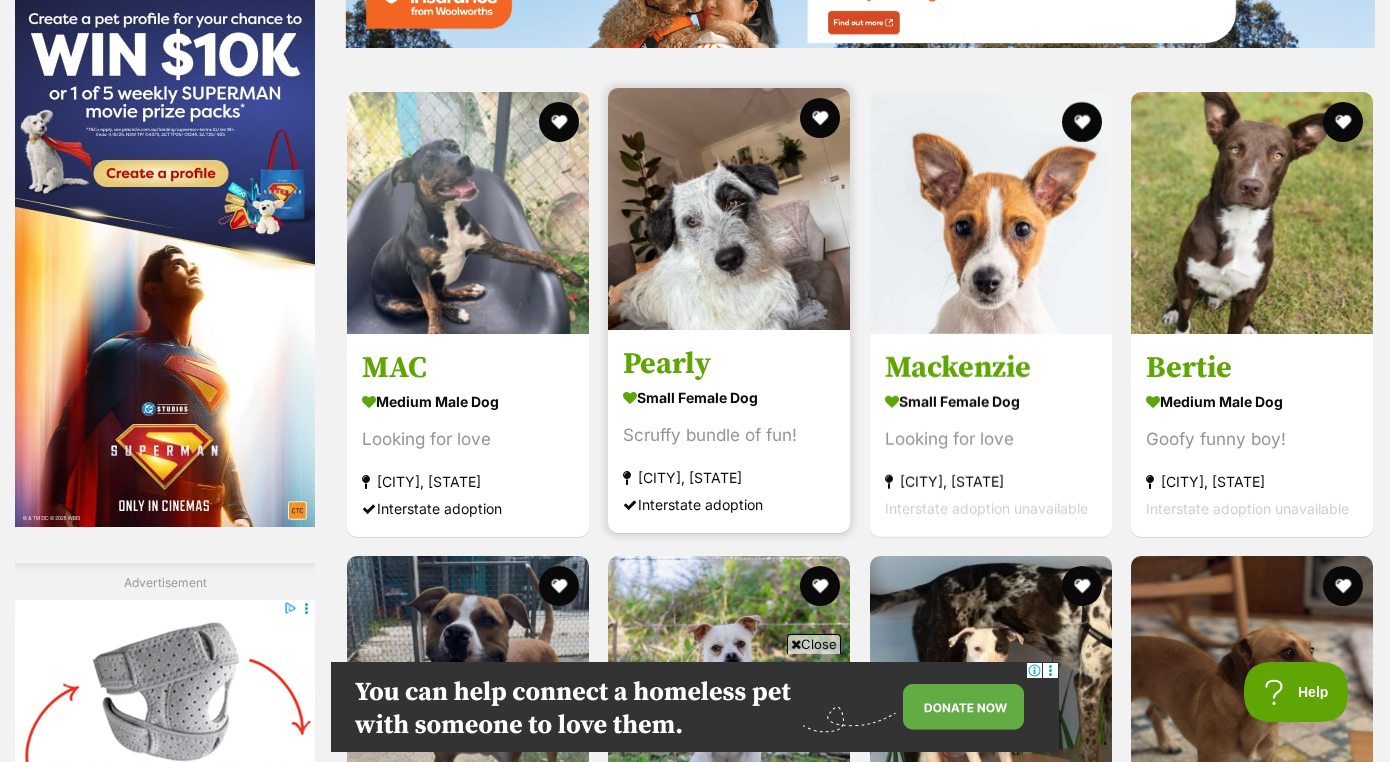click at bounding box center (729, 209) 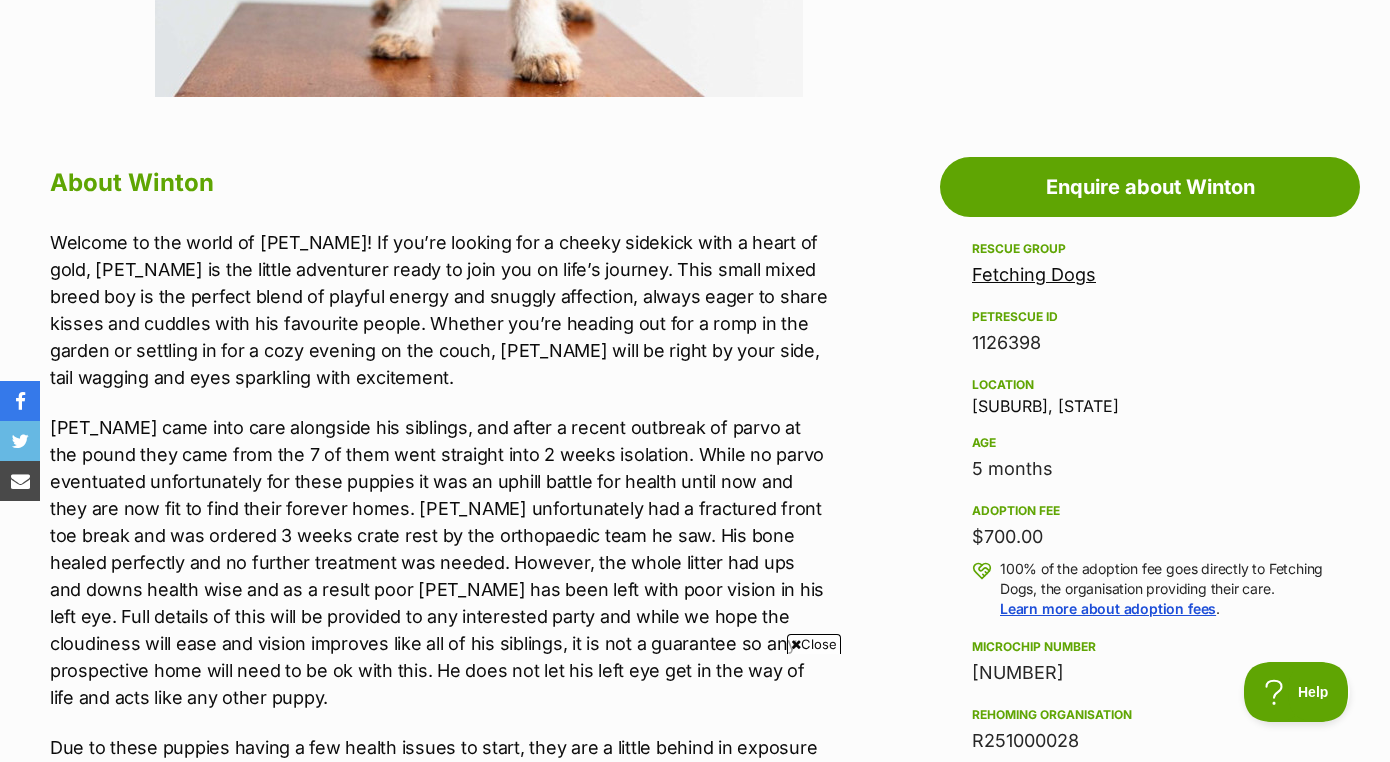 scroll, scrollTop: 1043, scrollLeft: 0, axis: vertical 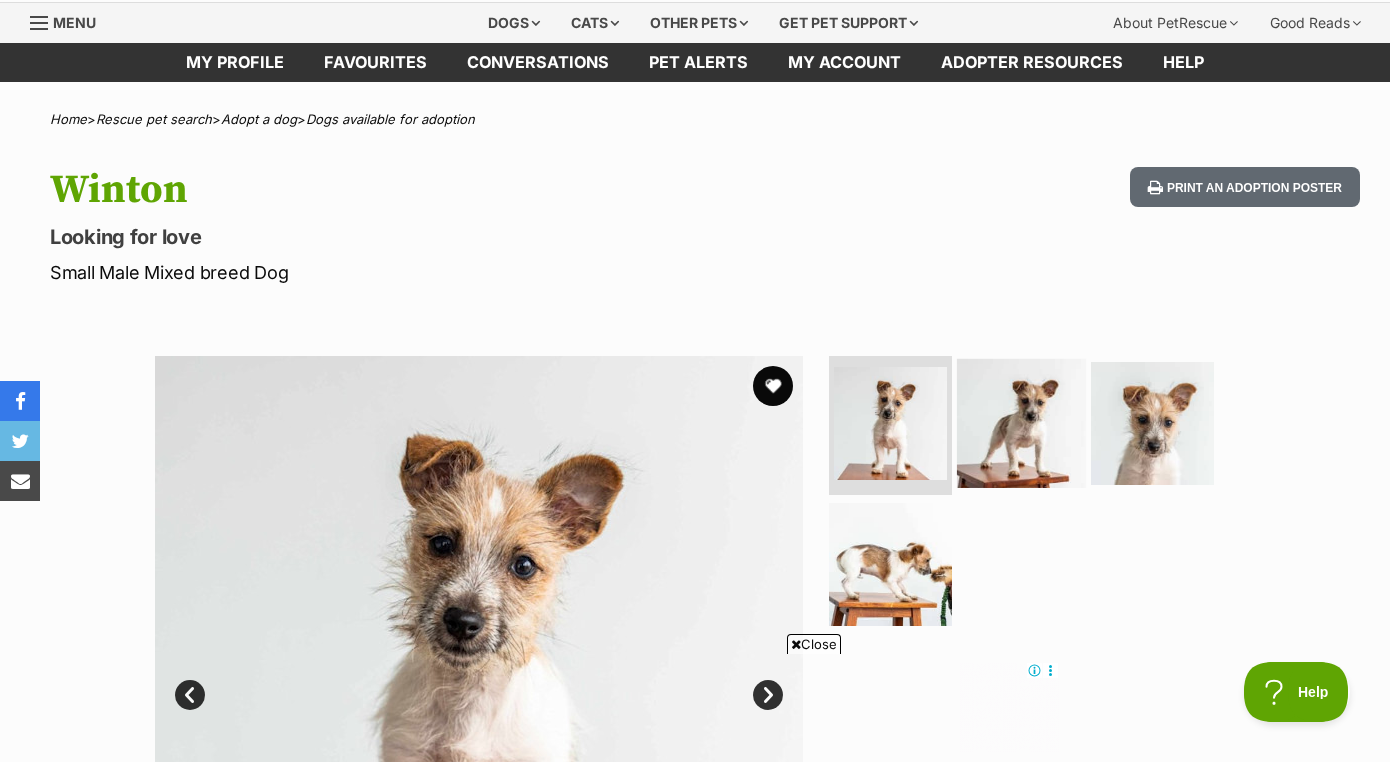 click at bounding box center (1021, 422) 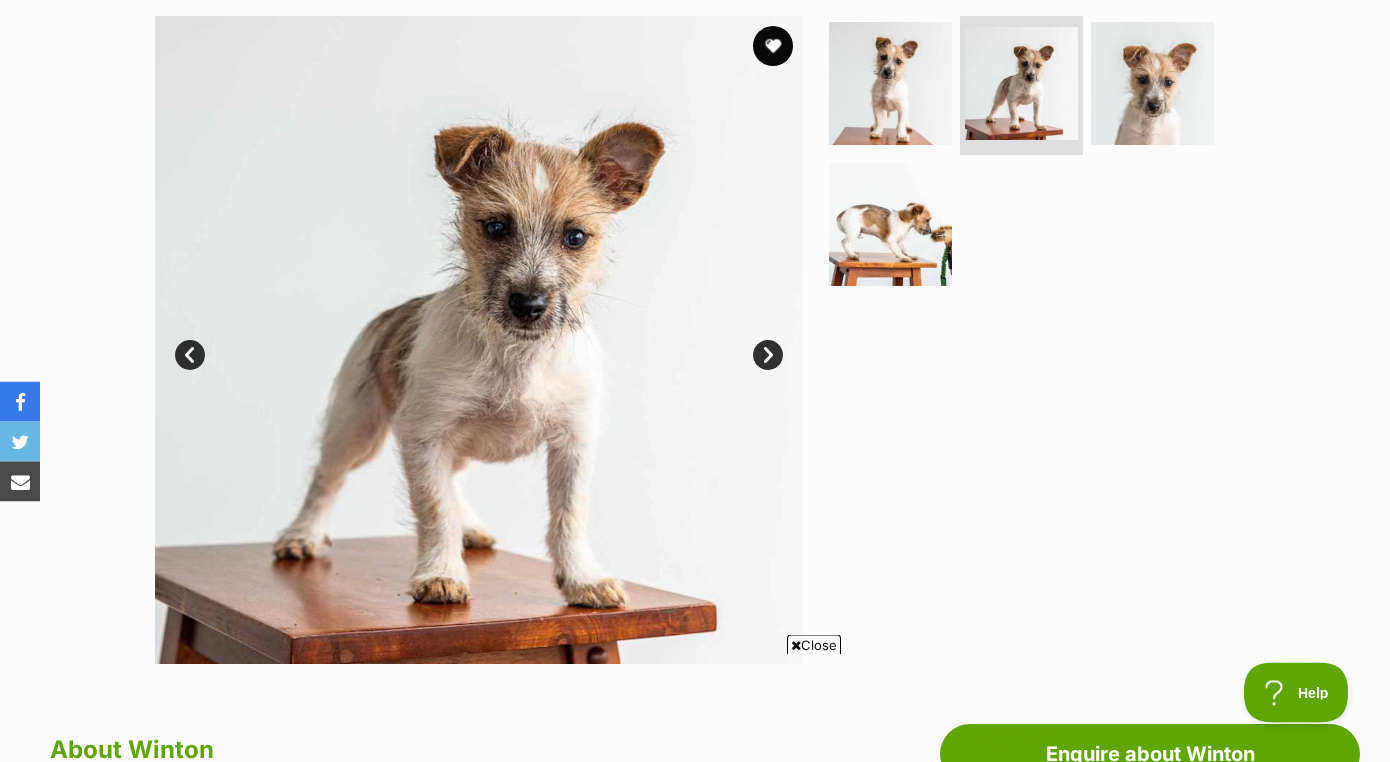 scroll, scrollTop: 0, scrollLeft: 0, axis: both 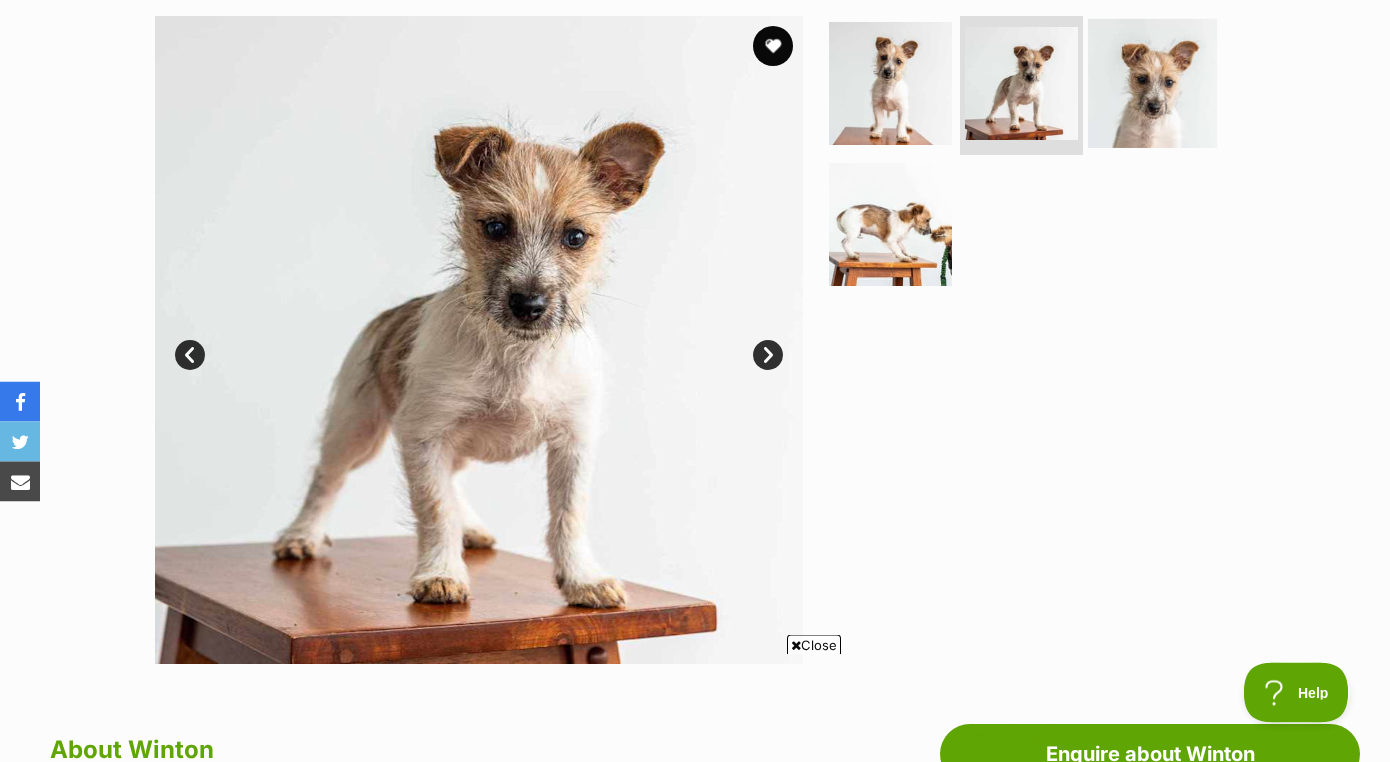 click at bounding box center (1152, 82) 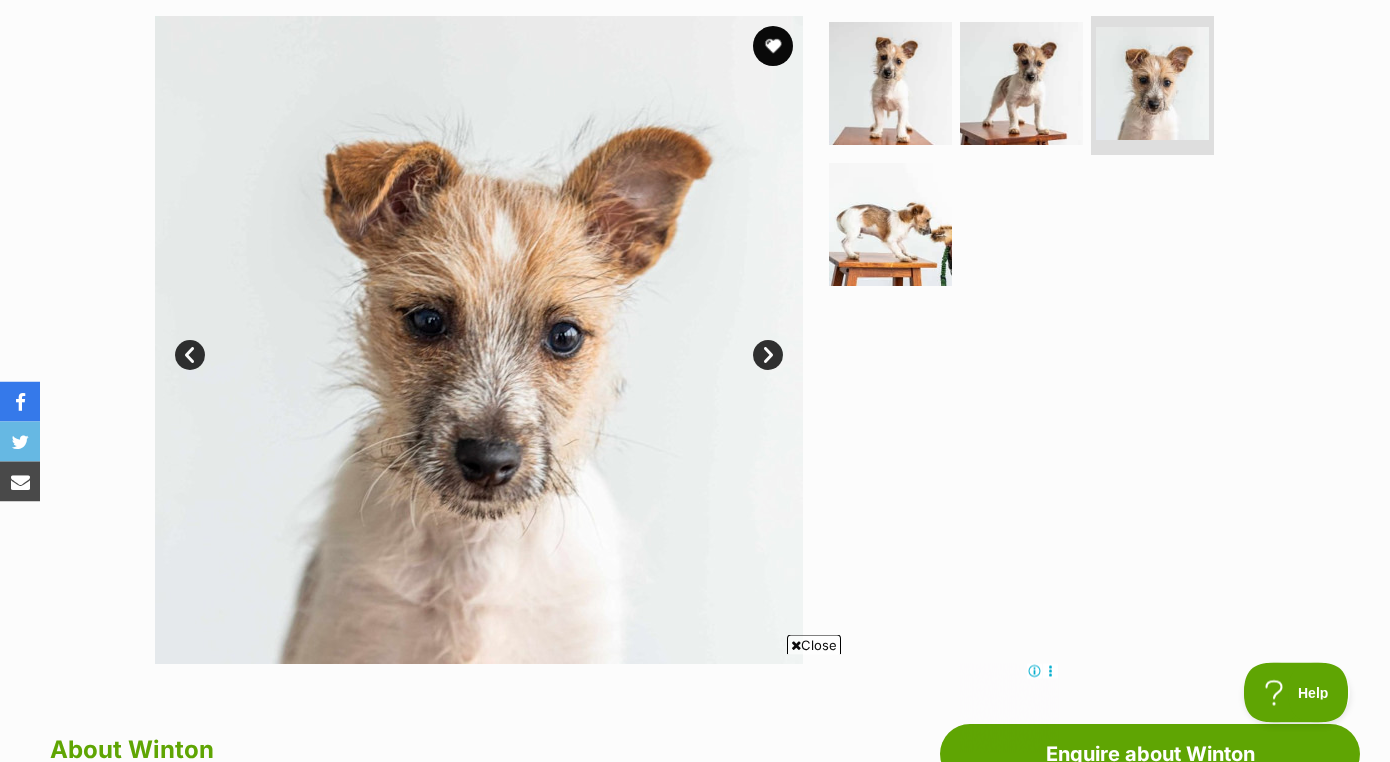 scroll, scrollTop: 0, scrollLeft: 0, axis: both 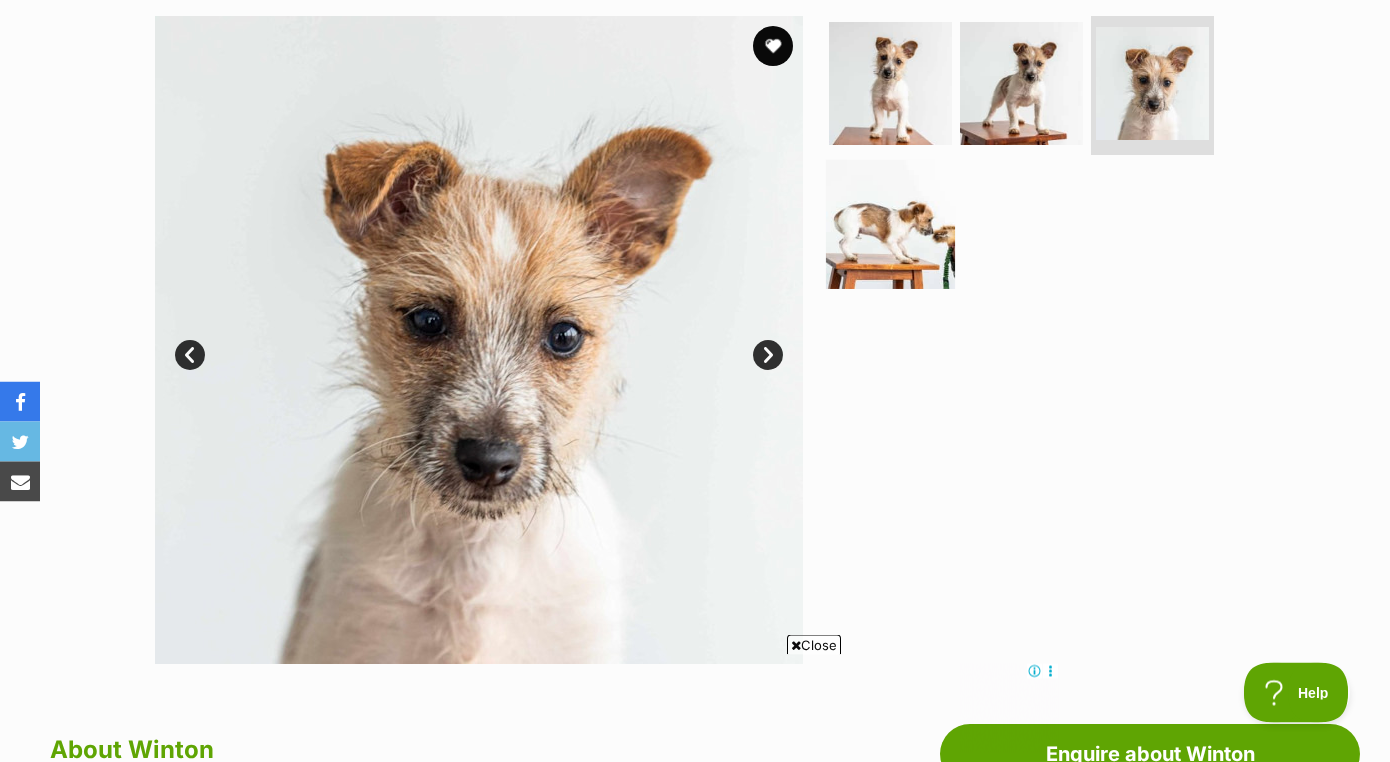 click at bounding box center [890, 224] 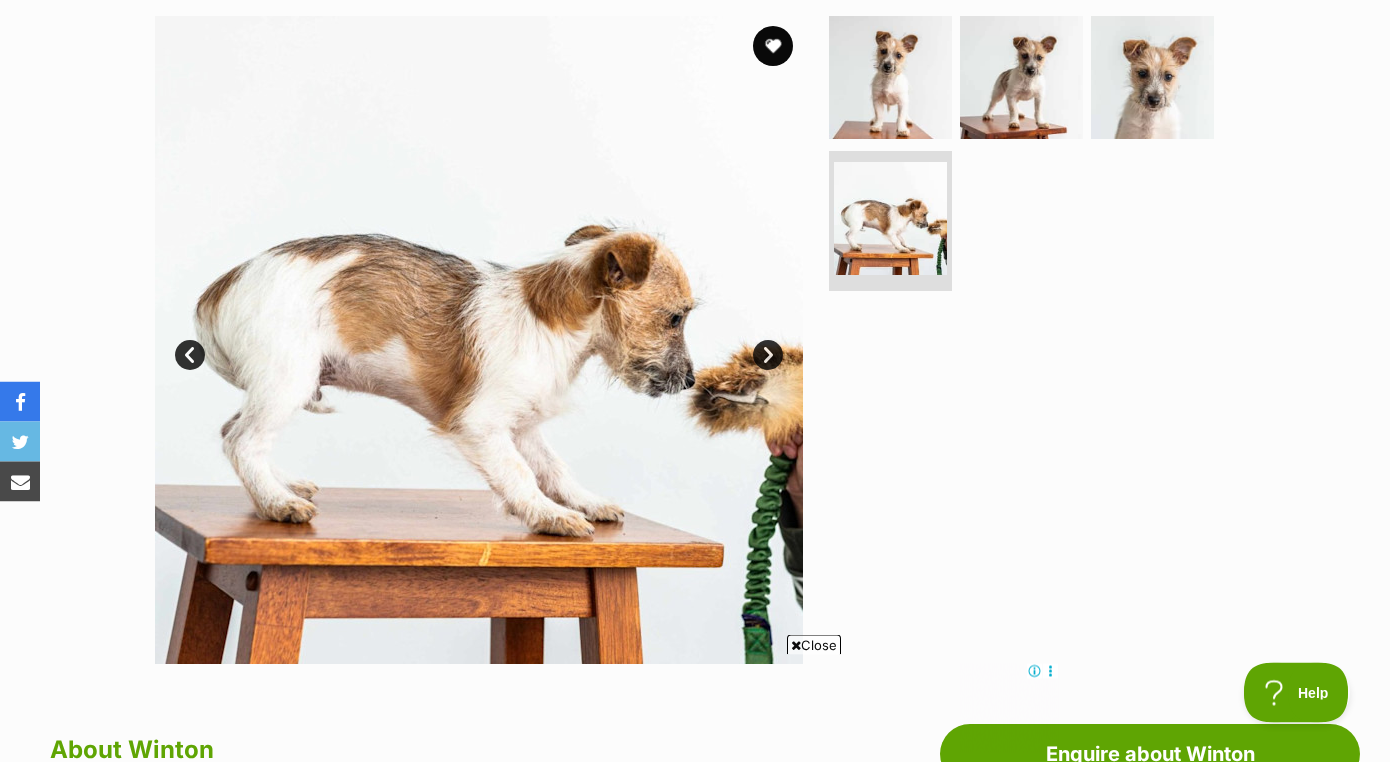 scroll, scrollTop: 0, scrollLeft: 0, axis: both 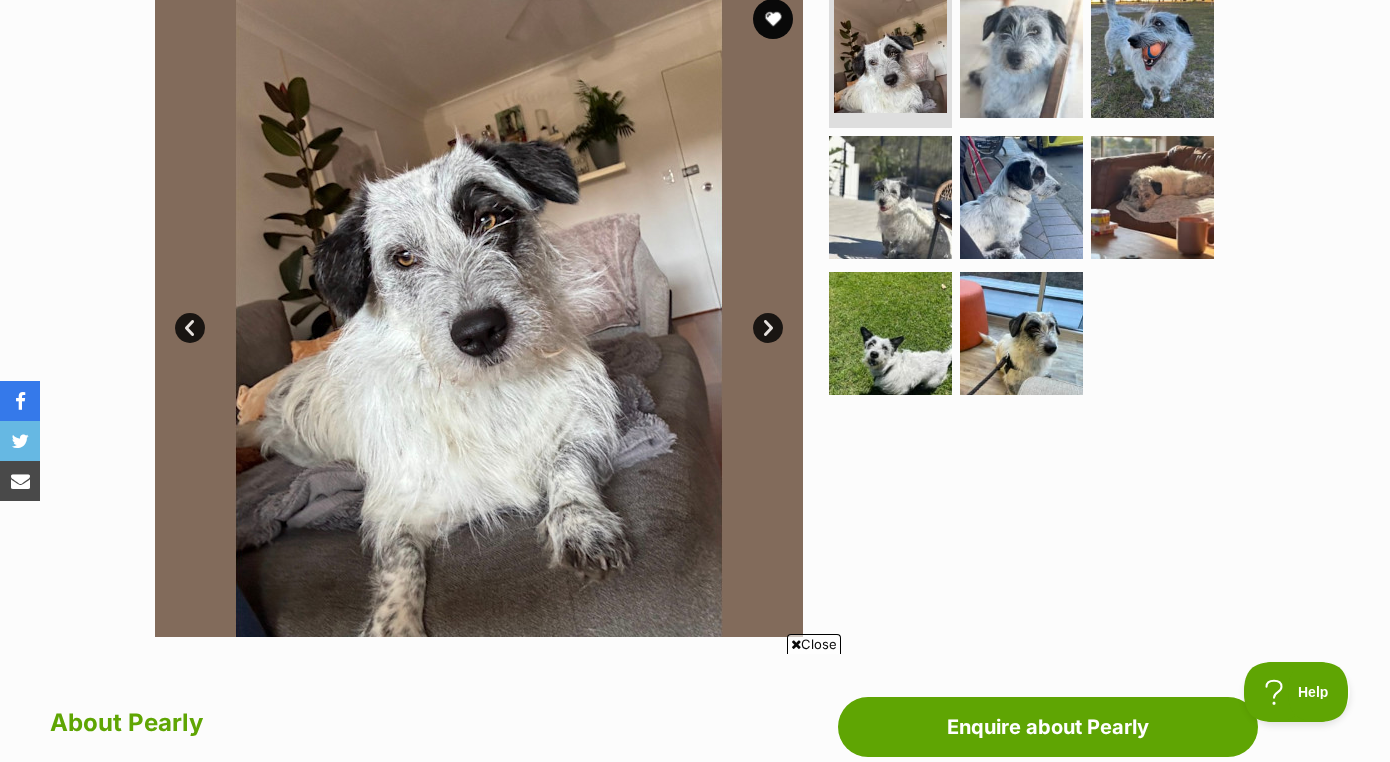 click on "Next" at bounding box center [768, 328] 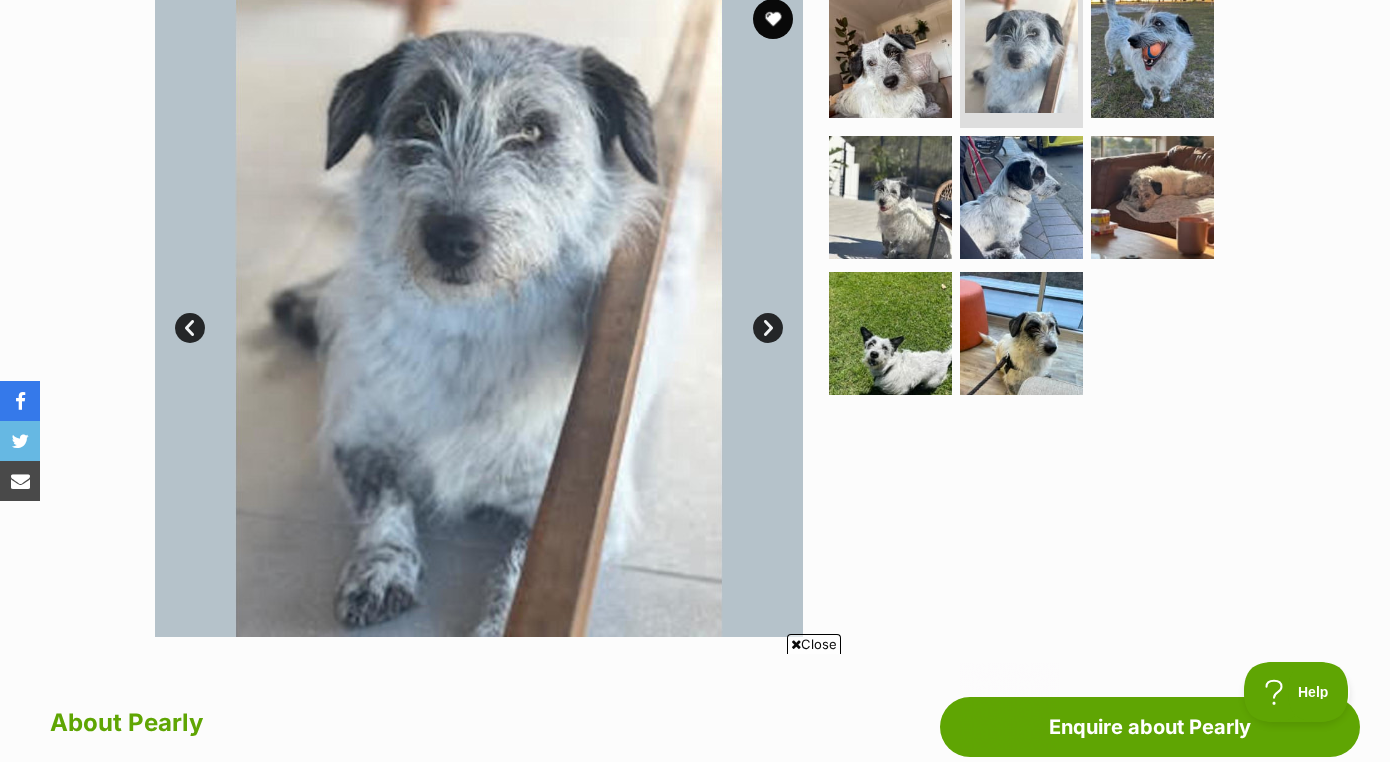 scroll, scrollTop: 0, scrollLeft: 0, axis: both 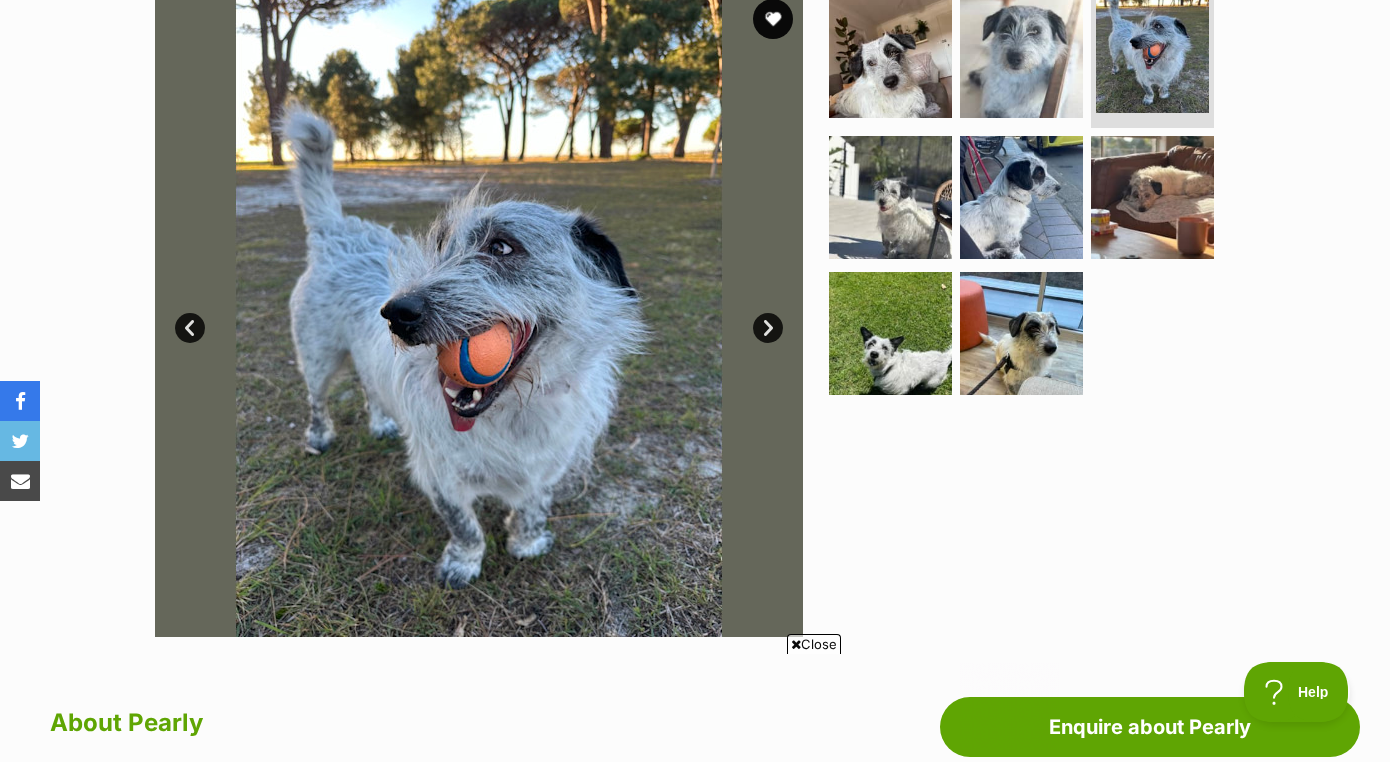 click on "Next" at bounding box center (768, 328) 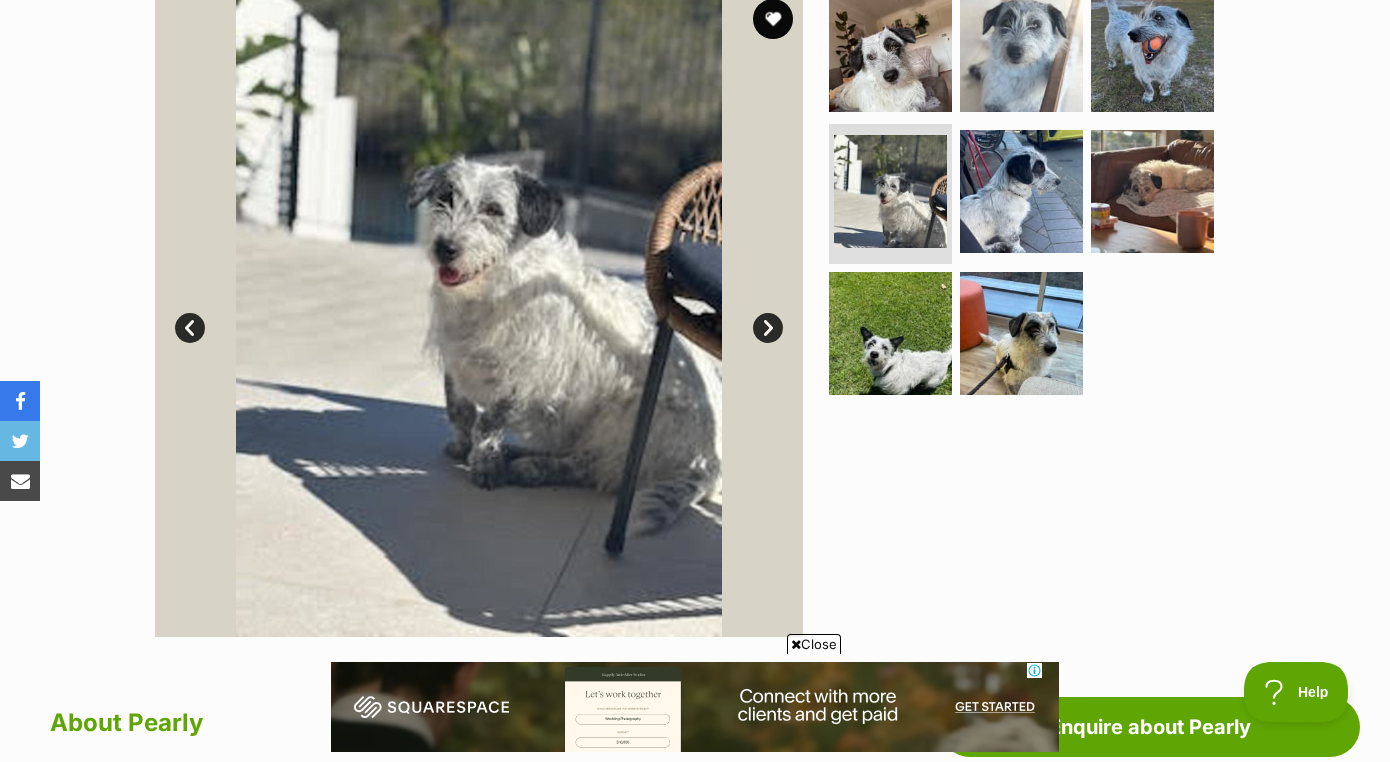 scroll, scrollTop: 0, scrollLeft: 0, axis: both 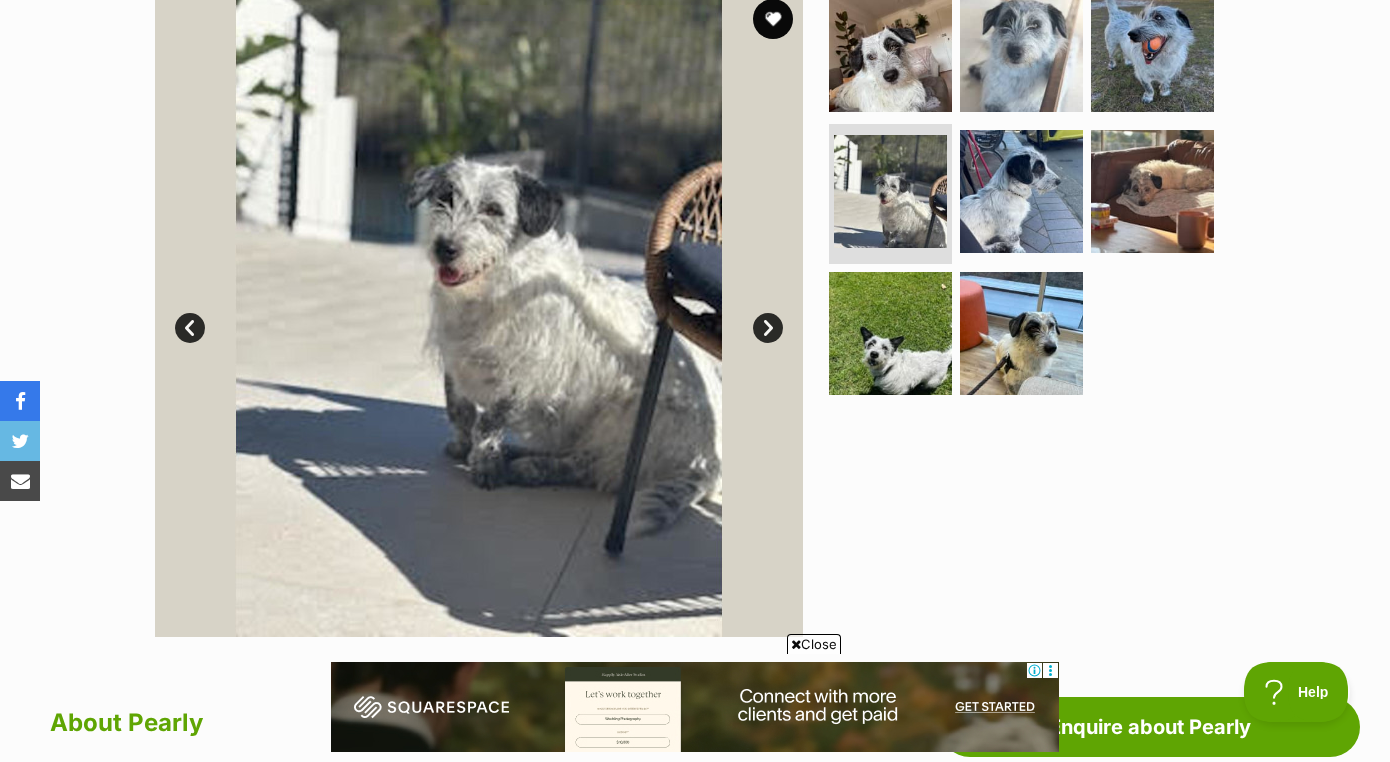 click on "Next" at bounding box center [768, 328] 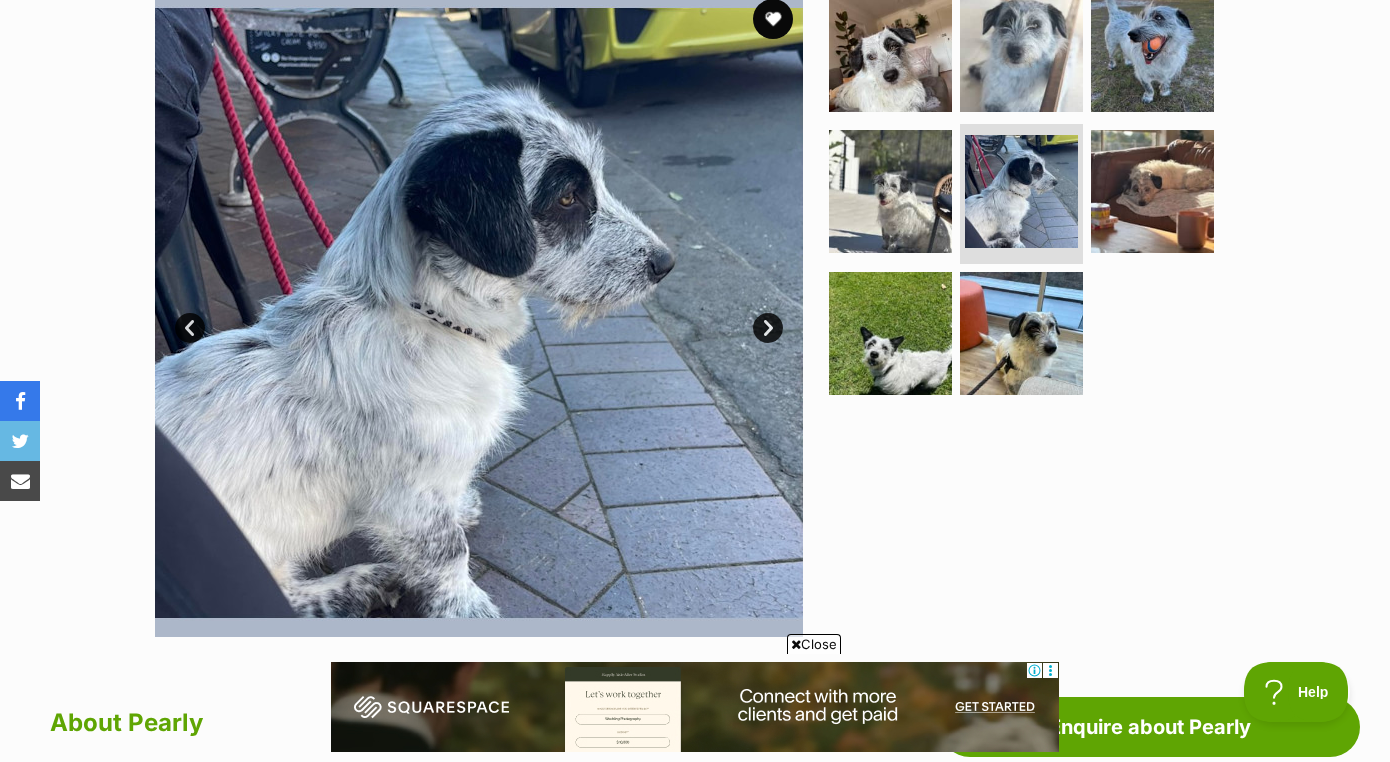 scroll, scrollTop: 0, scrollLeft: 0, axis: both 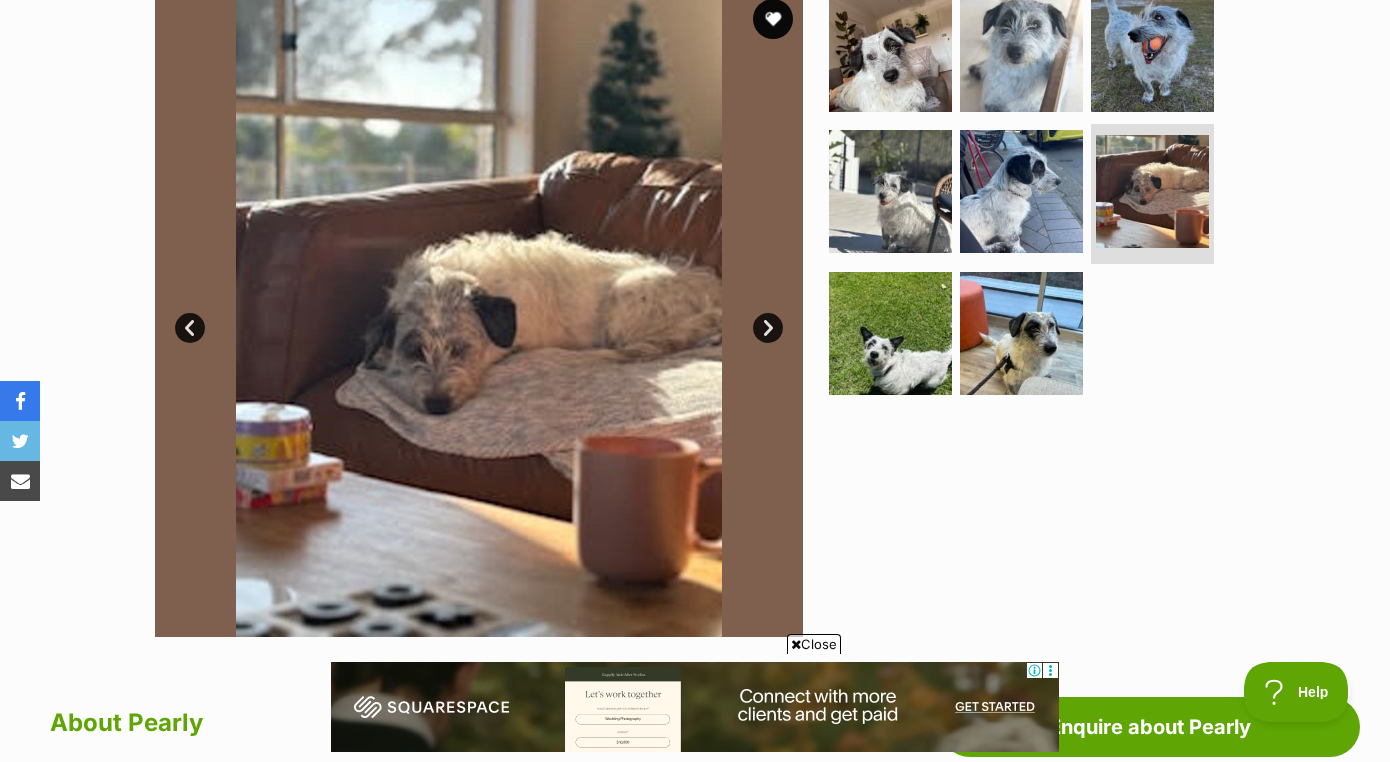 click on "Next" at bounding box center [768, 328] 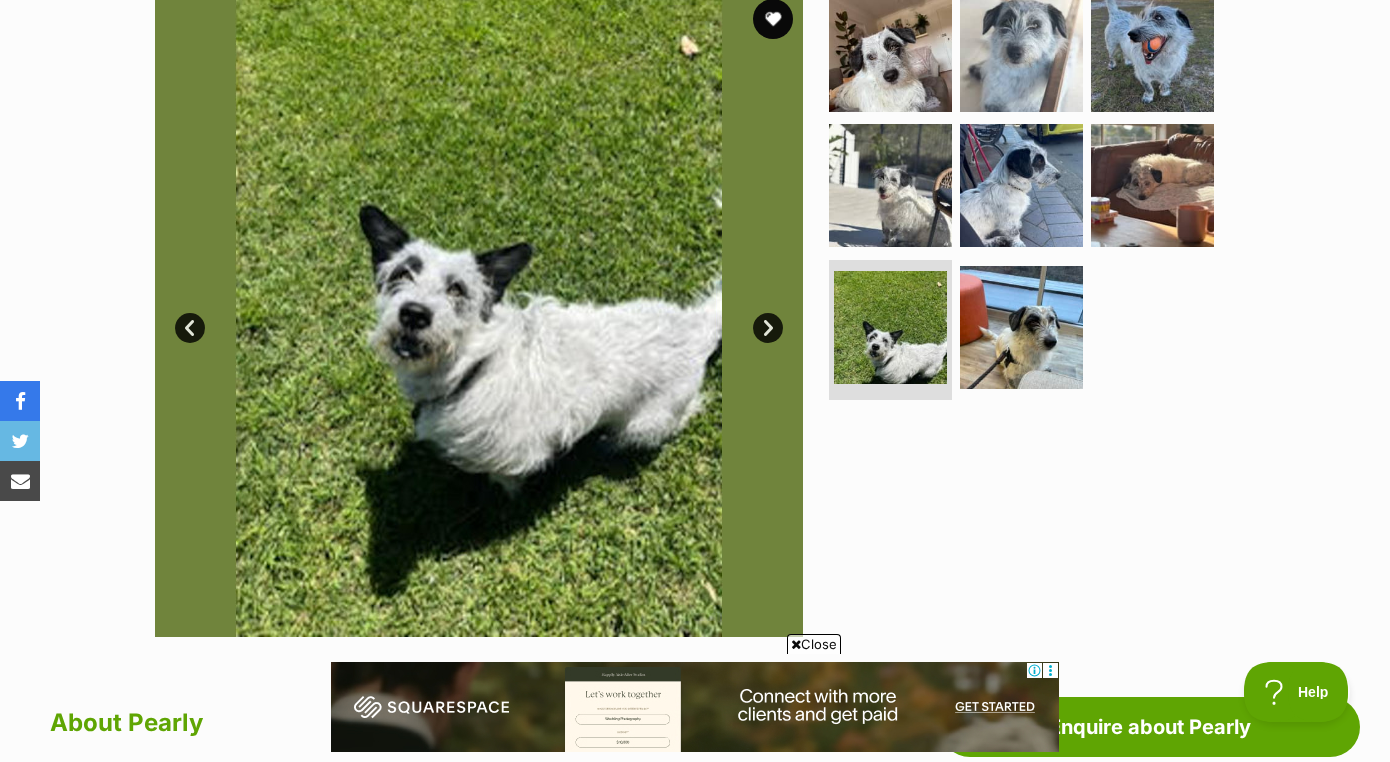 scroll, scrollTop: 0, scrollLeft: 0, axis: both 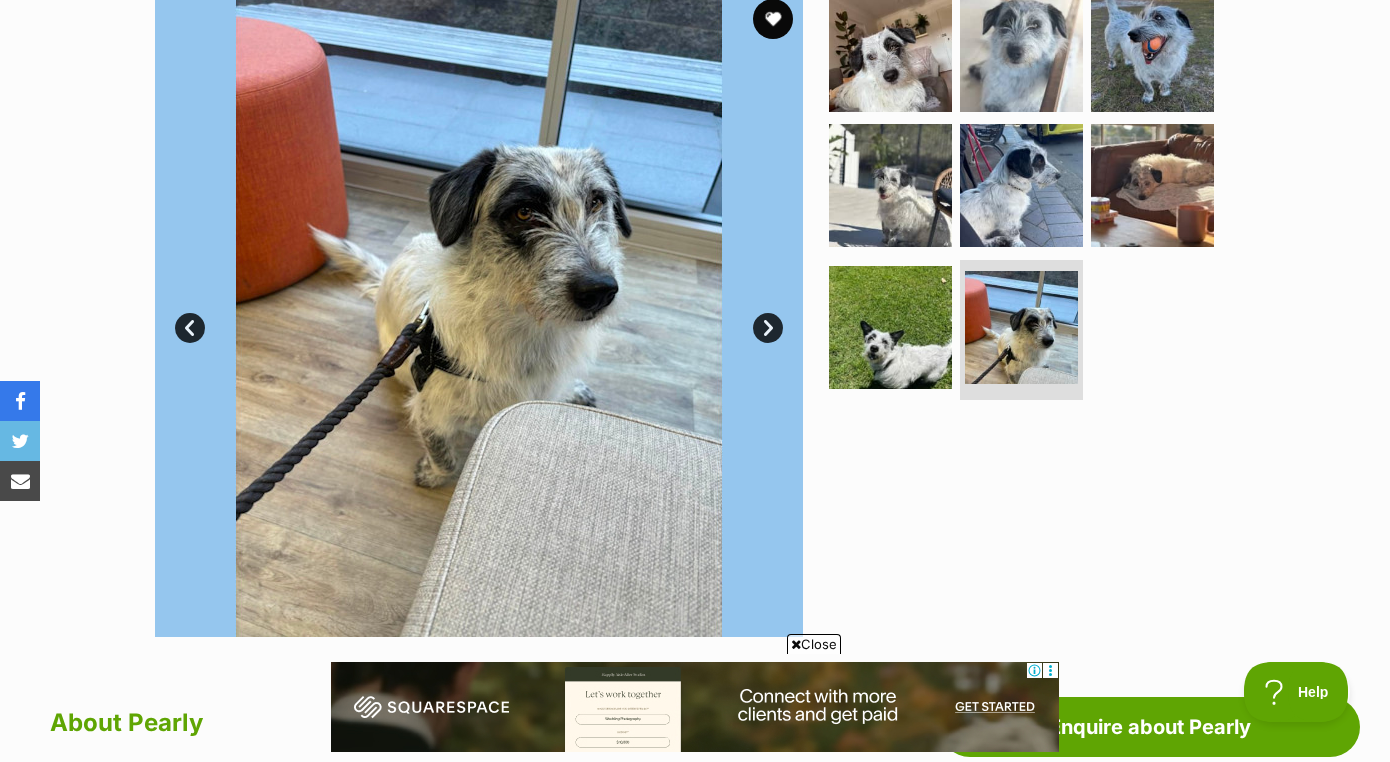 click on "Next" at bounding box center [768, 328] 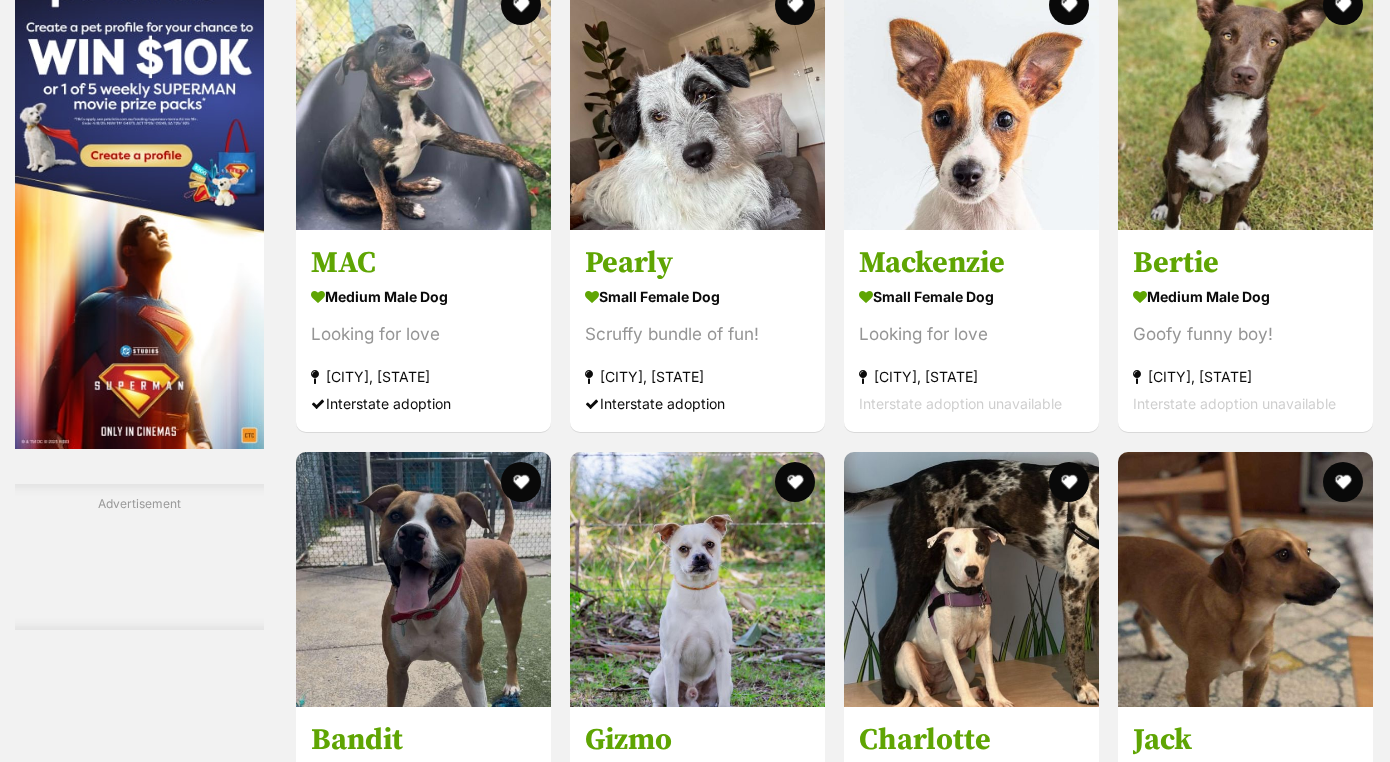 scroll, scrollTop: 2630, scrollLeft: 0, axis: vertical 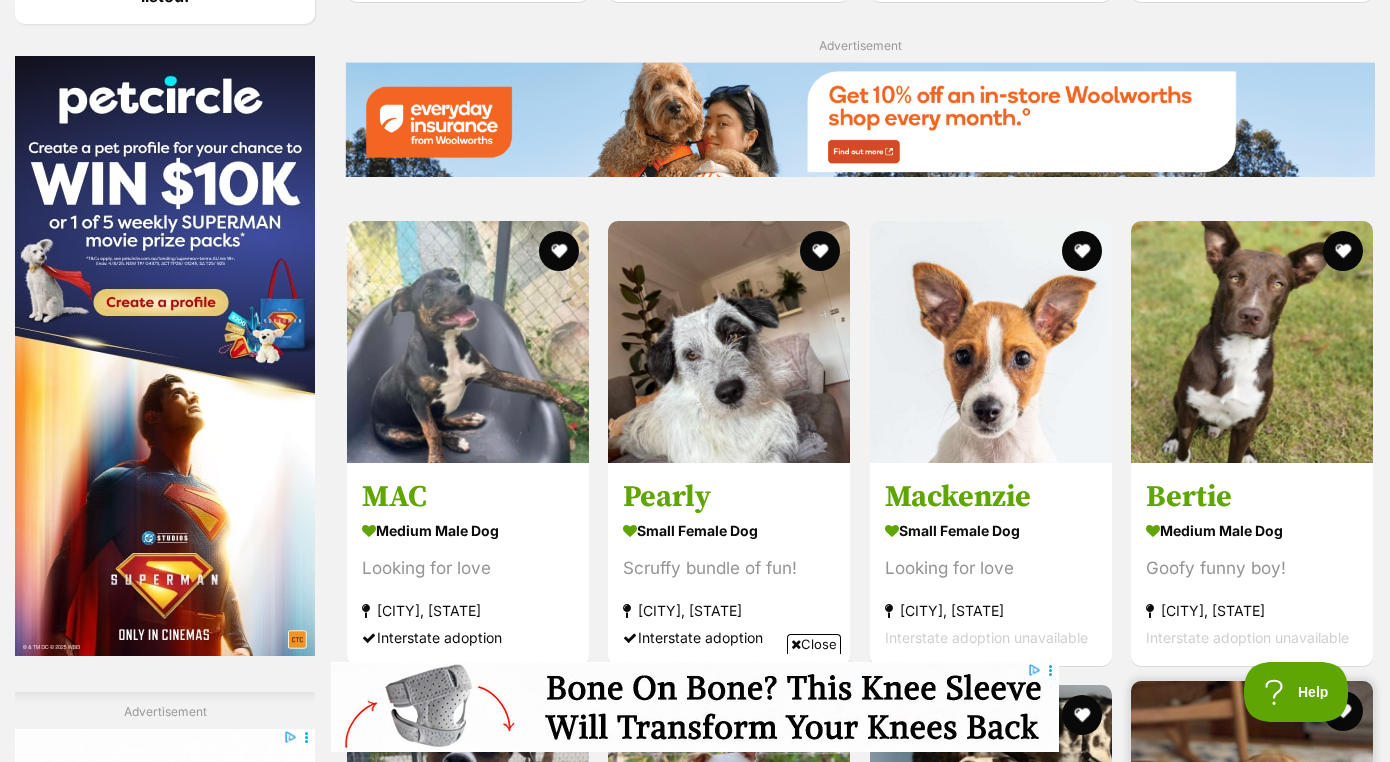 click at bounding box center (1252, 802) 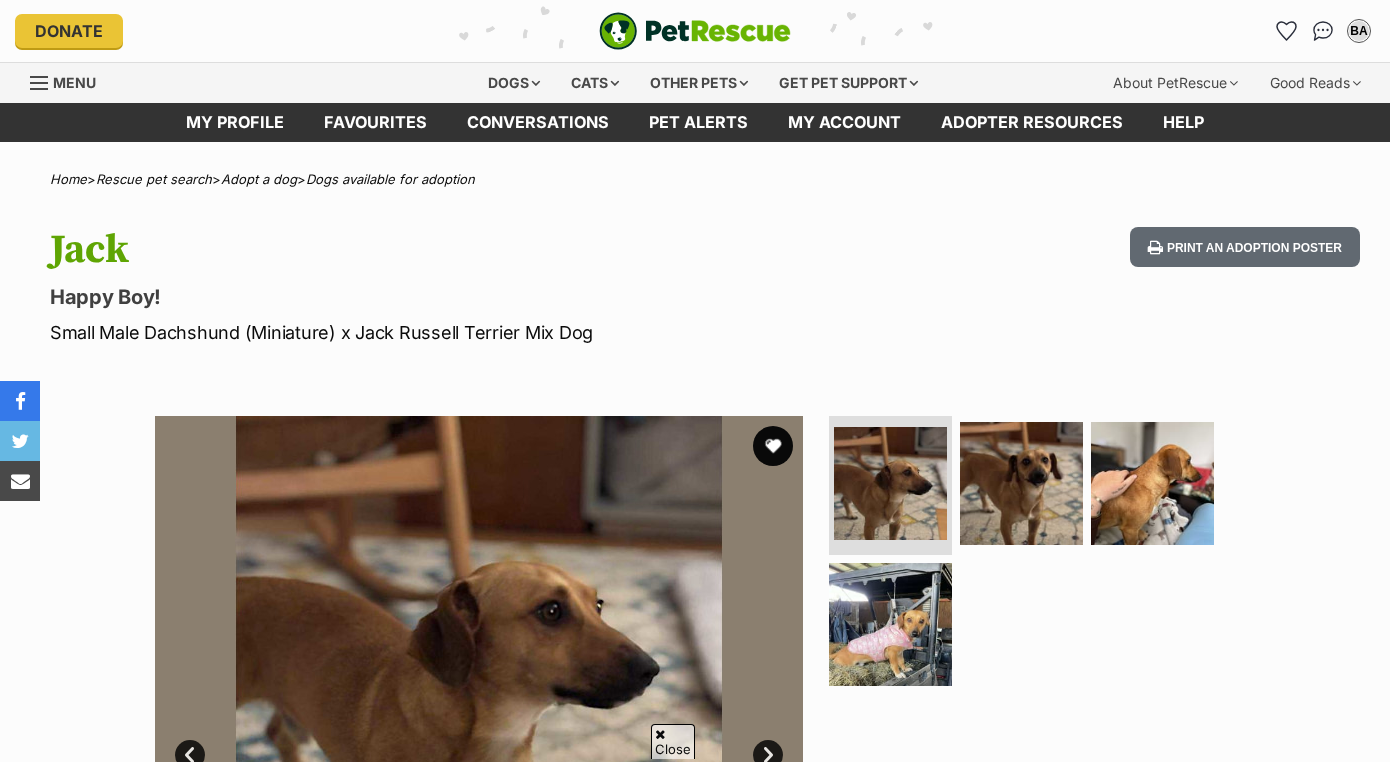scroll, scrollTop: 254, scrollLeft: 0, axis: vertical 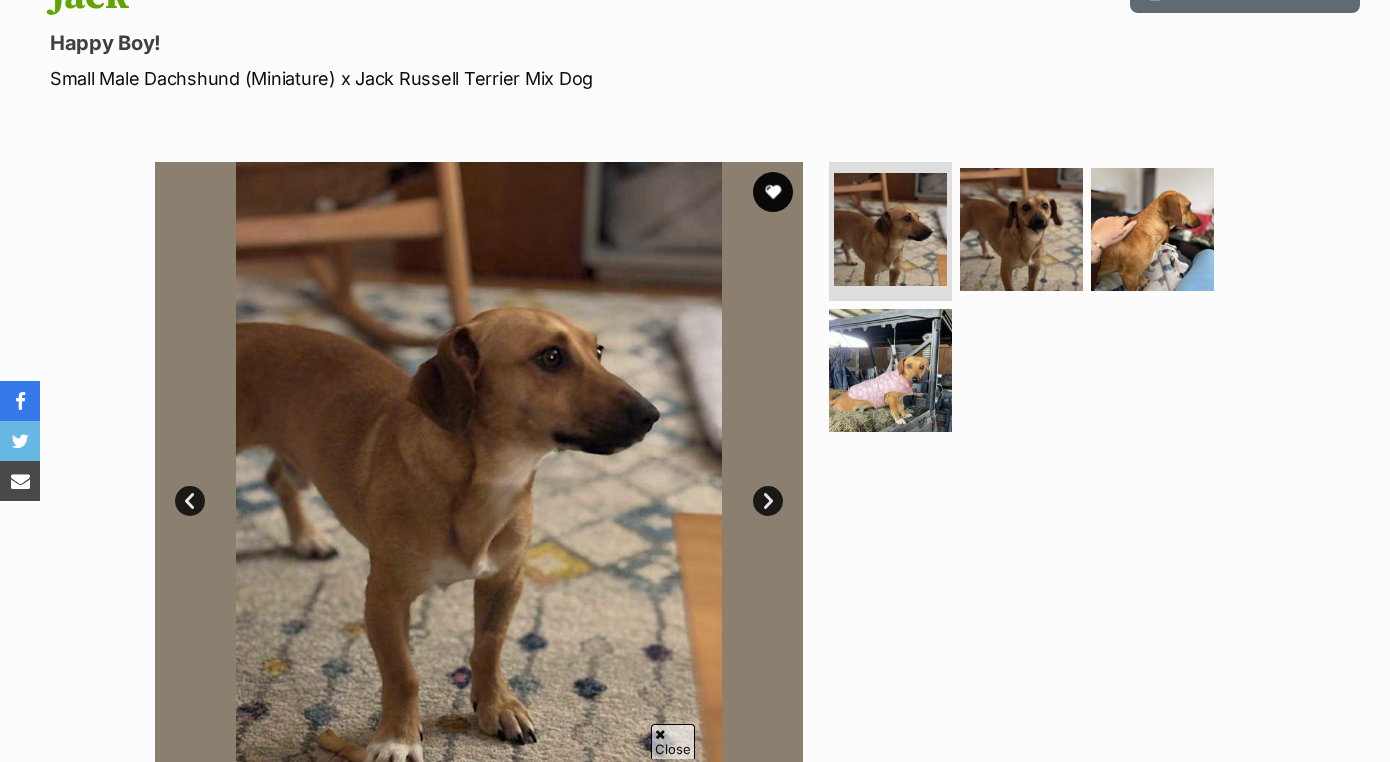 click on "Next" at bounding box center [768, 501] 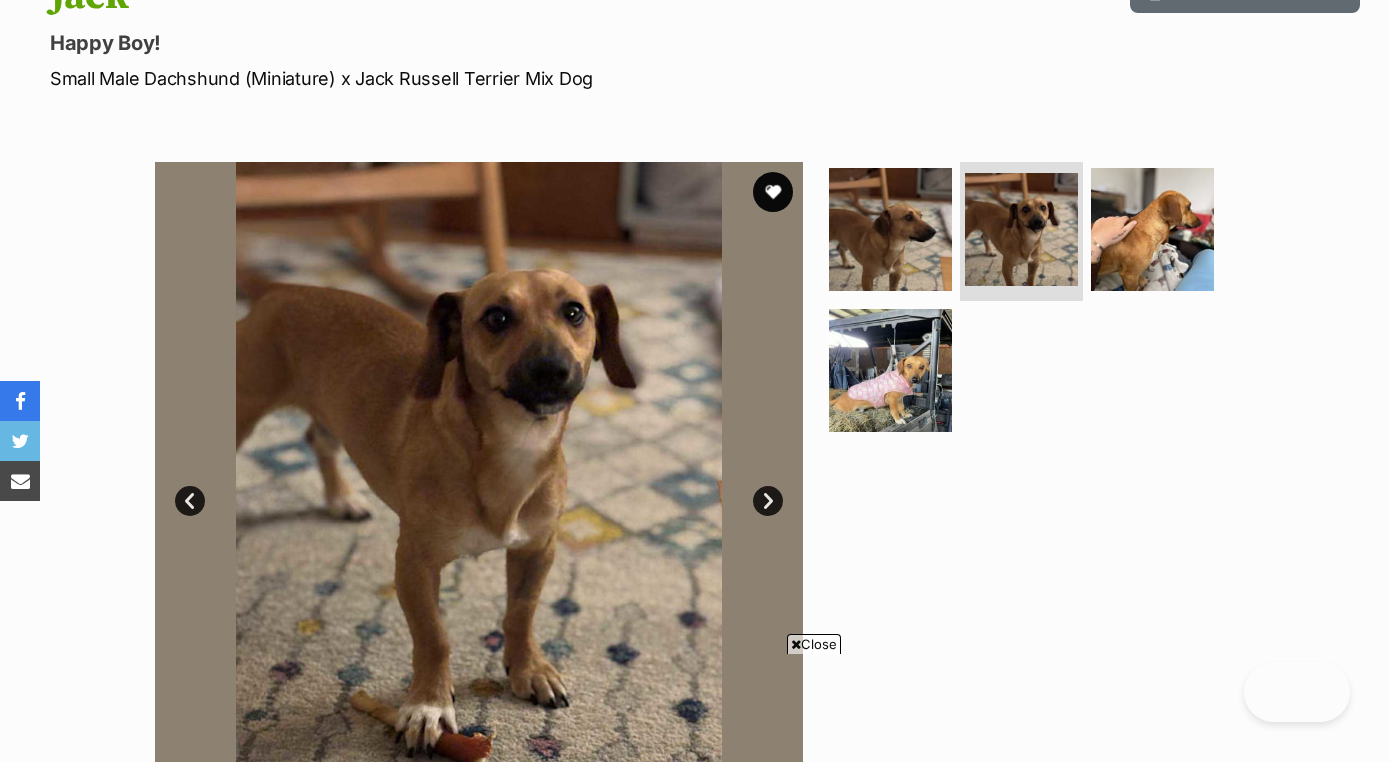 click on "Next" at bounding box center (768, 501) 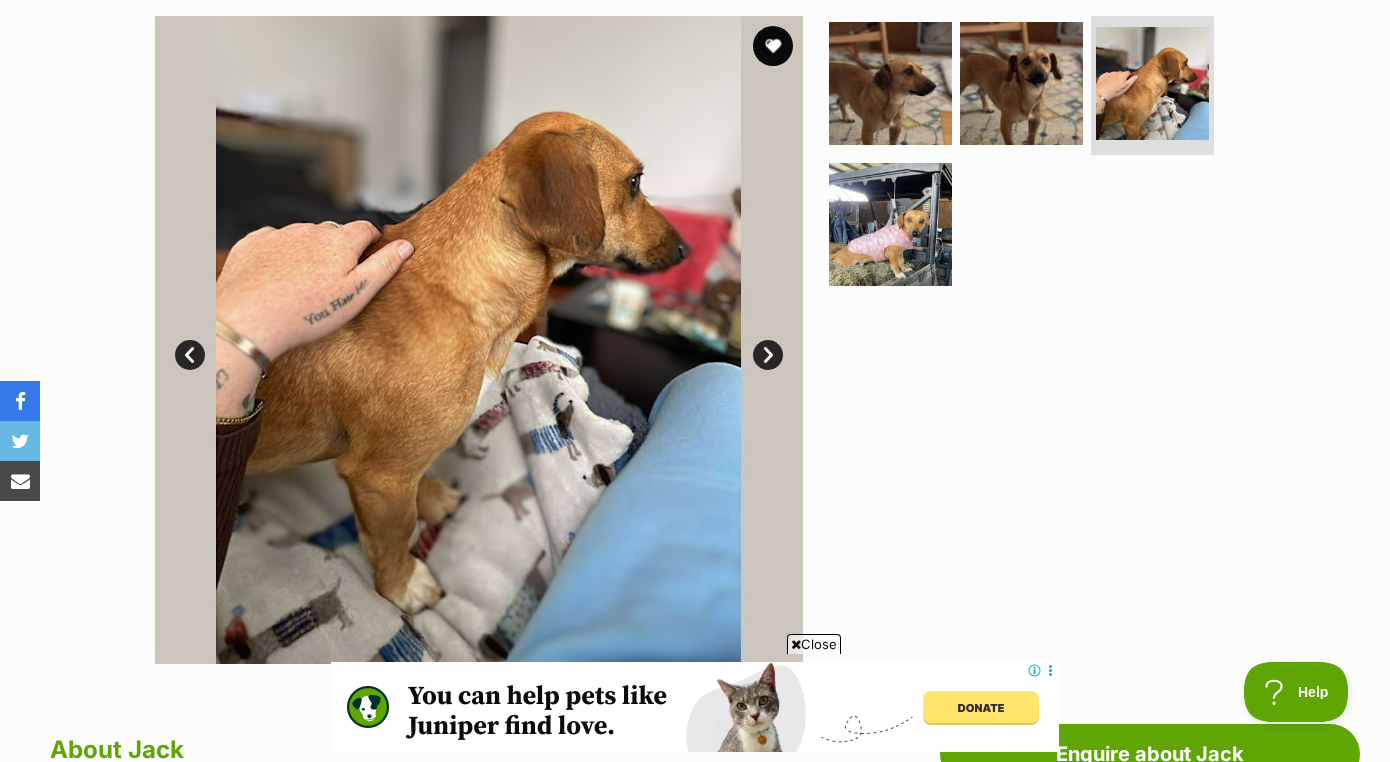 scroll, scrollTop: 373, scrollLeft: 0, axis: vertical 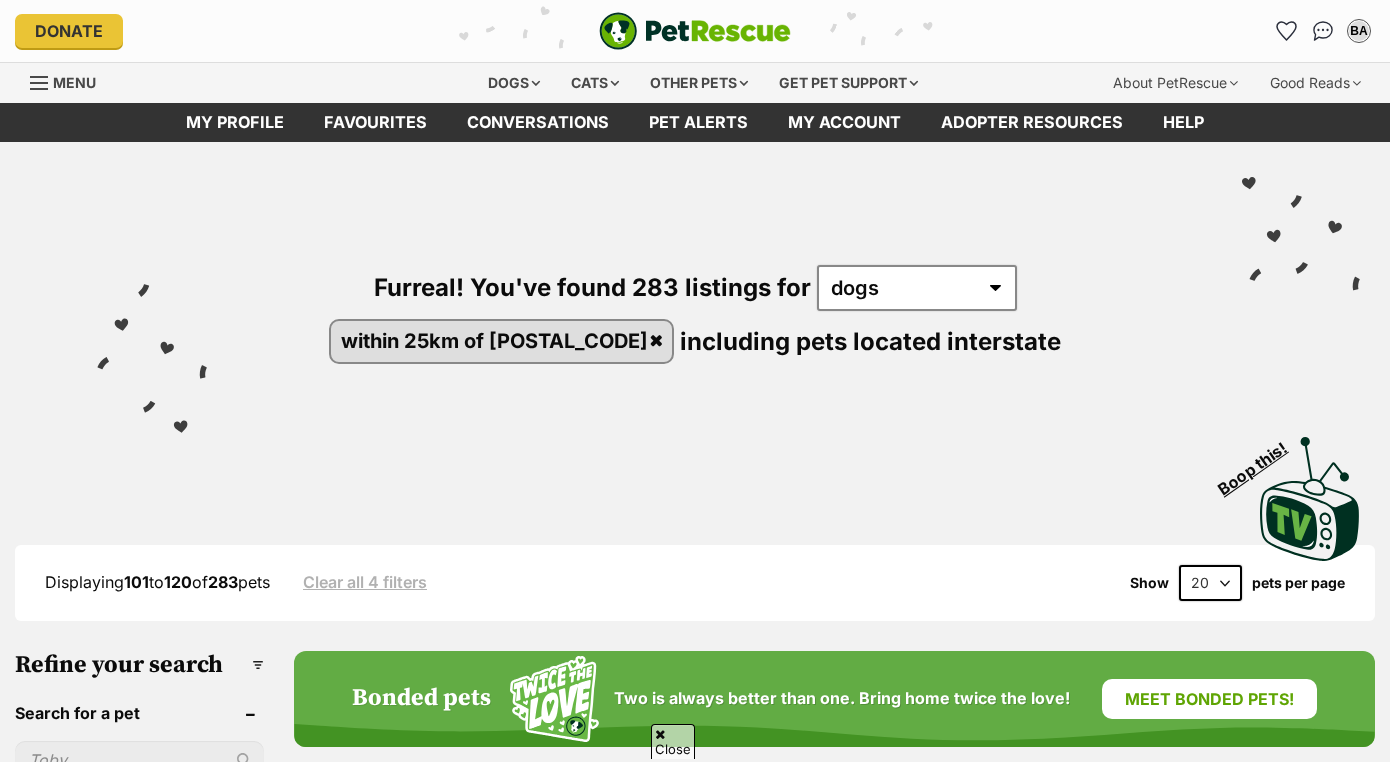 click on "Next" at bounding box center (915, 3774) 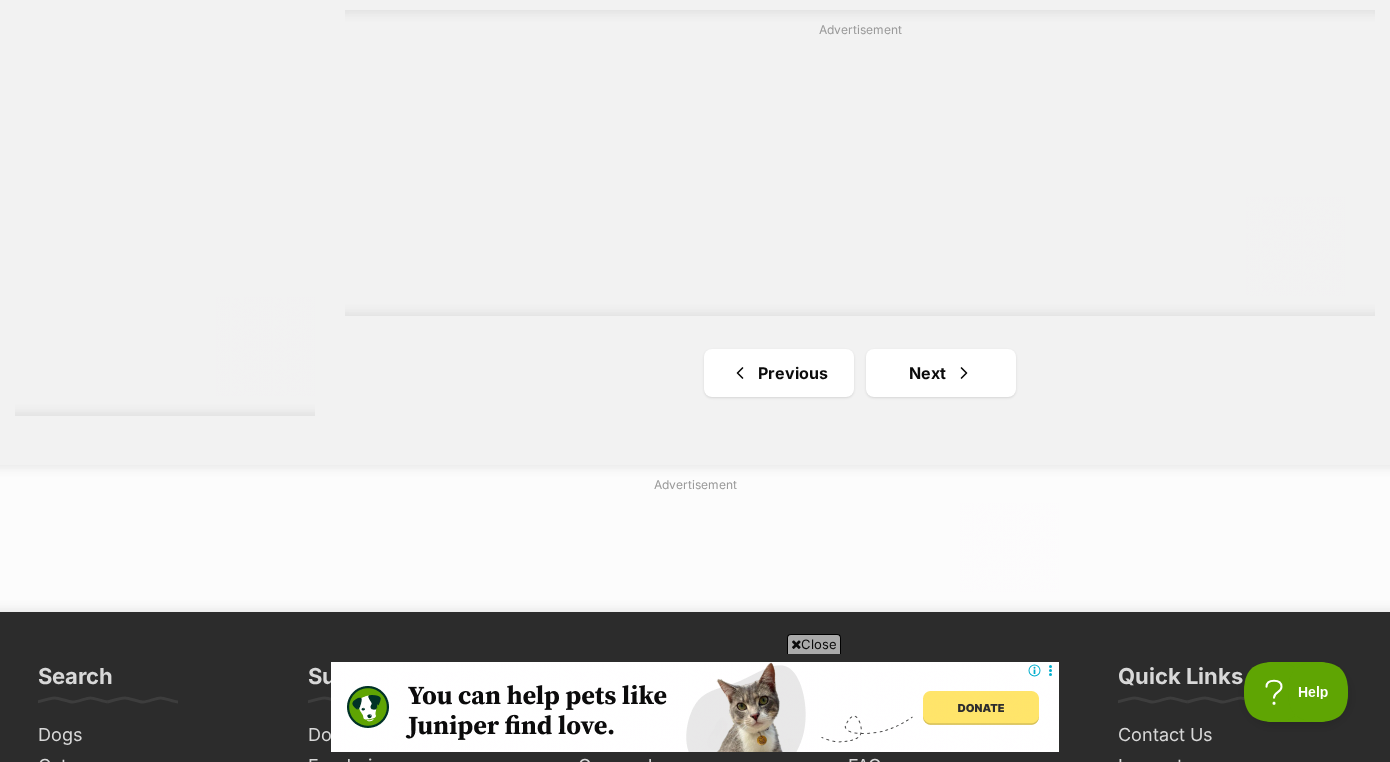 scroll, scrollTop: 3538, scrollLeft: 0, axis: vertical 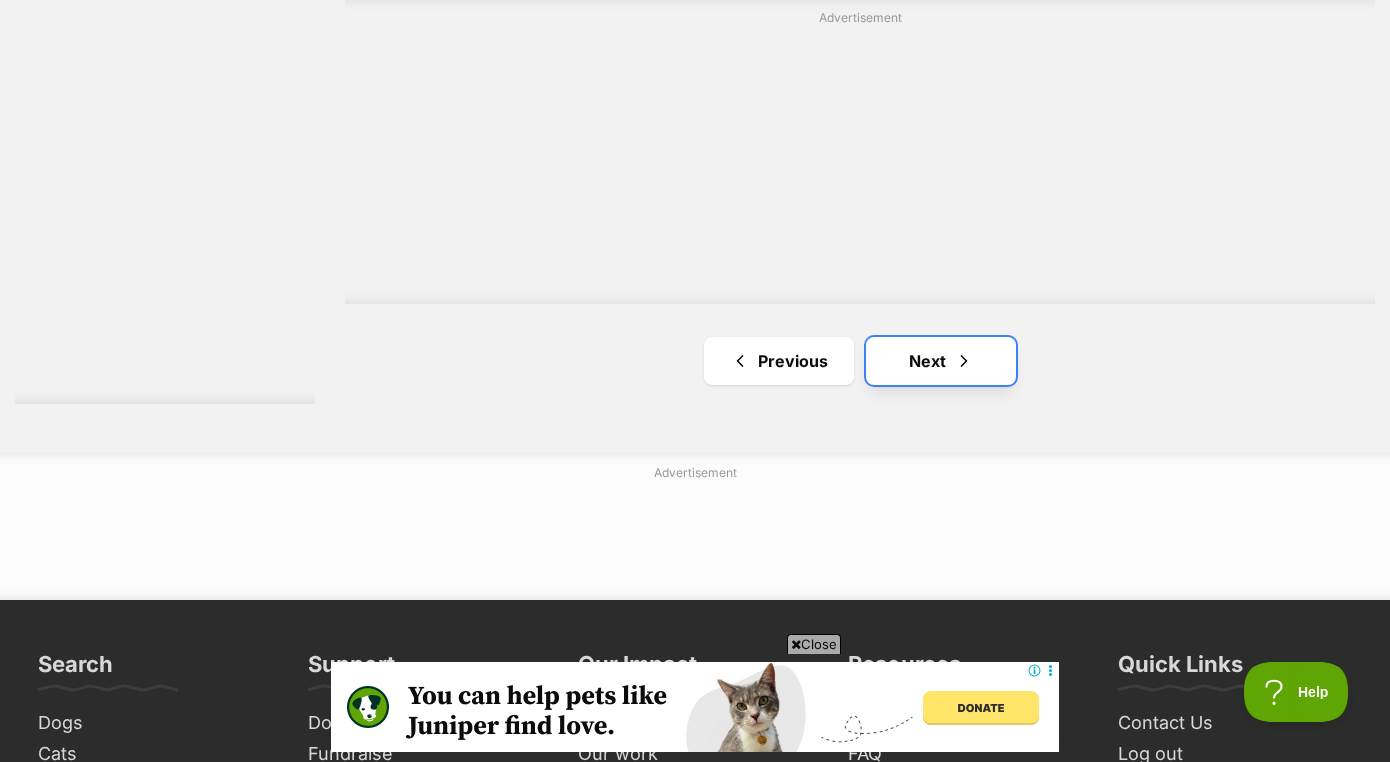 click on "Next" at bounding box center [941, 361] 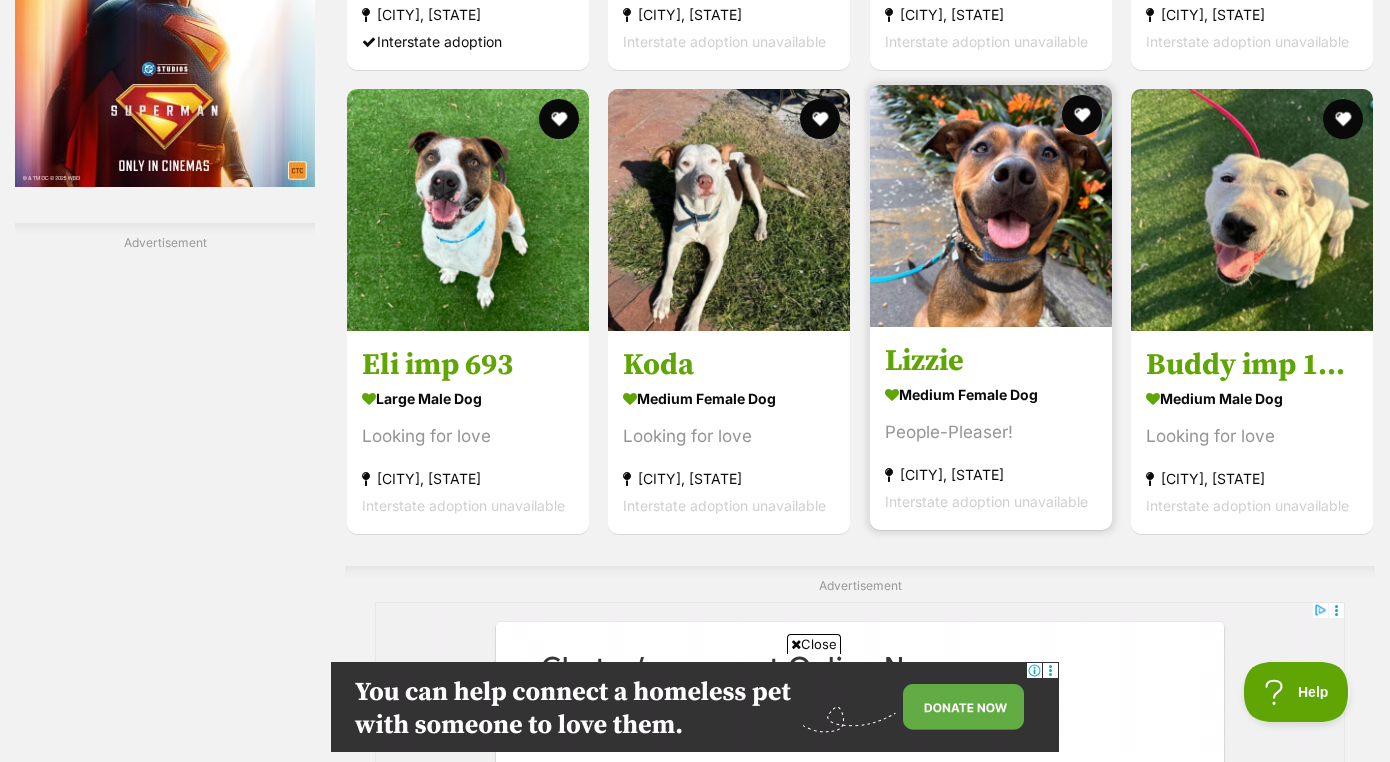 scroll, scrollTop: 2969, scrollLeft: 0, axis: vertical 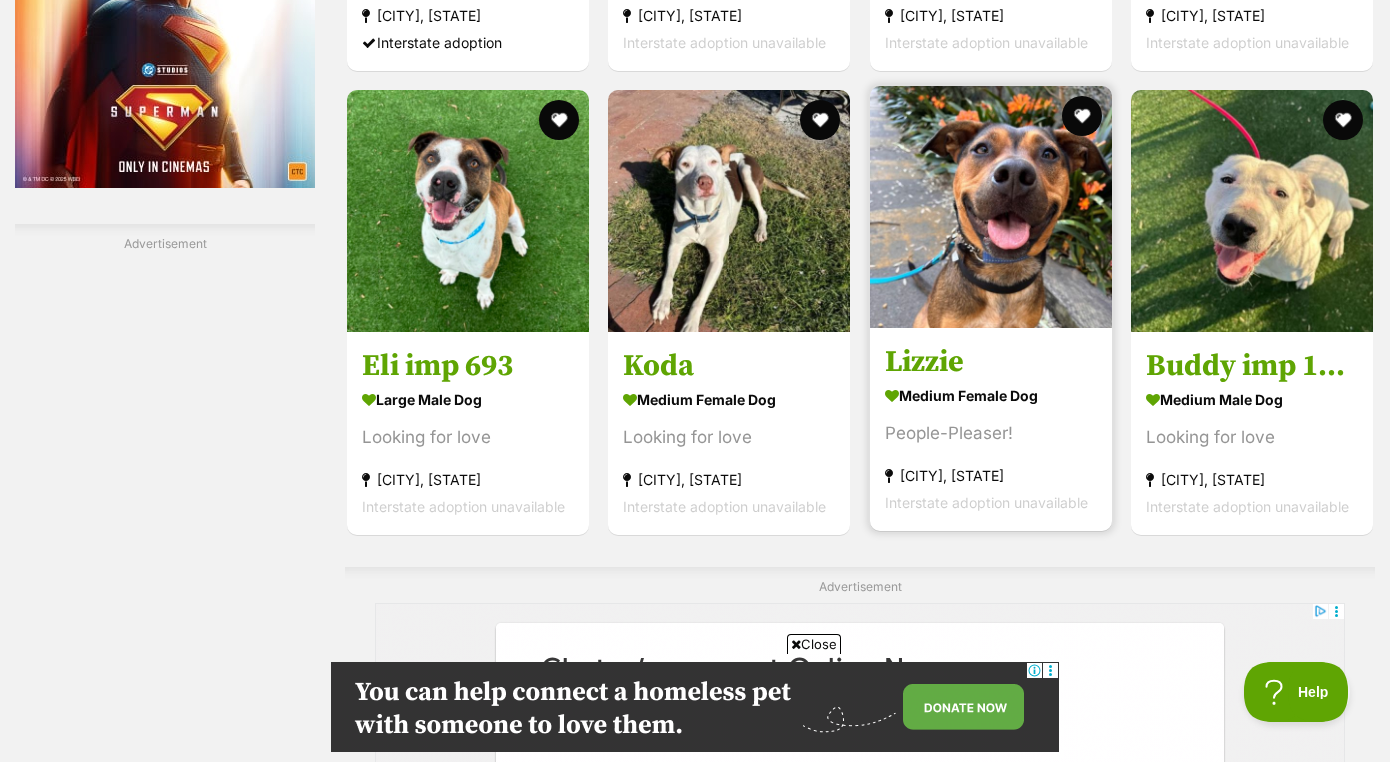 click at bounding box center (991, 207) 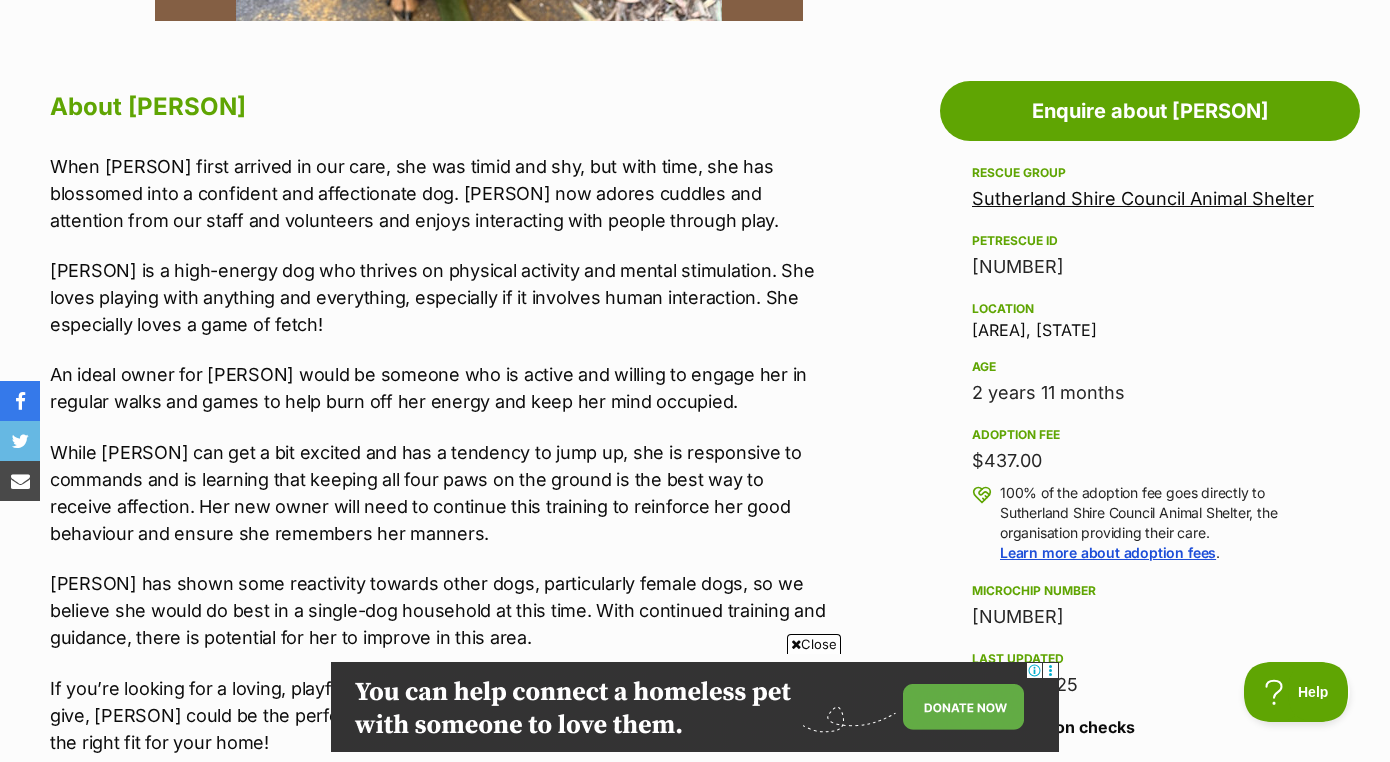 scroll, scrollTop: 0, scrollLeft: 0, axis: both 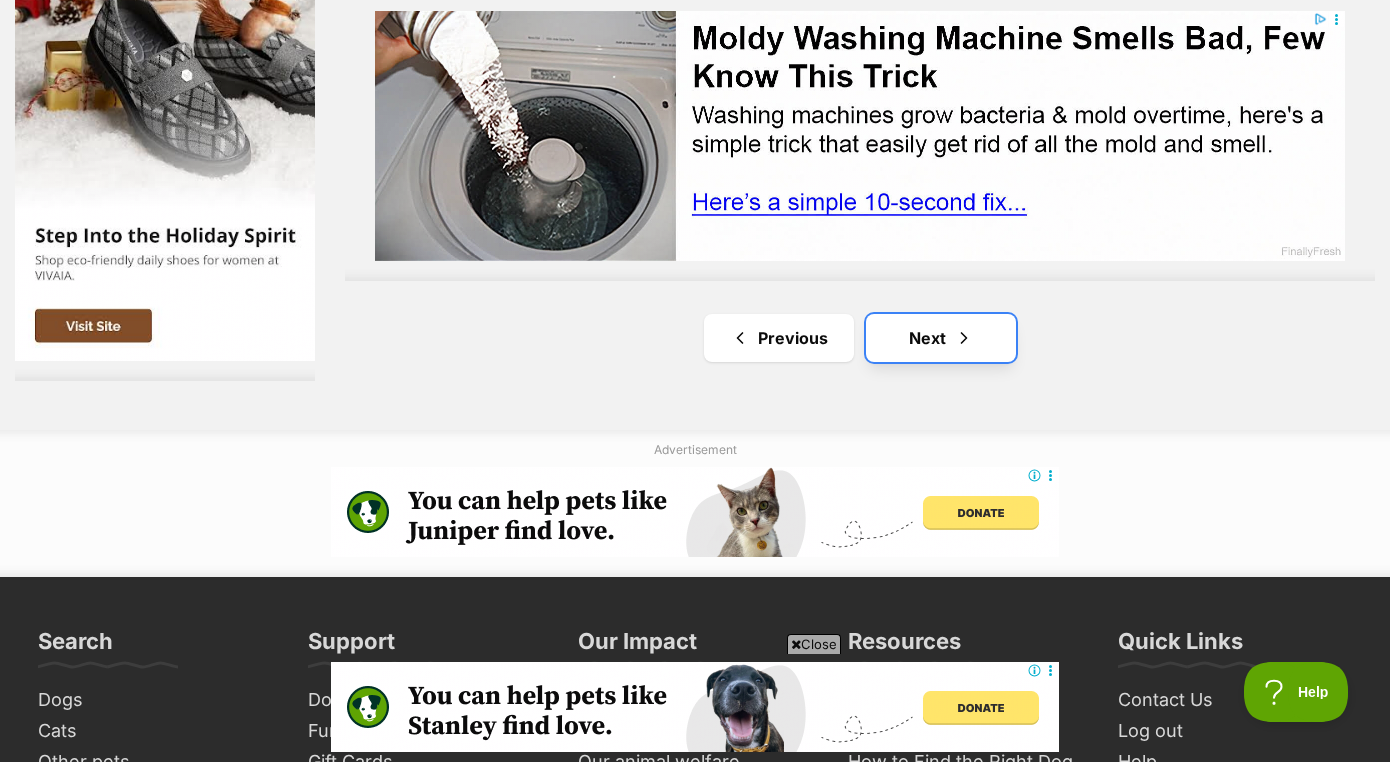 click on "Next" at bounding box center (941, 338) 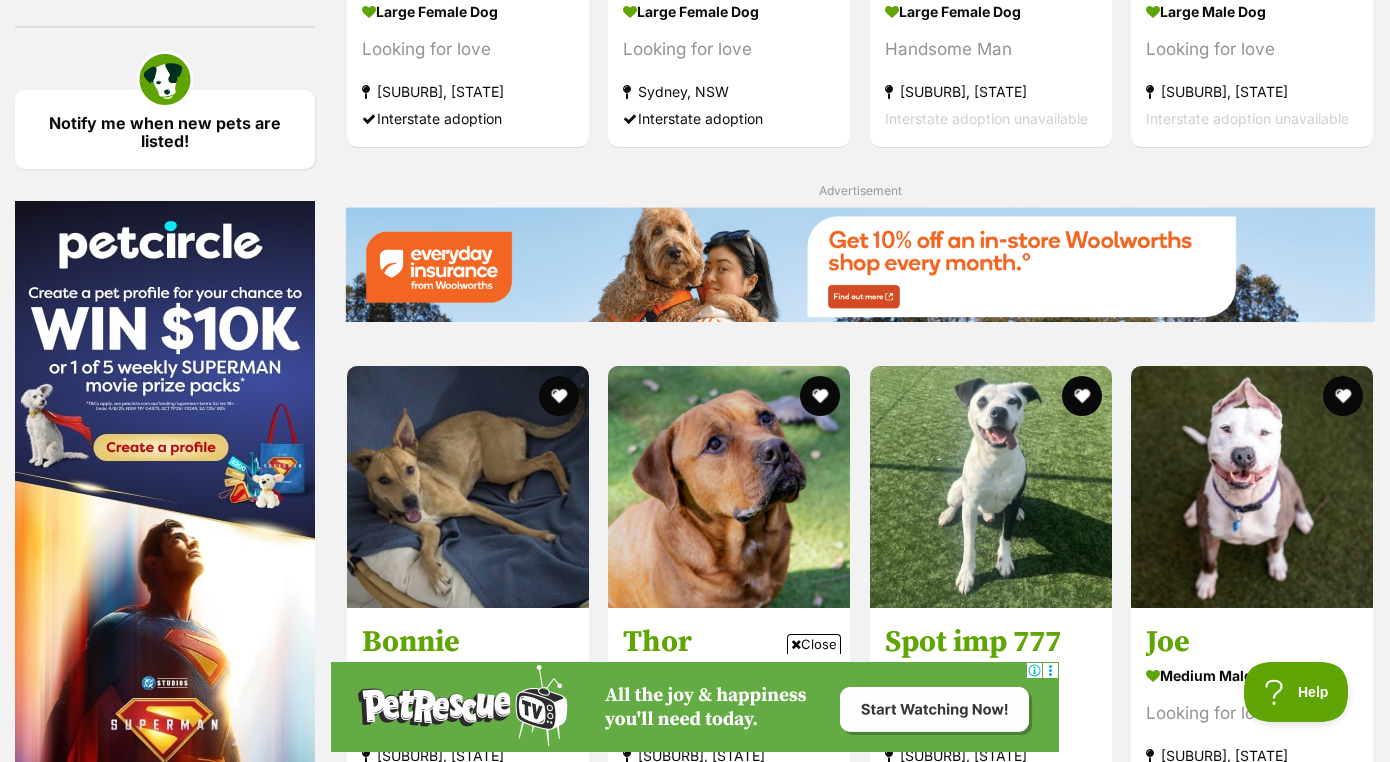 scroll, scrollTop: 0, scrollLeft: 0, axis: both 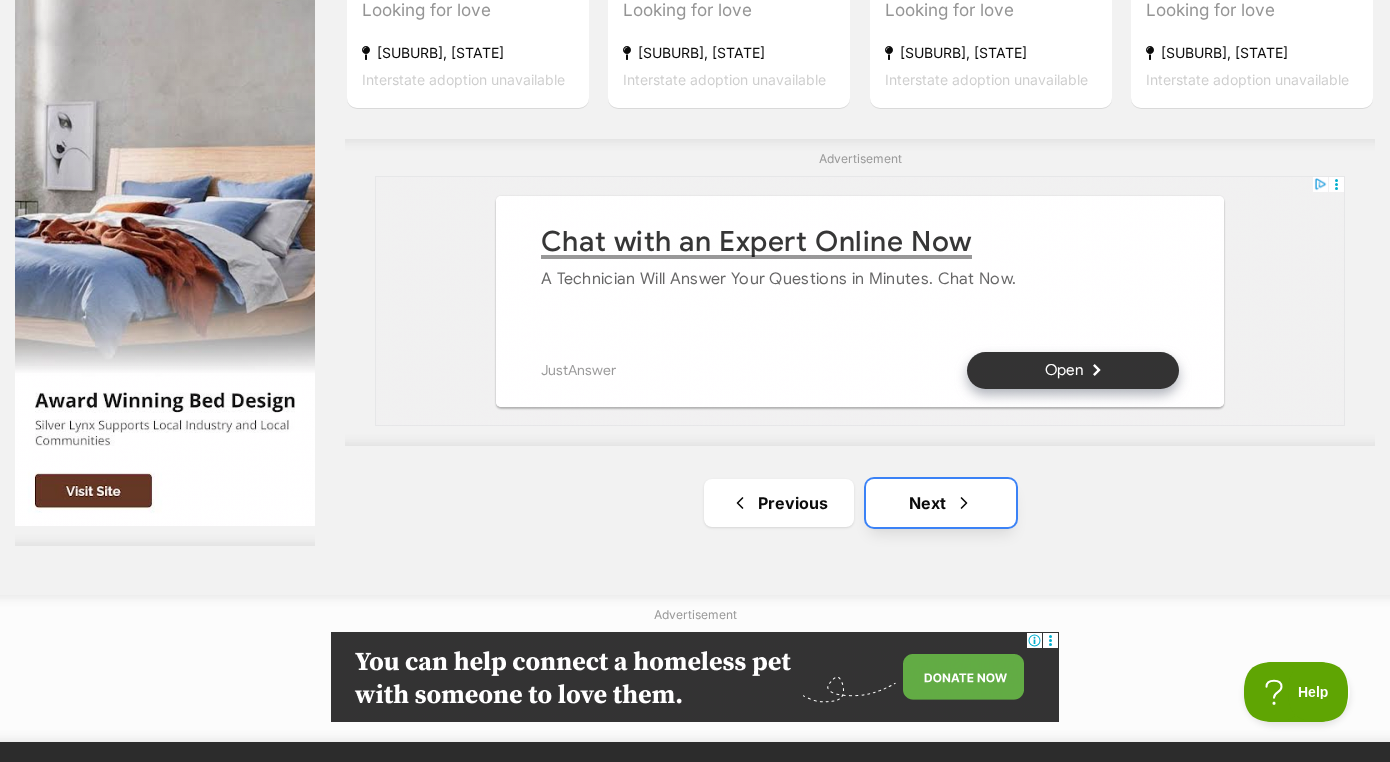 click on "Next" at bounding box center [941, 503] 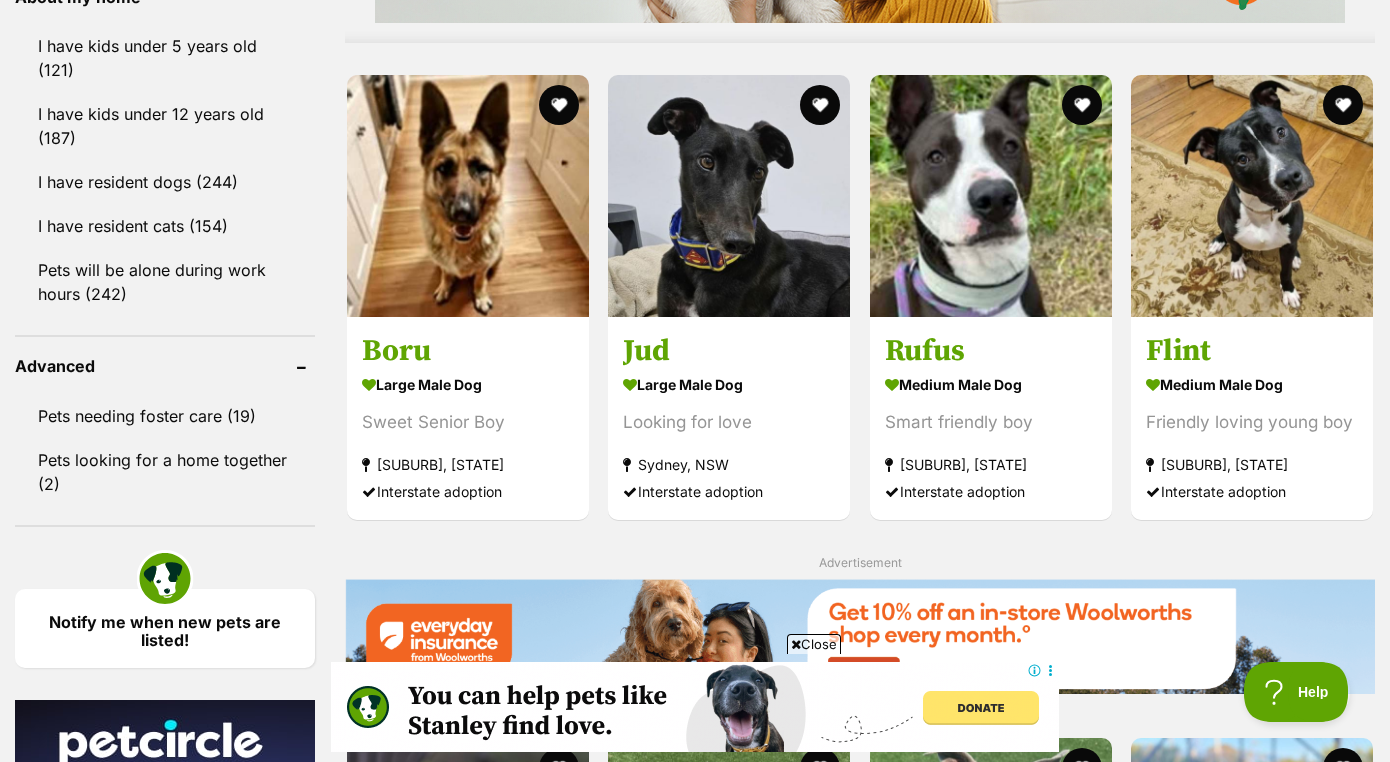 scroll, scrollTop: 1893, scrollLeft: 0, axis: vertical 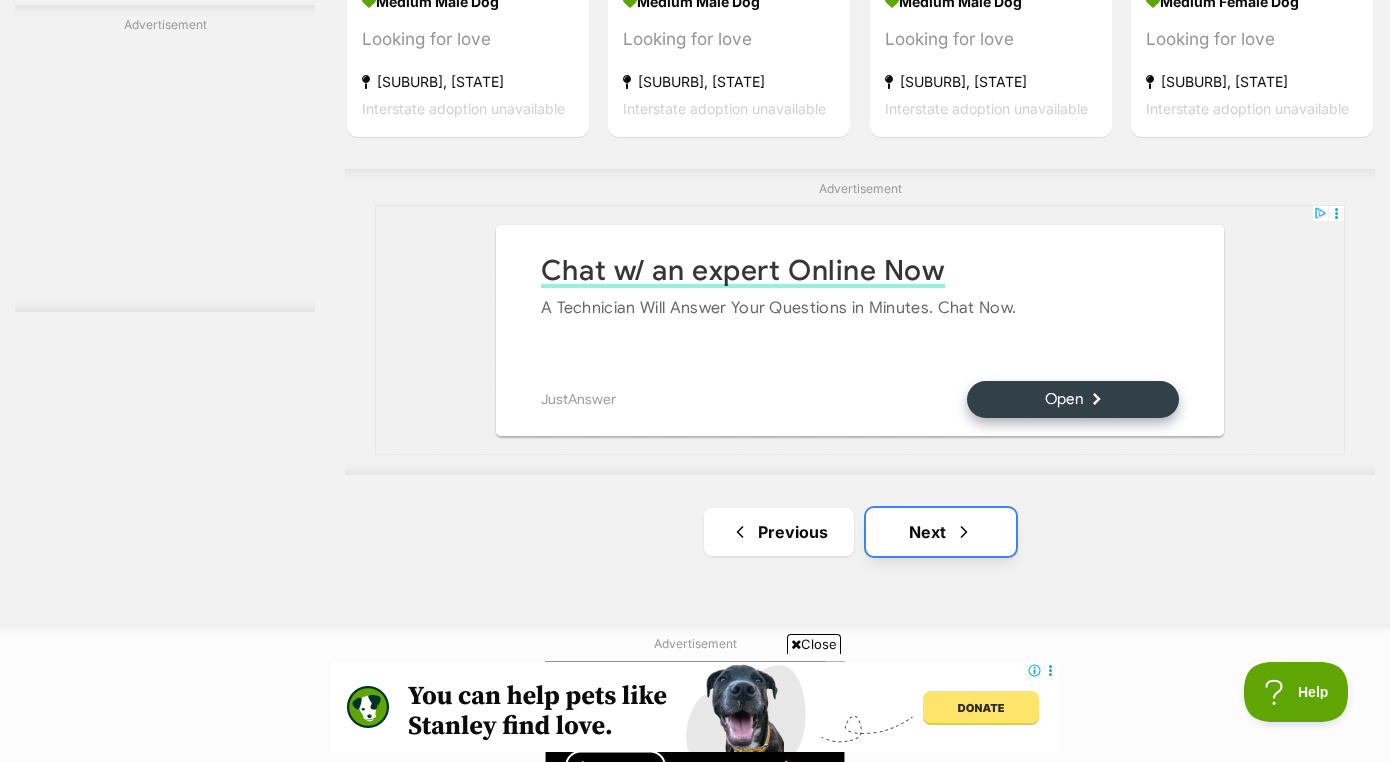 click on "Next" at bounding box center [941, 532] 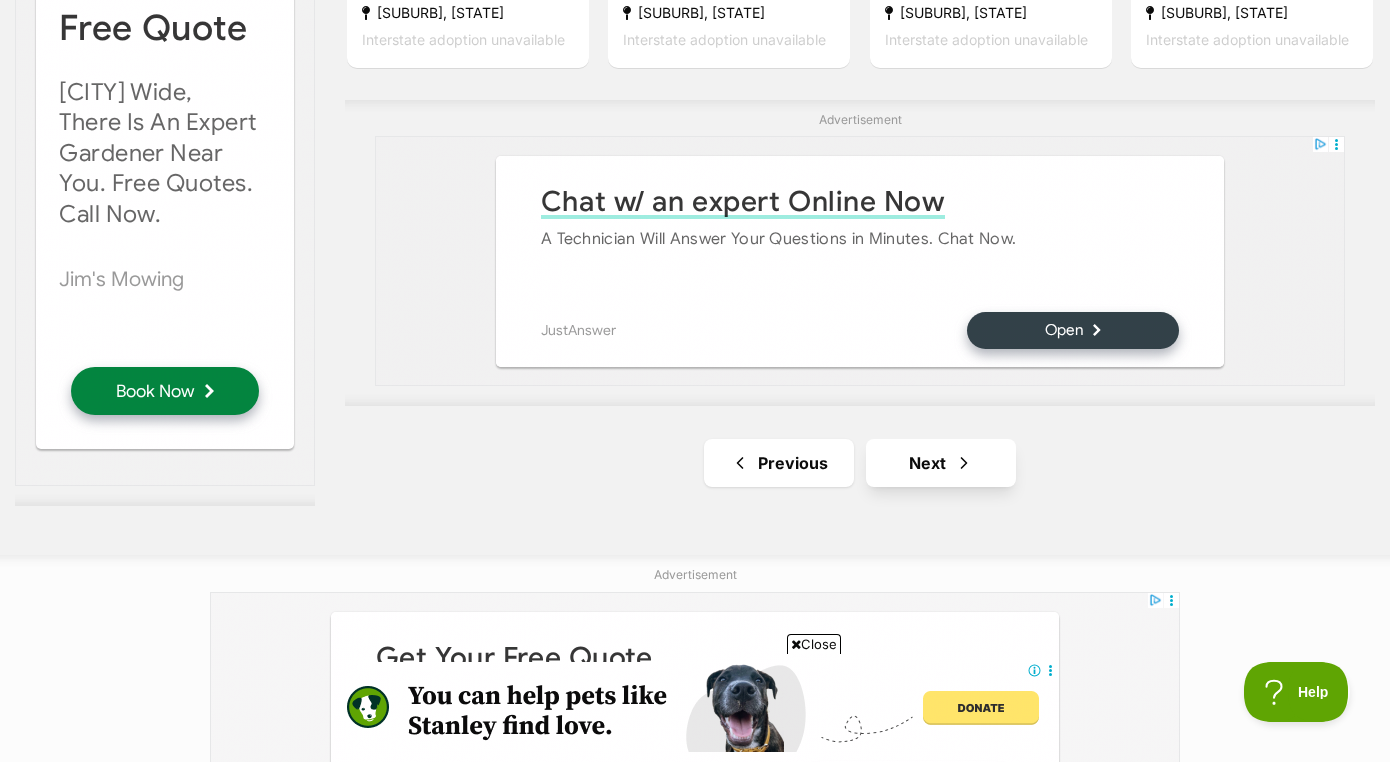 scroll, scrollTop: 3435, scrollLeft: 0, axis: vertical 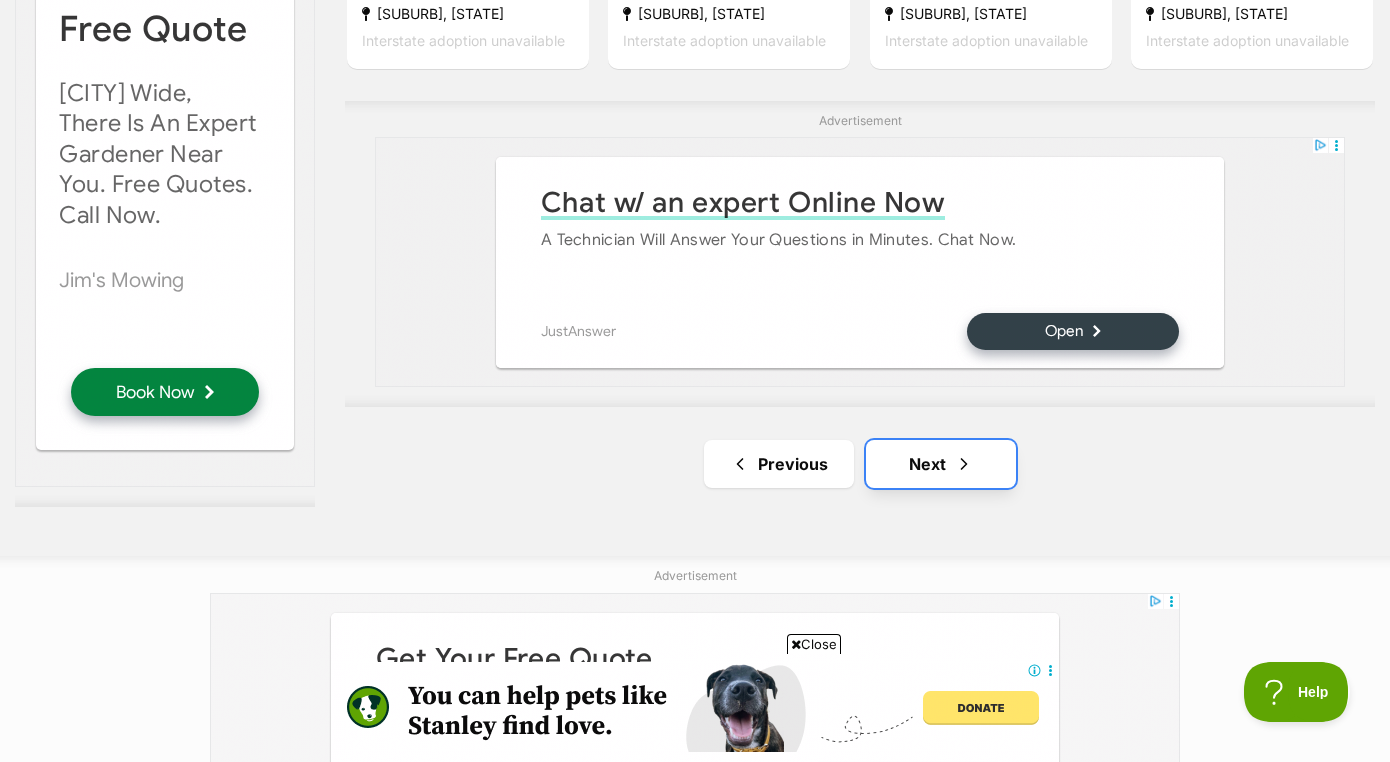 click on "Next" at bounding box center (941, 464) 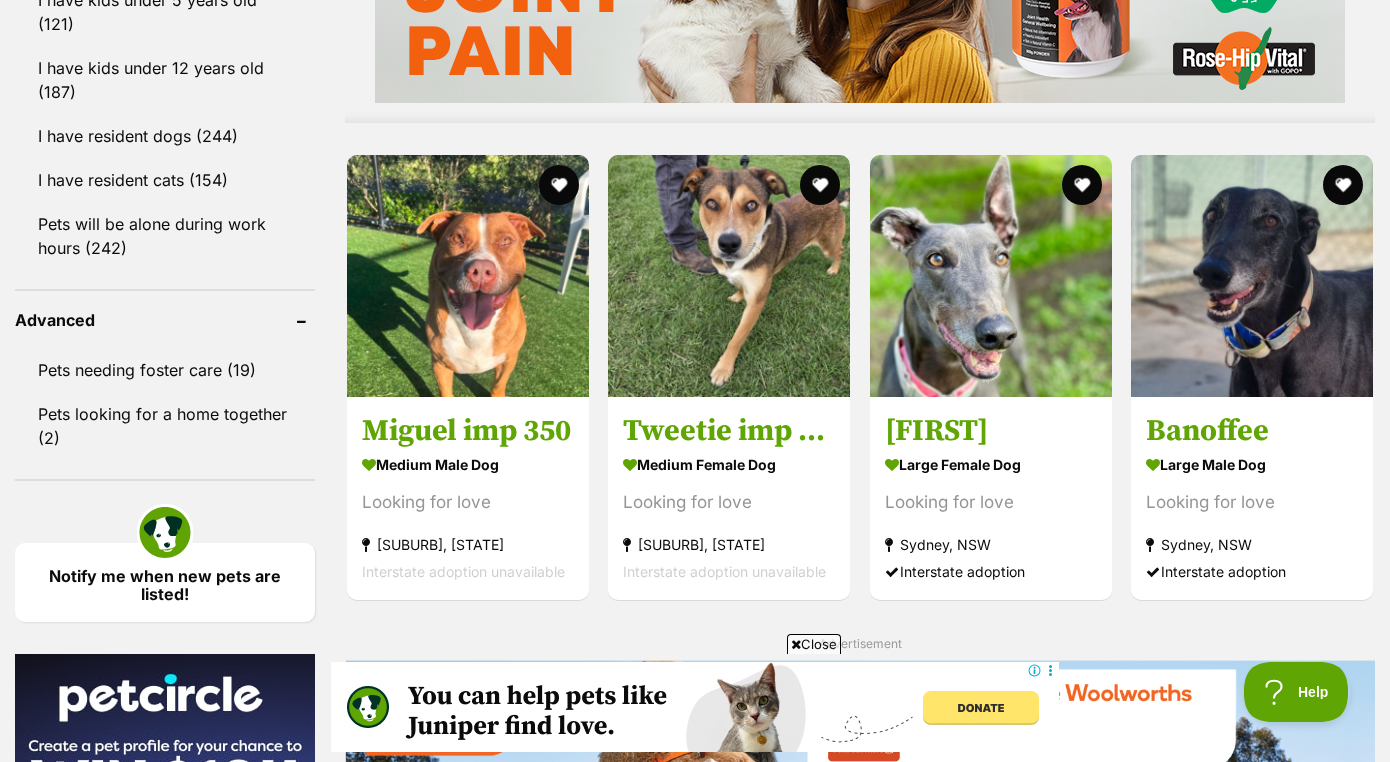 scroll, scrollTop: 1944, scrollLeft: 0, axis: vertical 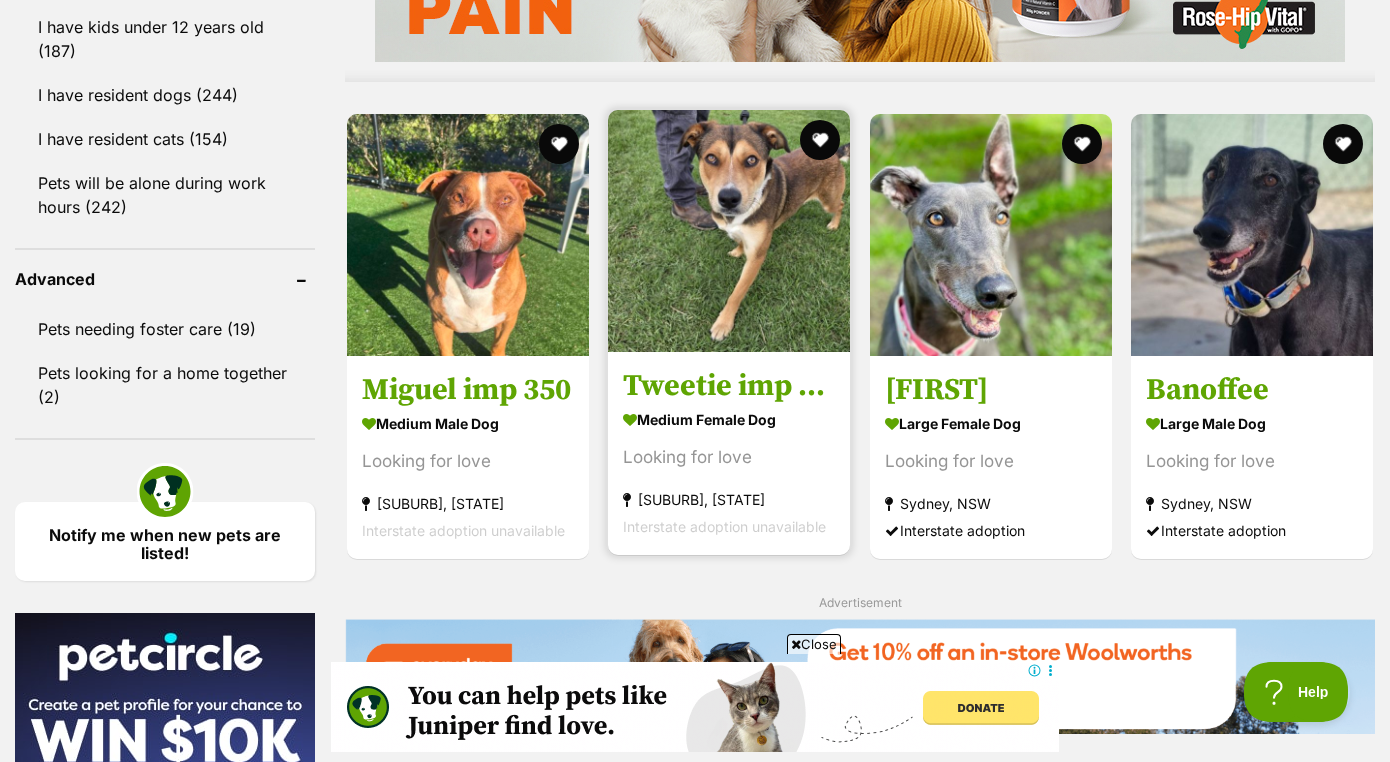 click at bounding box center [729, 231] 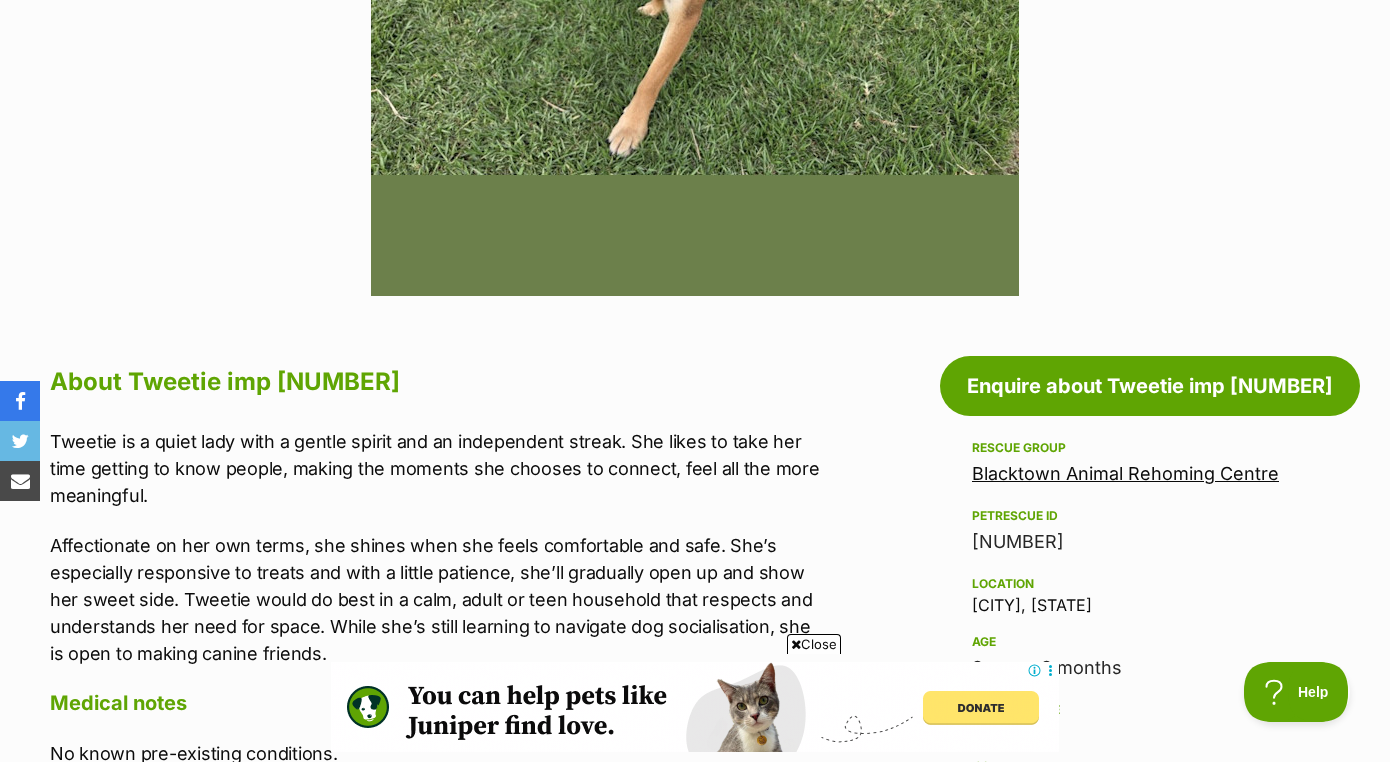 scroll, scrollTop: 891, scrollLeft: 0, axis: vertical 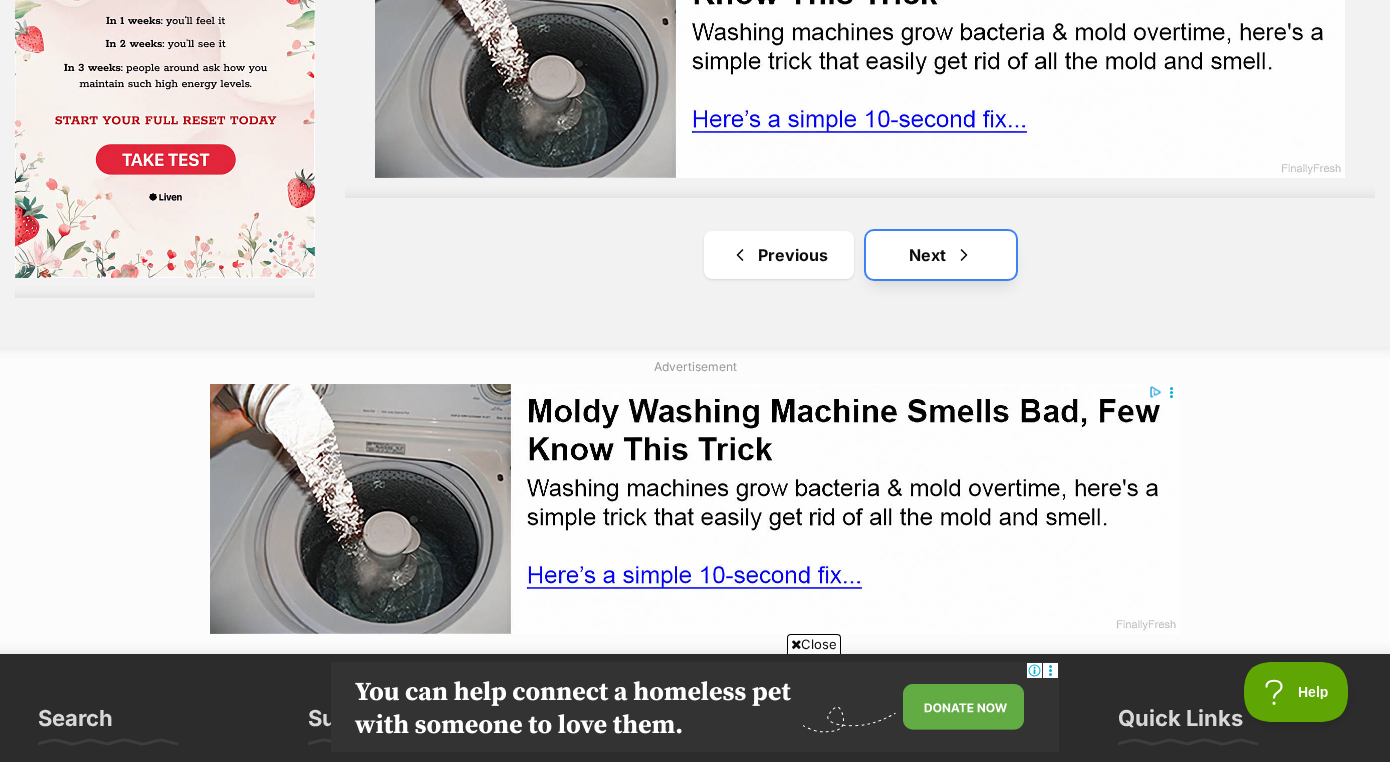 click on "Next" at bounding box center (941, 255) 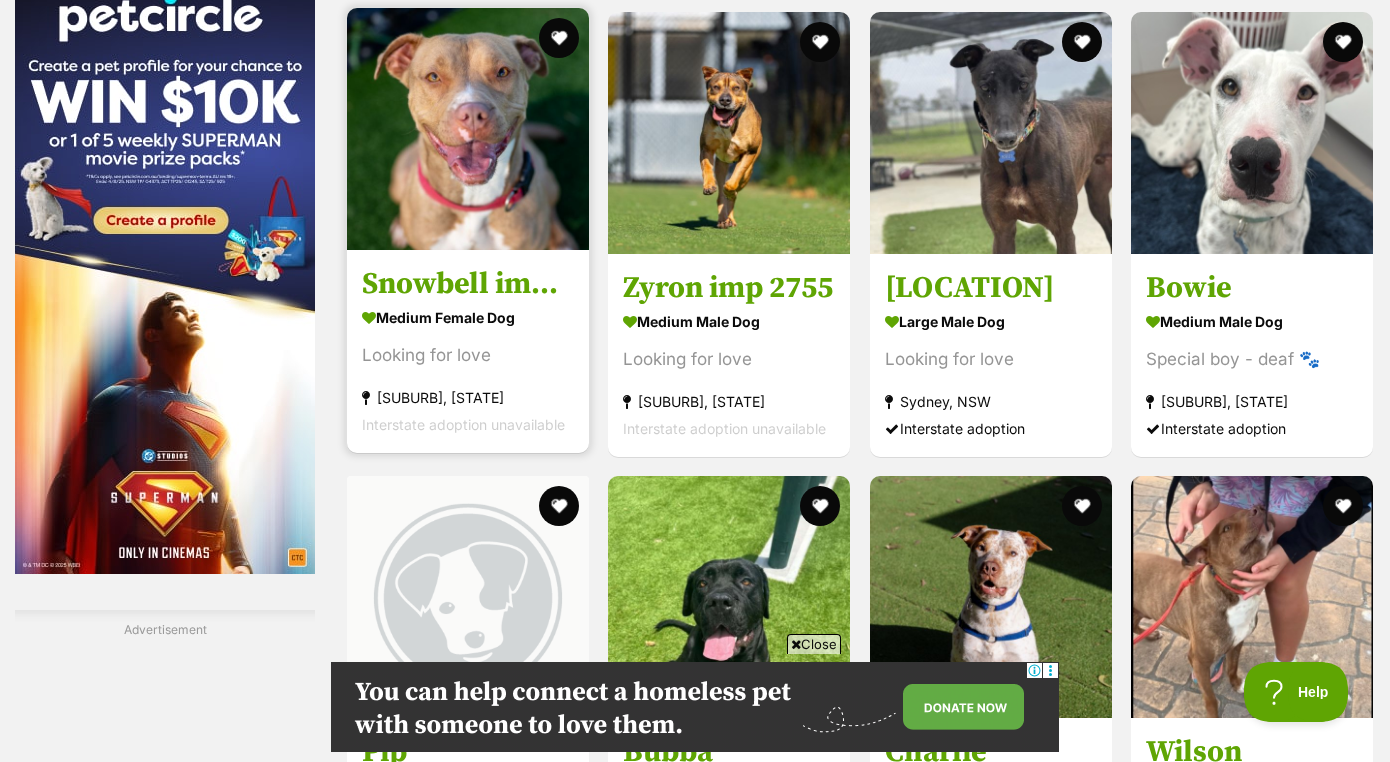 scroll, scrollTop: 3004, scrollLeft: 0, axis: vertical 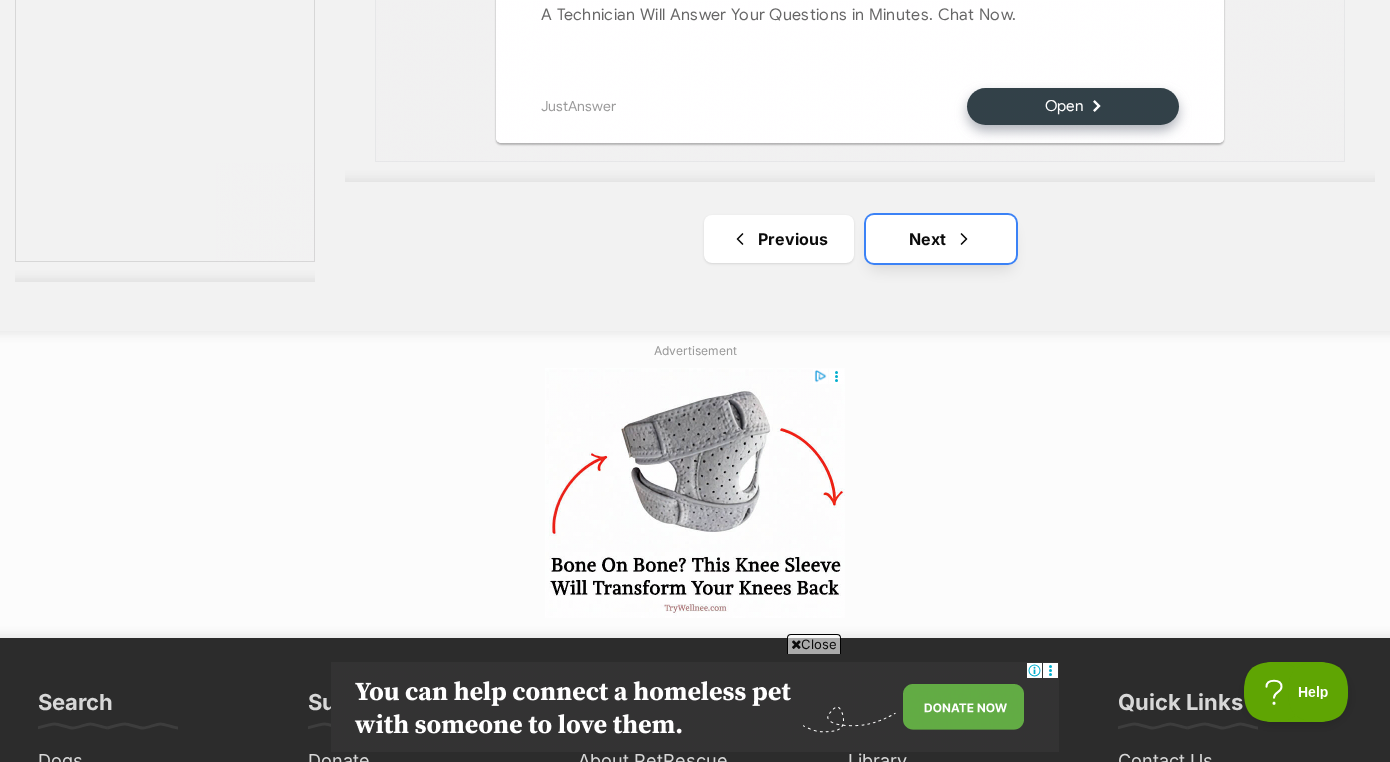 click on "Next" at bounding box center (941, 239) 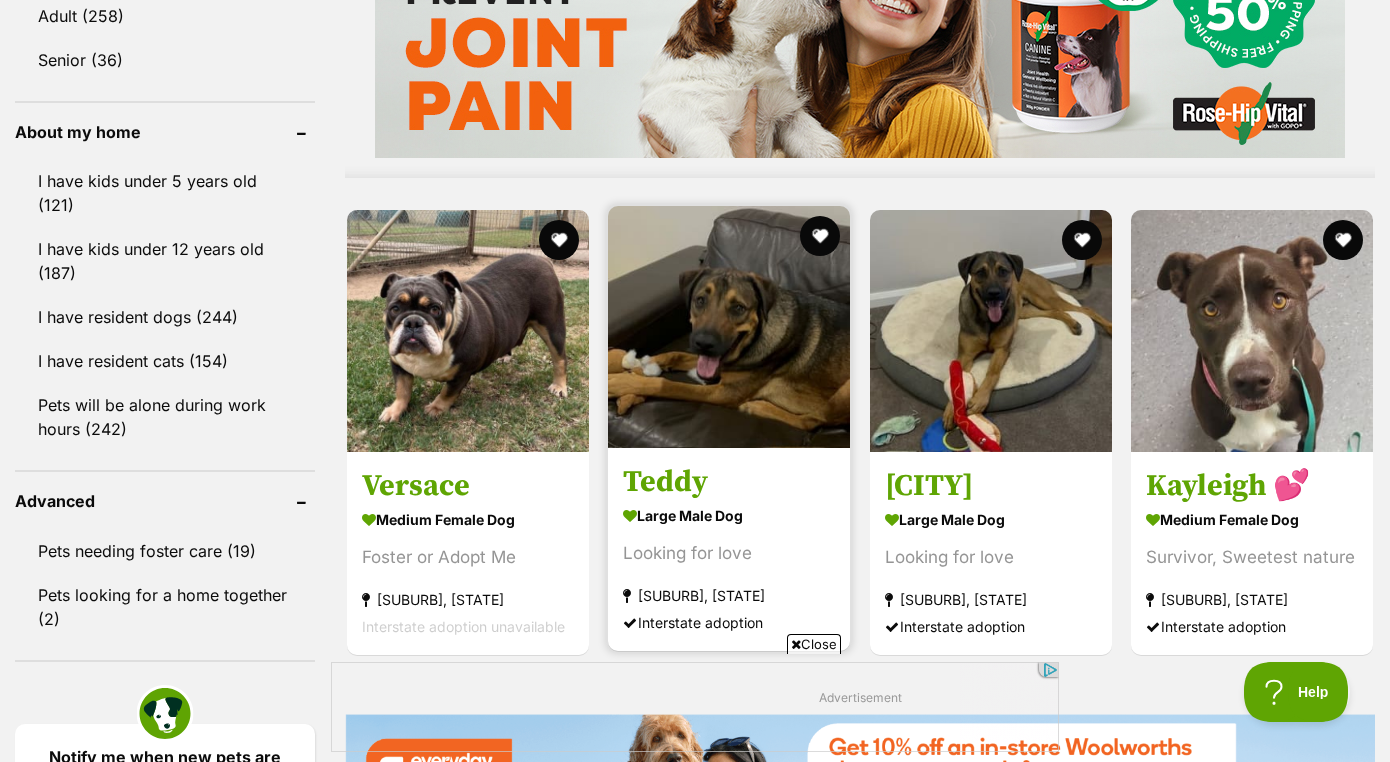 scroll, scrollTop: 0, scrollLeft: 0, axis: both 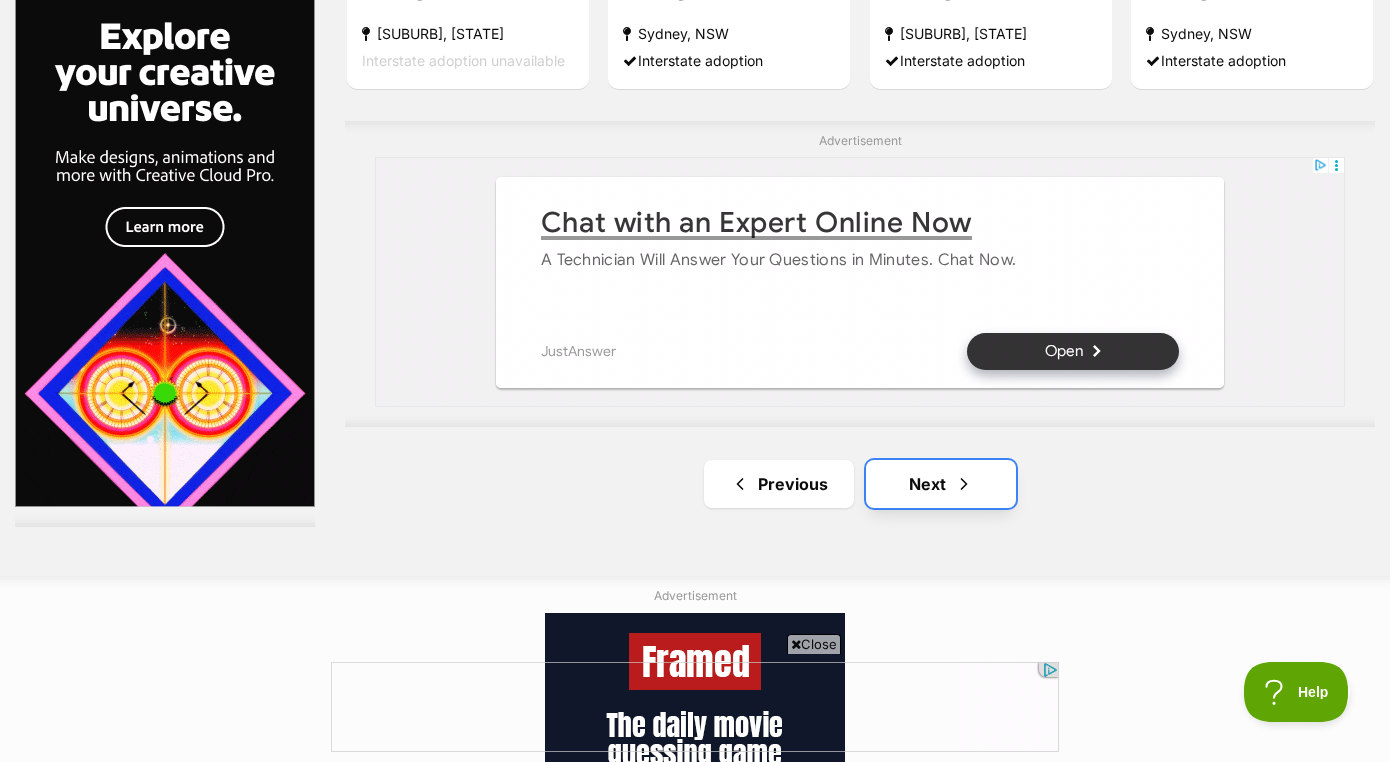 click on "Next" at bounding box center (941, 484) 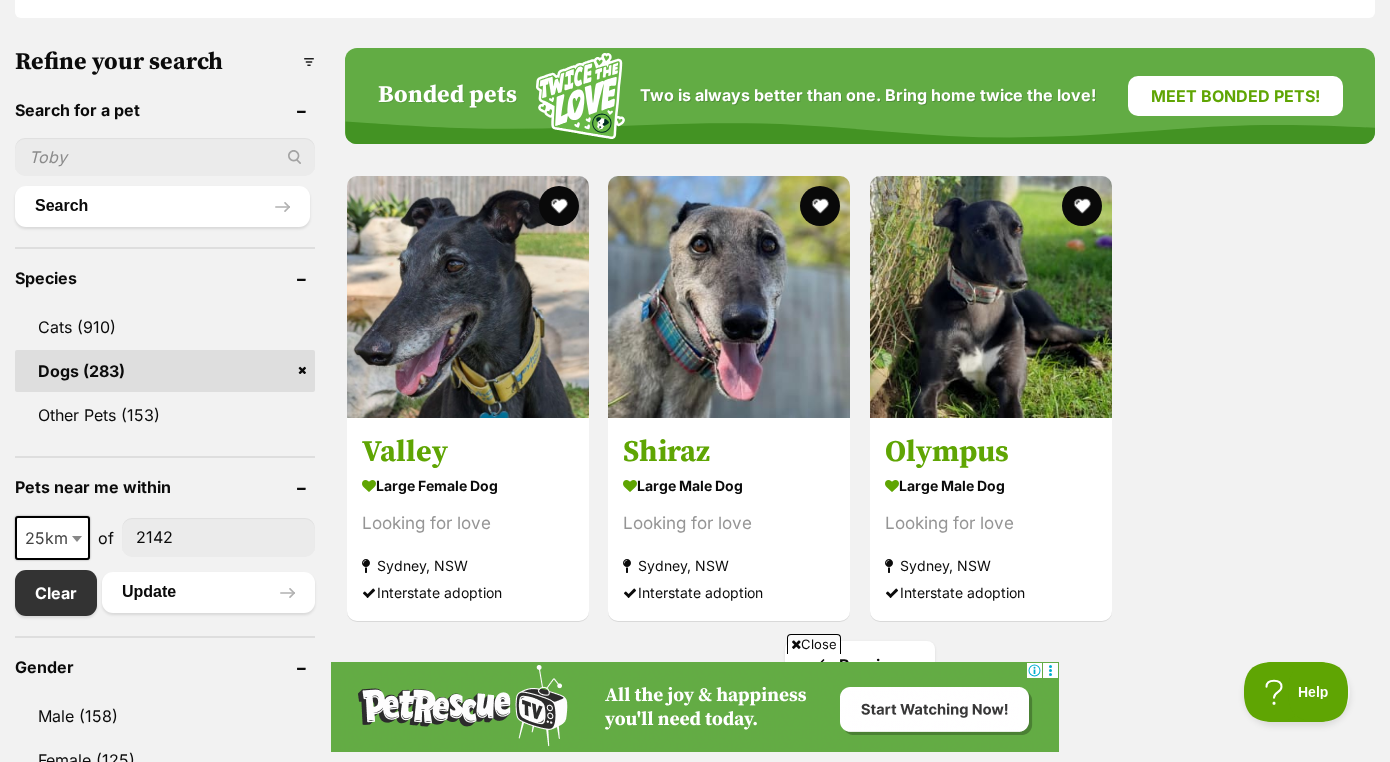 scroll, scrollTop: 882, scrollLeft: 0, axis: vertical 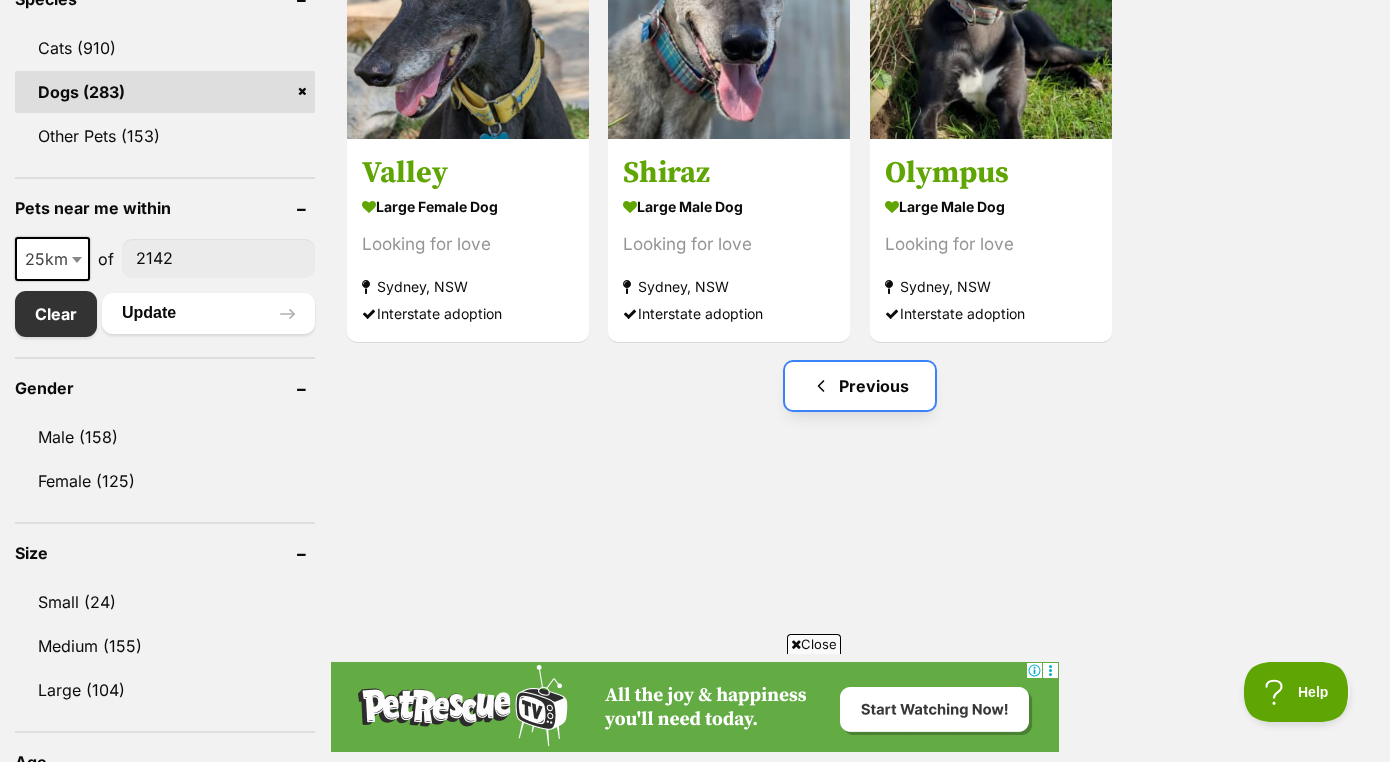 click on "Previous" at bounding box center (860, 386) 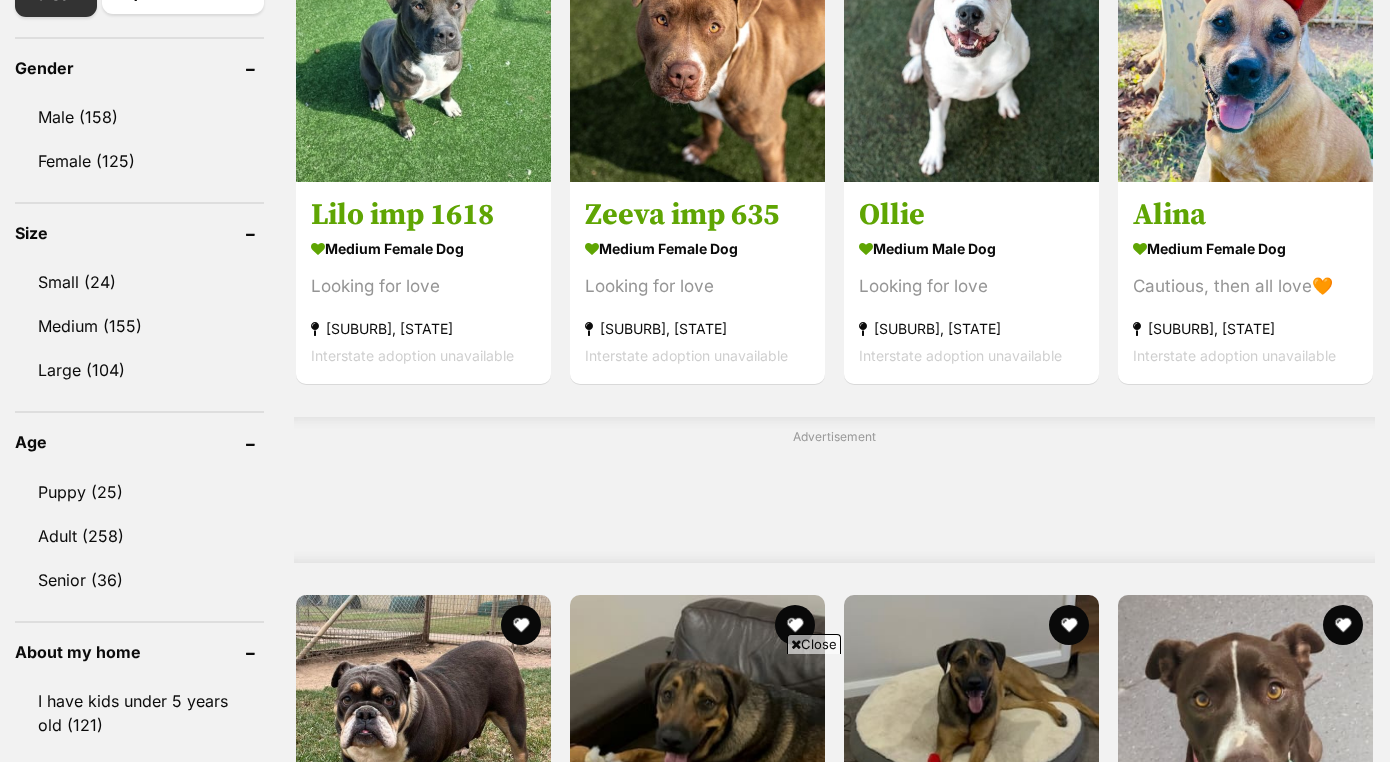 scroll, scrollTop: 1552, scrollLeft: 0, axis: vertical 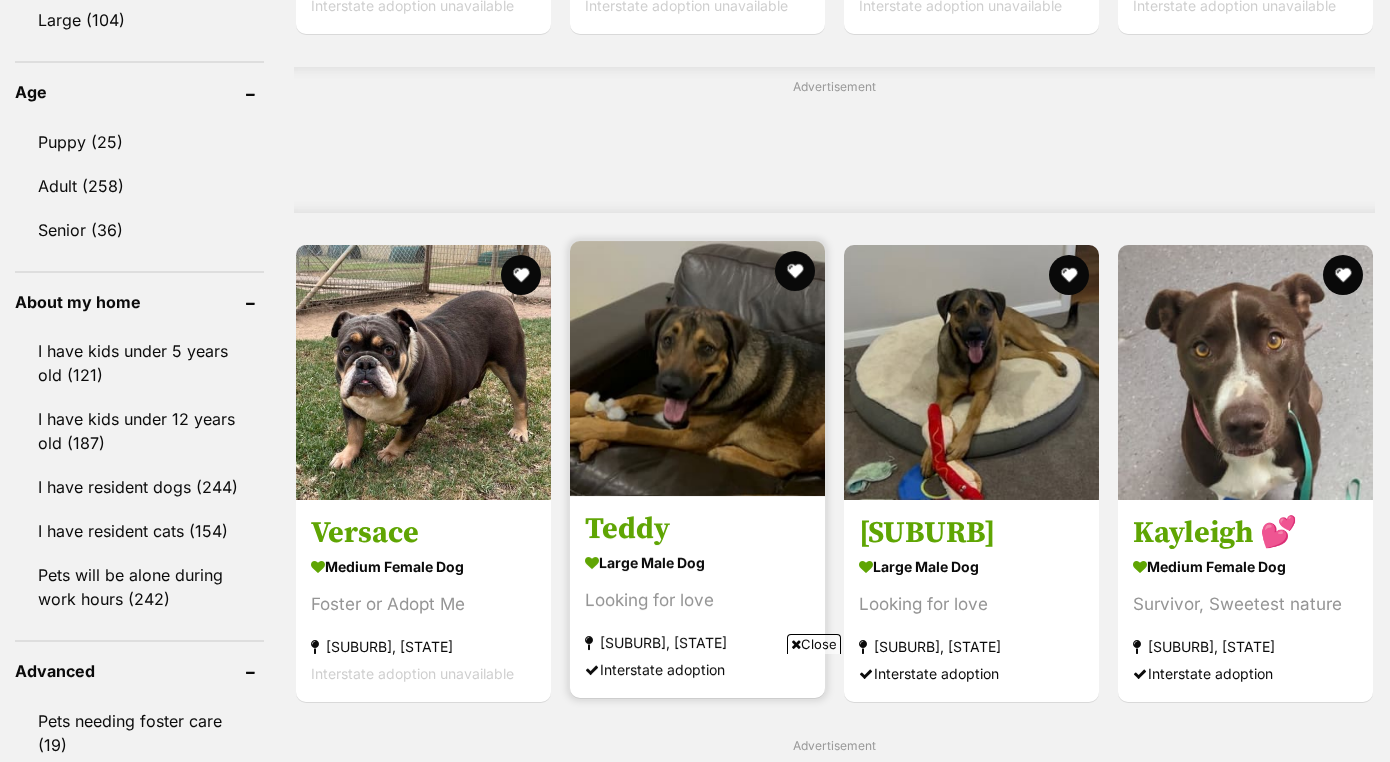 click at bounding box center (697, 368) 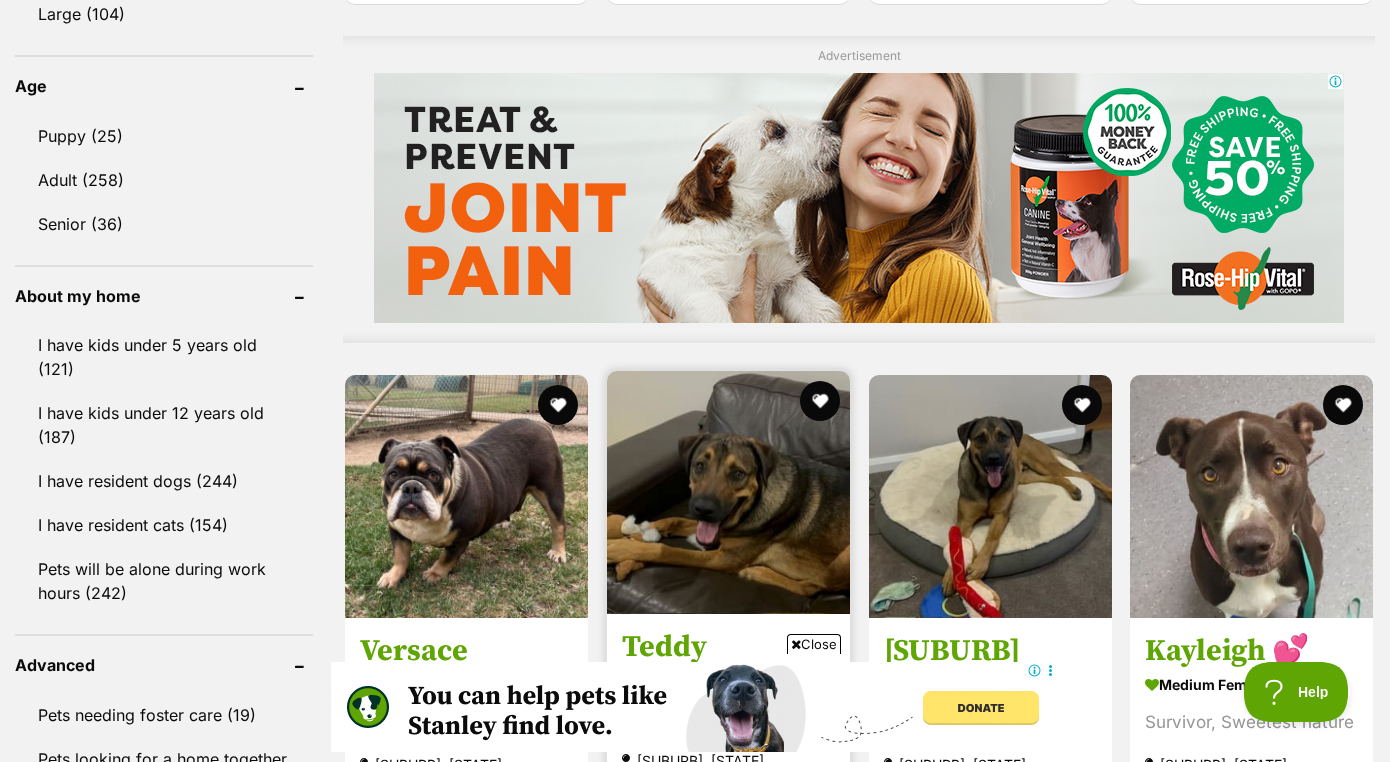 scroll, scrollTop: 0, scrollLeft: 0, axis: both 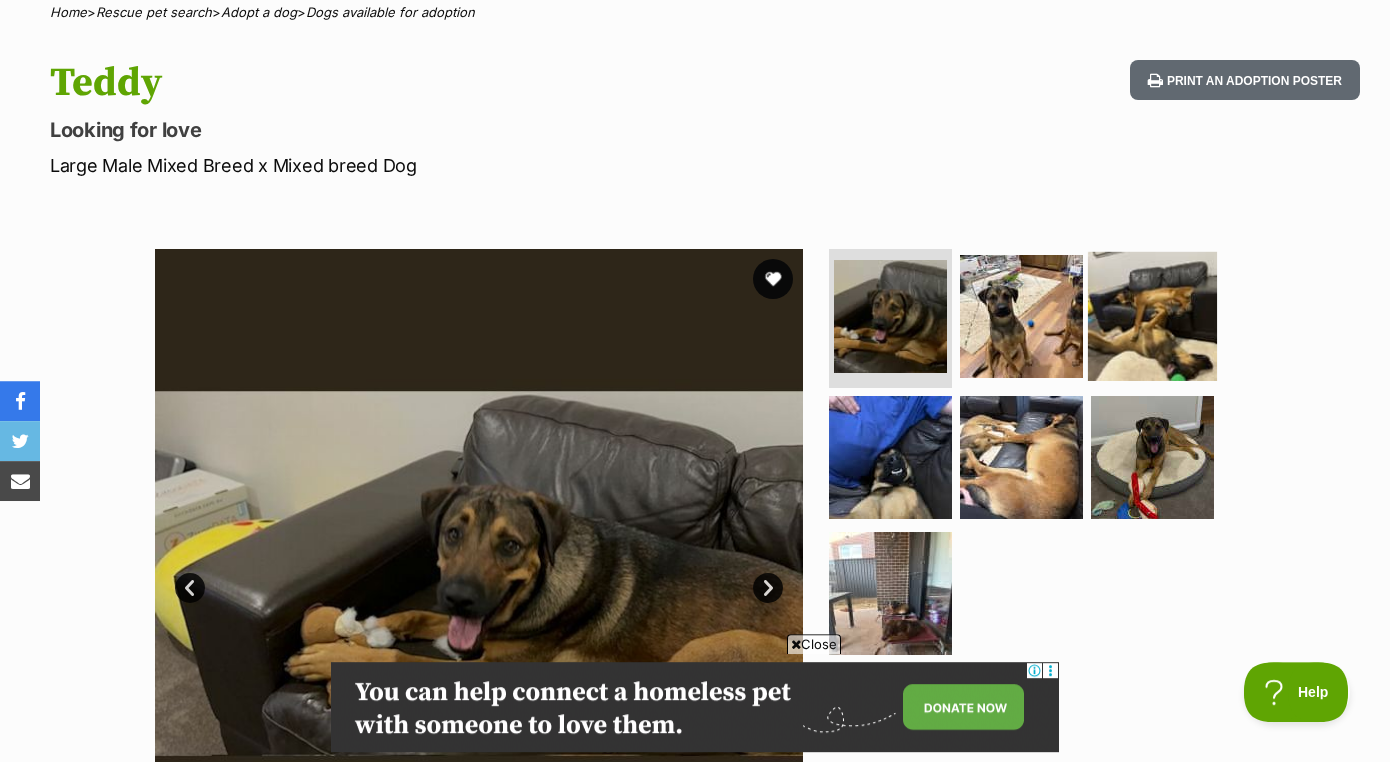 click at bounding box center [1152, 315] 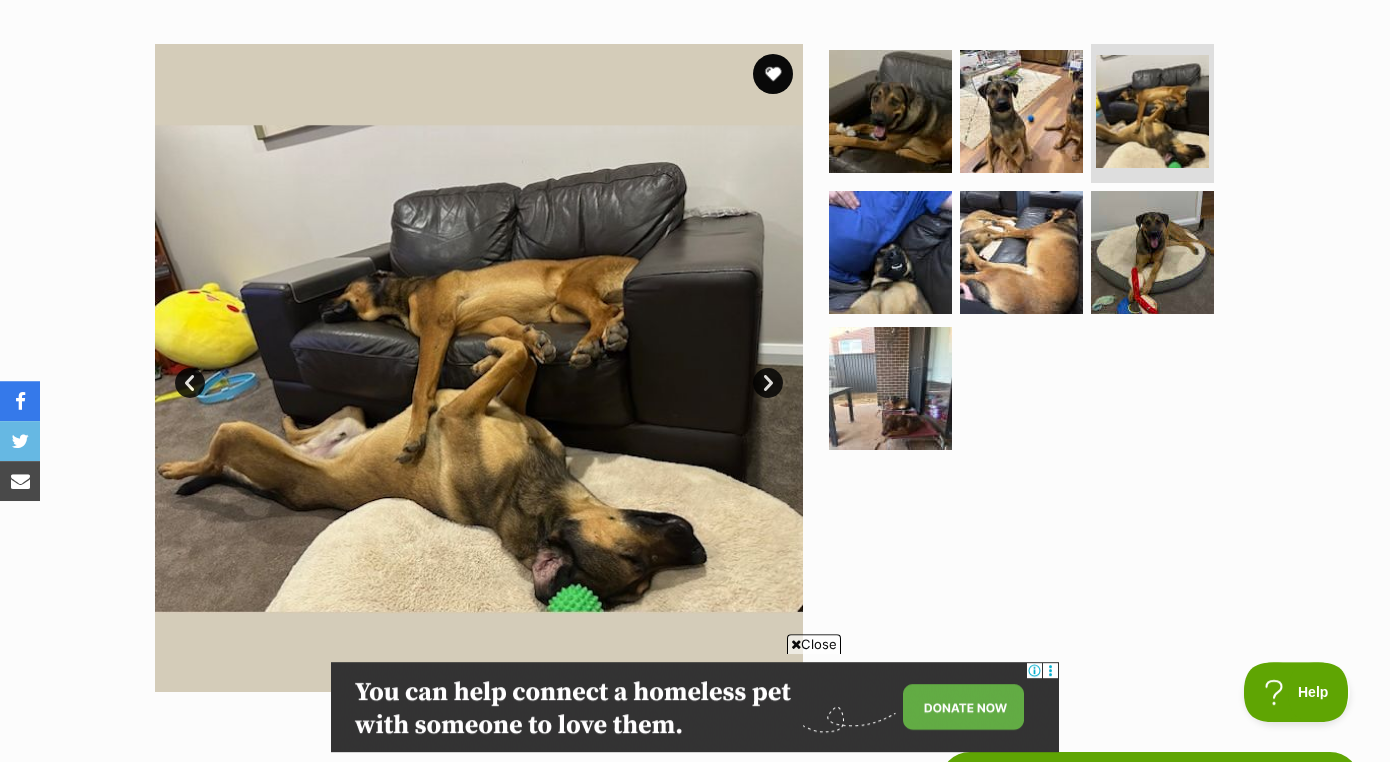 scroll, scrollTop: 376, scrollLeft: 0, axis: vertical 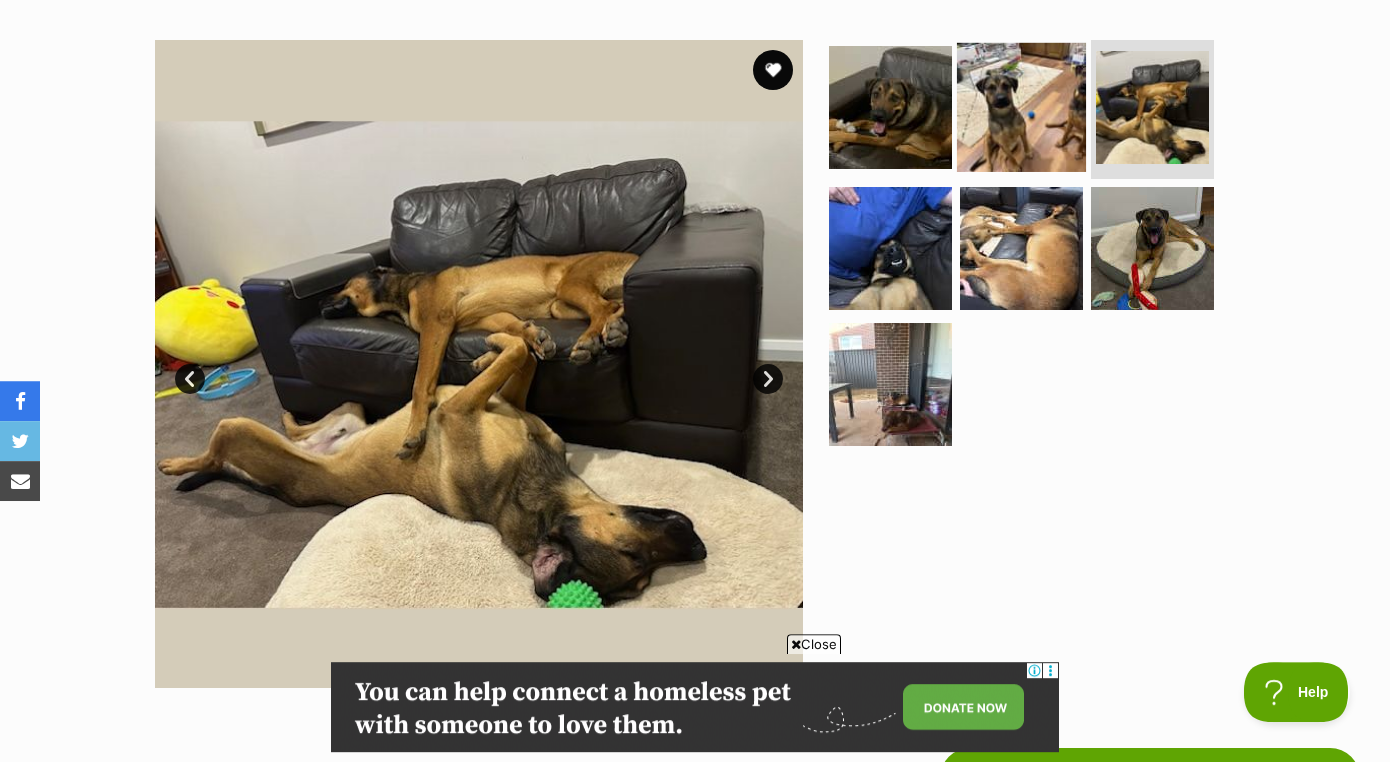 click at bounding box center [1021, 106] 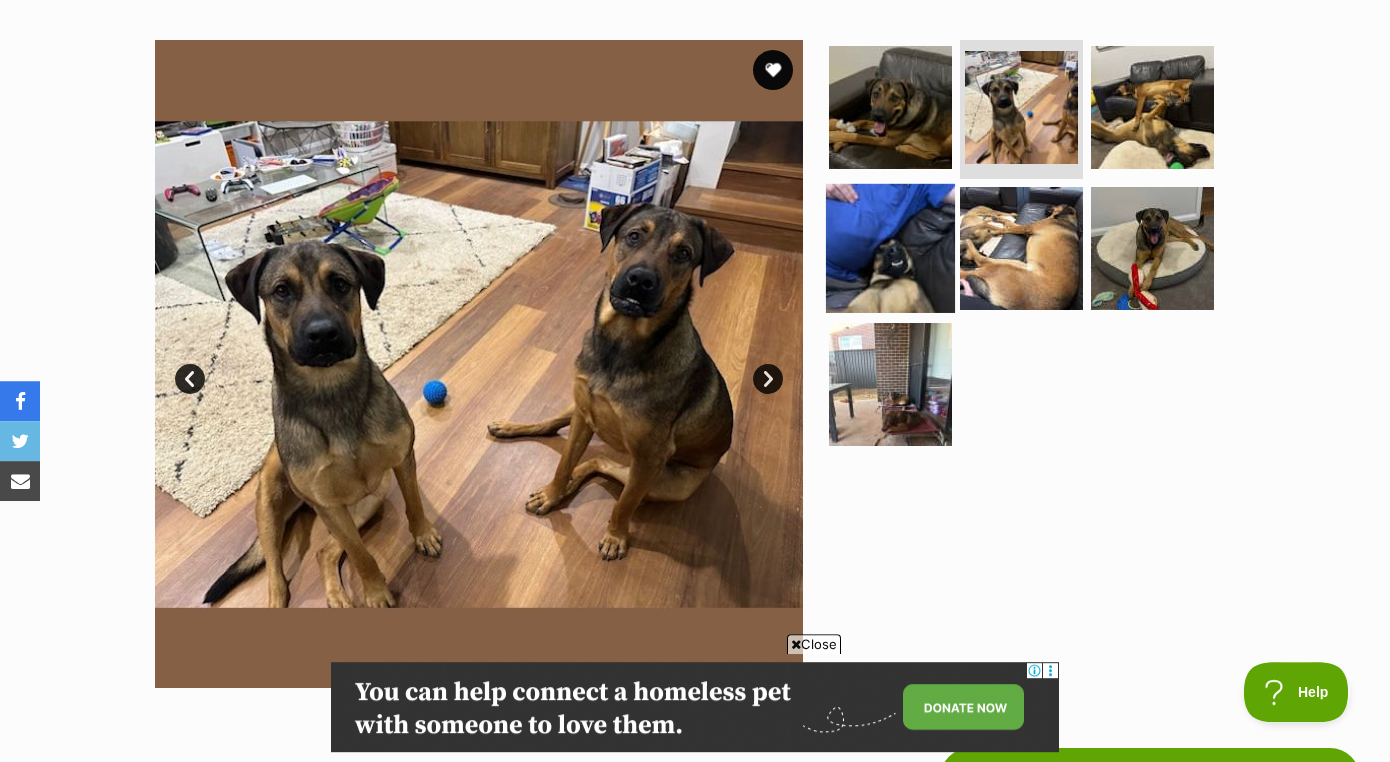 click at bounding box center [890, 248] 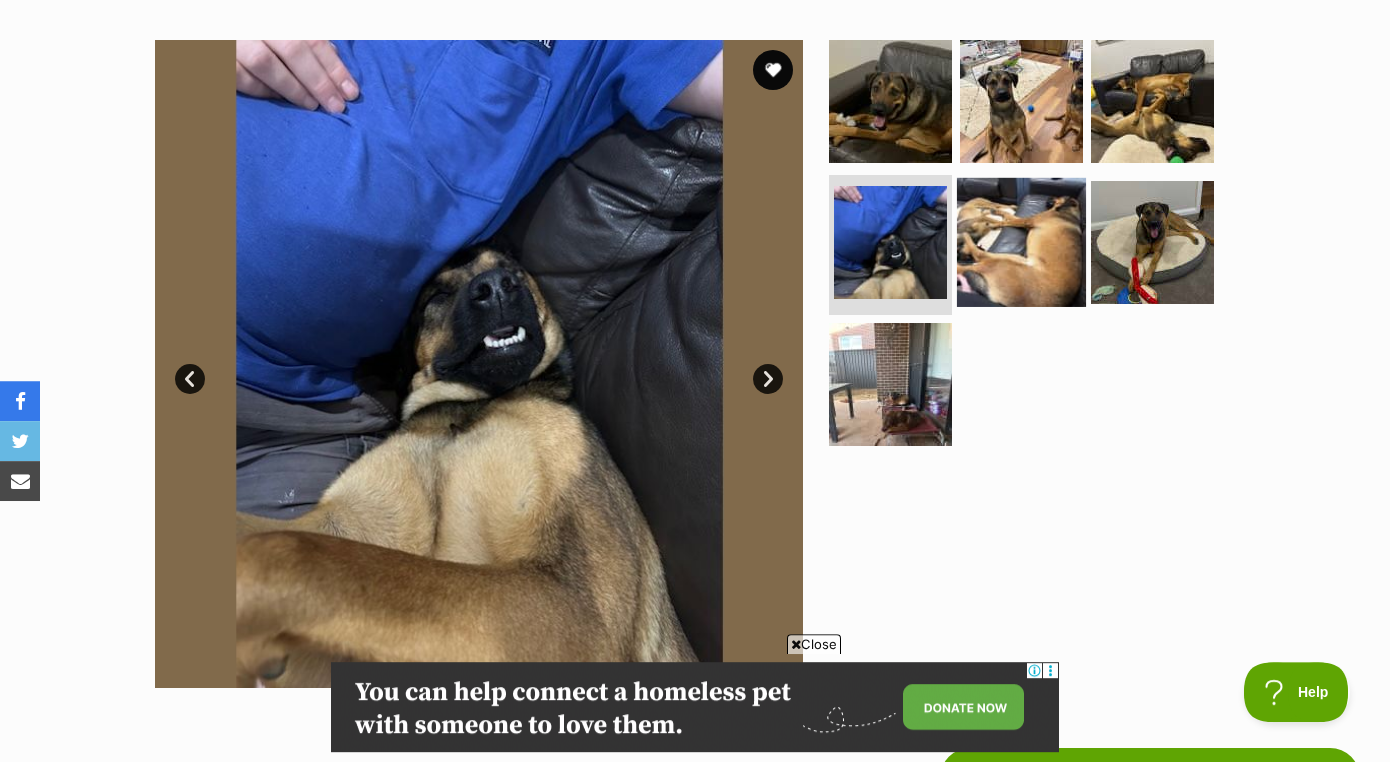 click at bounding box center [1021, 242] 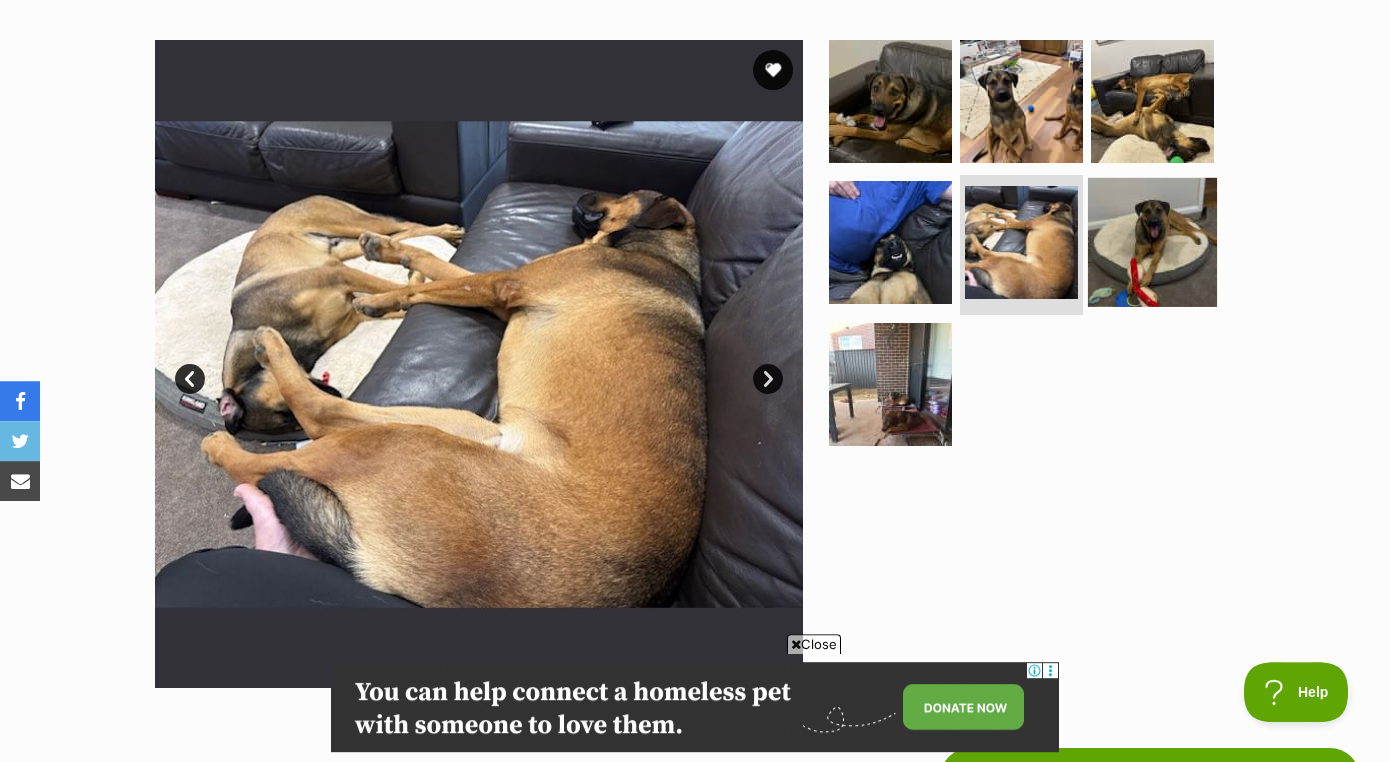 click at bounding box center [1152, 242] 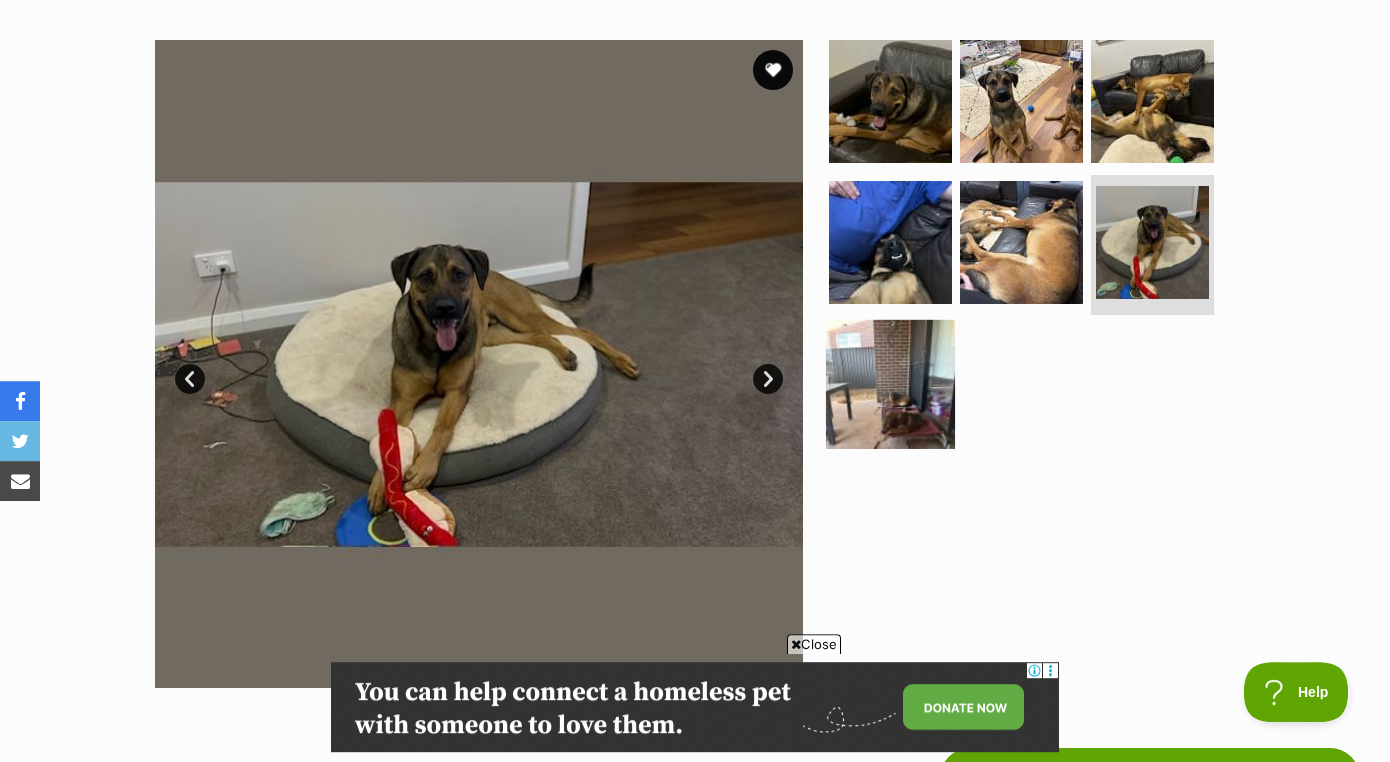 click at bounding box center (890, 384) 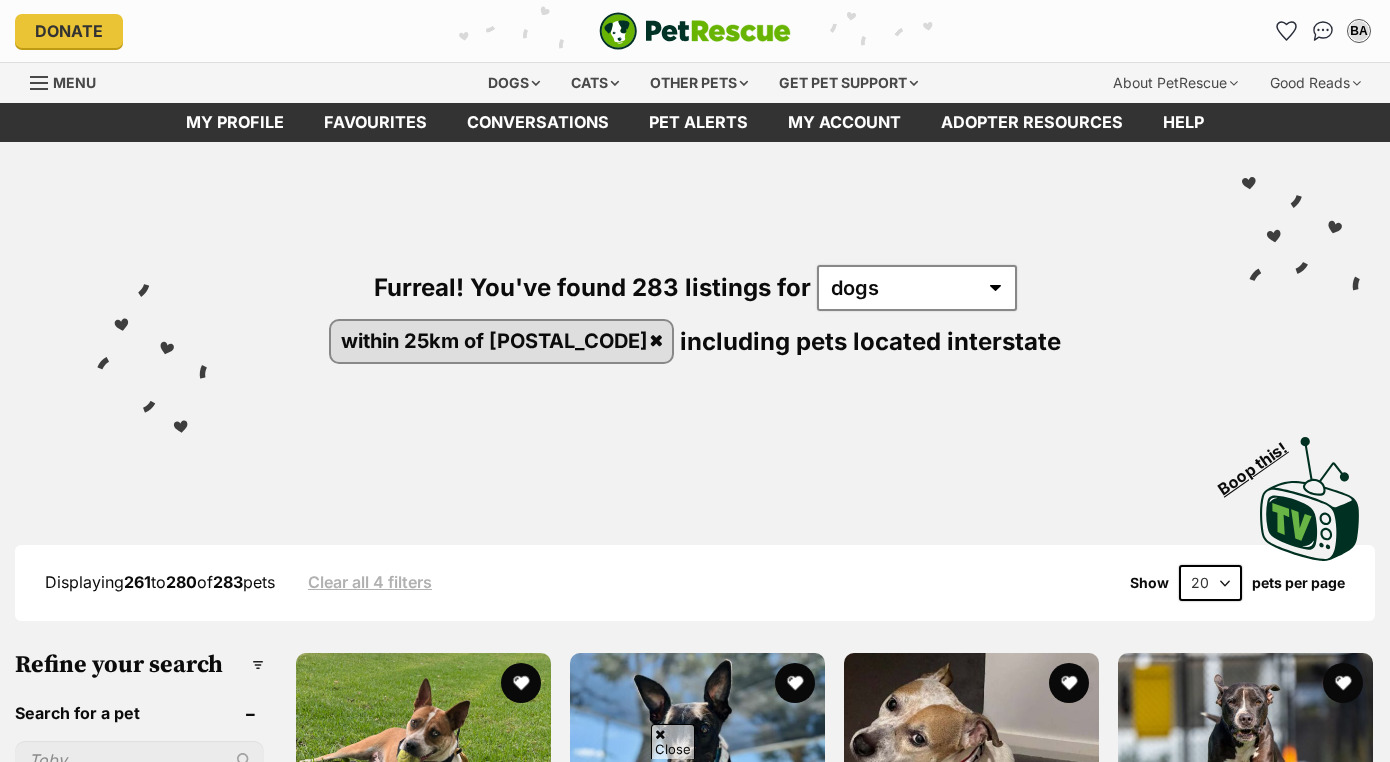scroll, scrollTop: 1109, scrollLeft: 0, axis: vertical 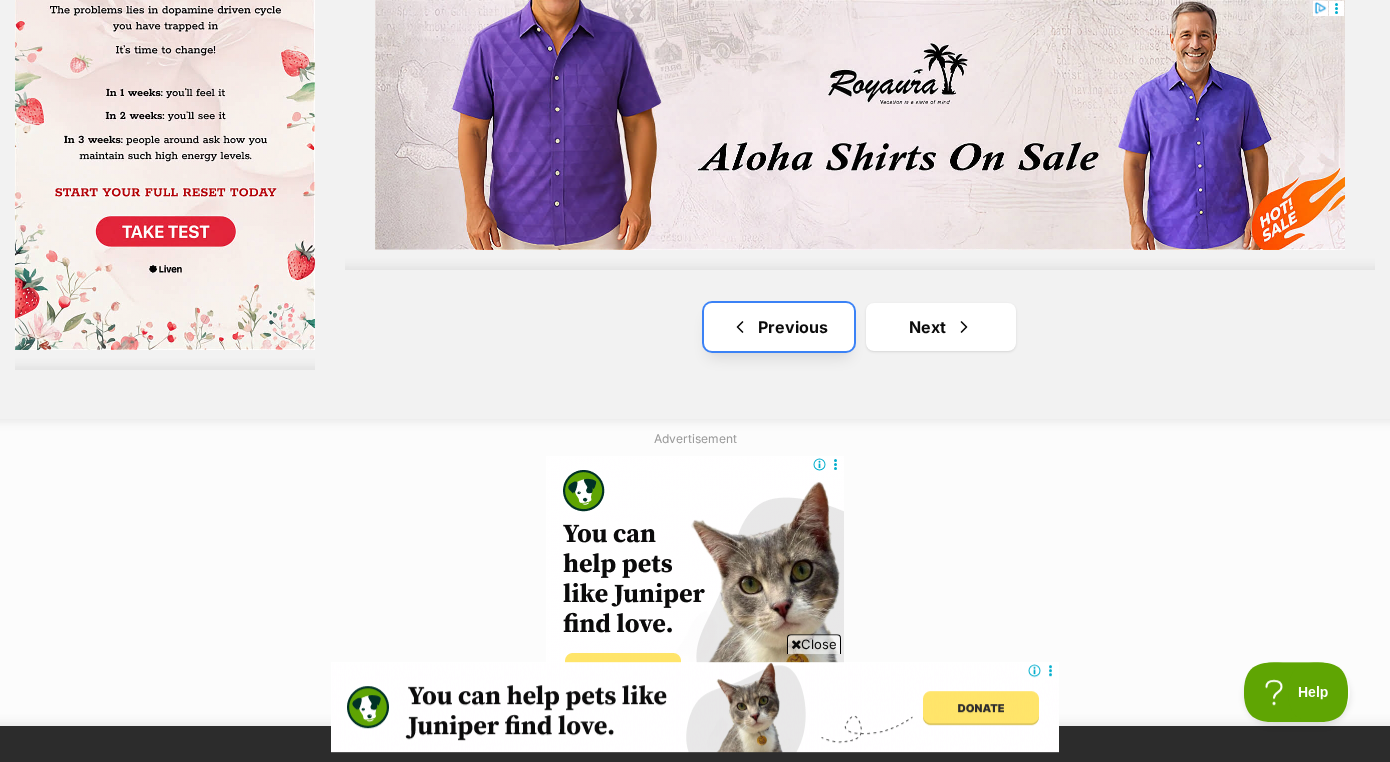click on "Previous" at bounding box center [779, 327] 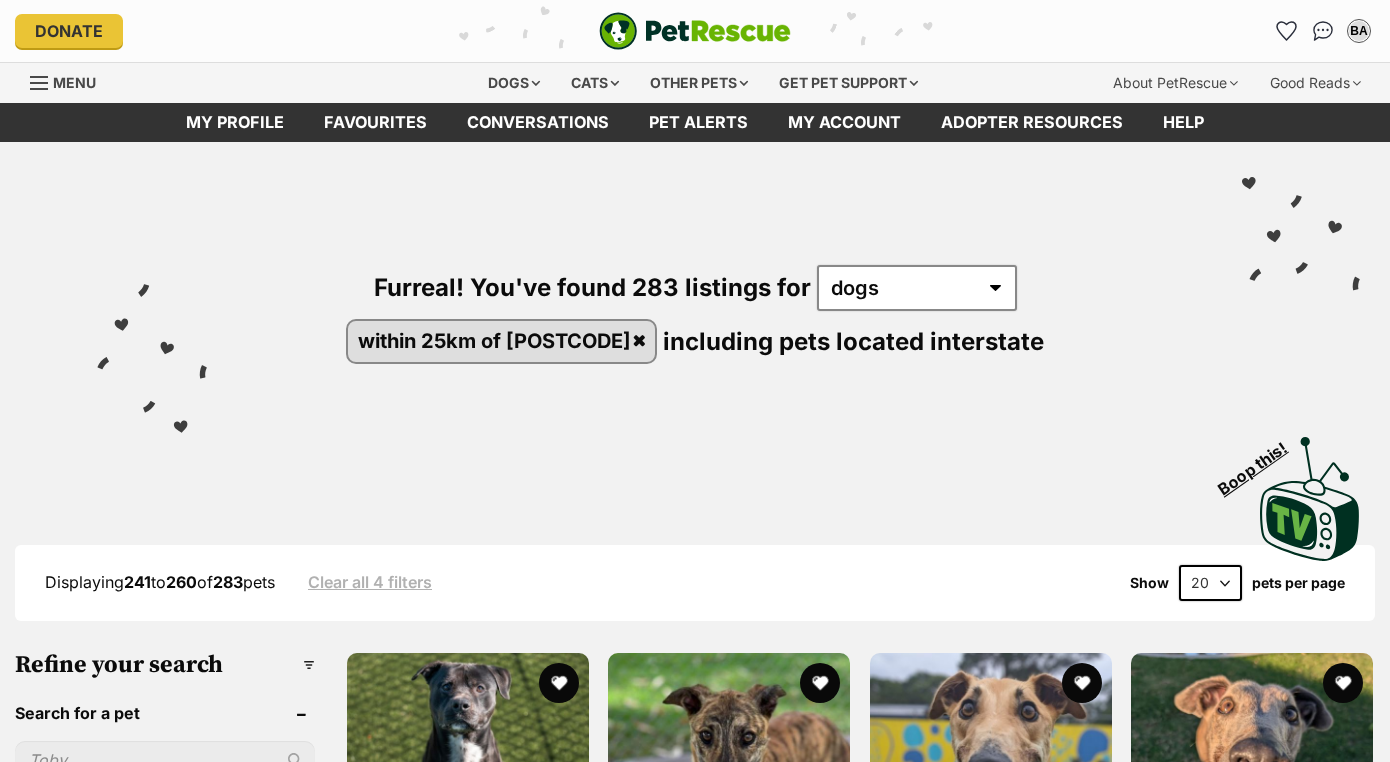 scroll, scrollTop: 0, scrollLeft: 0, axis: both 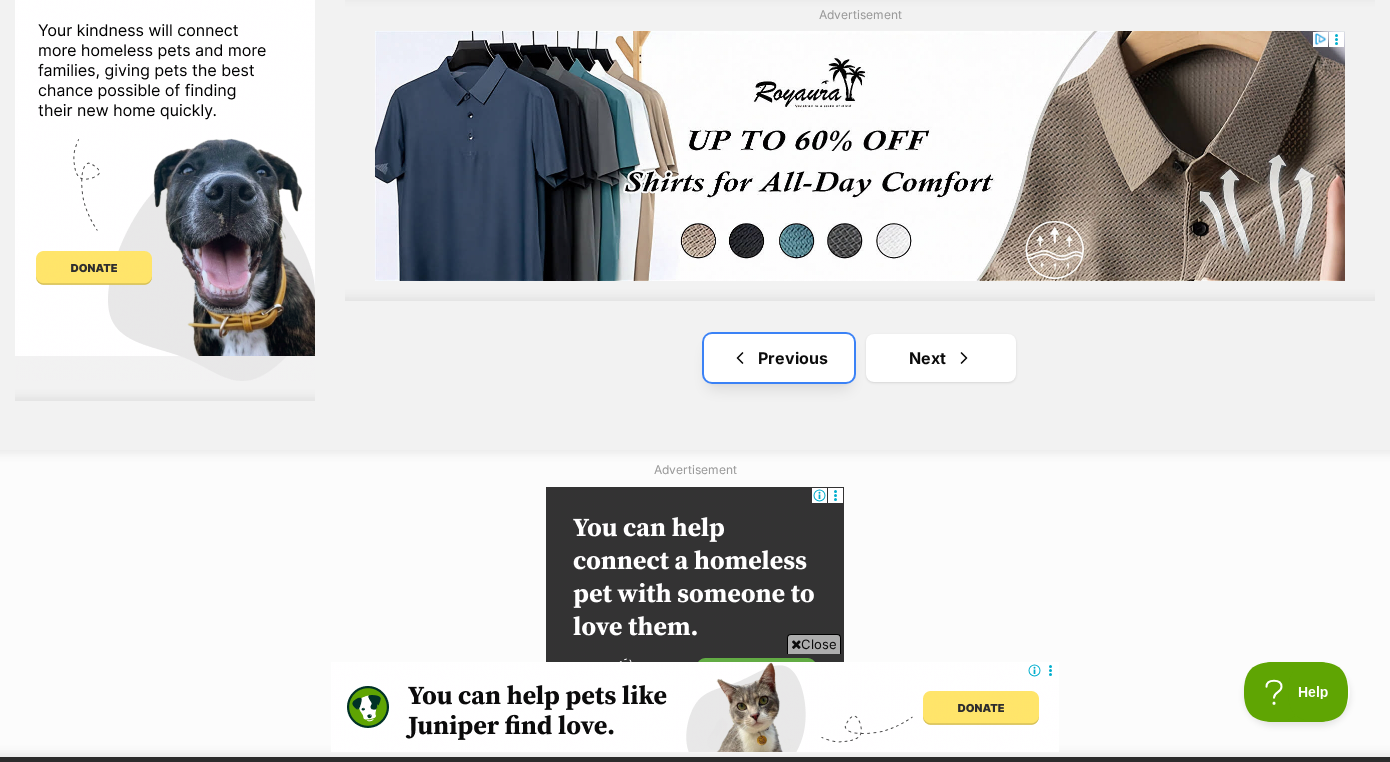 click on "Previous" at bounding box center [779, 358] 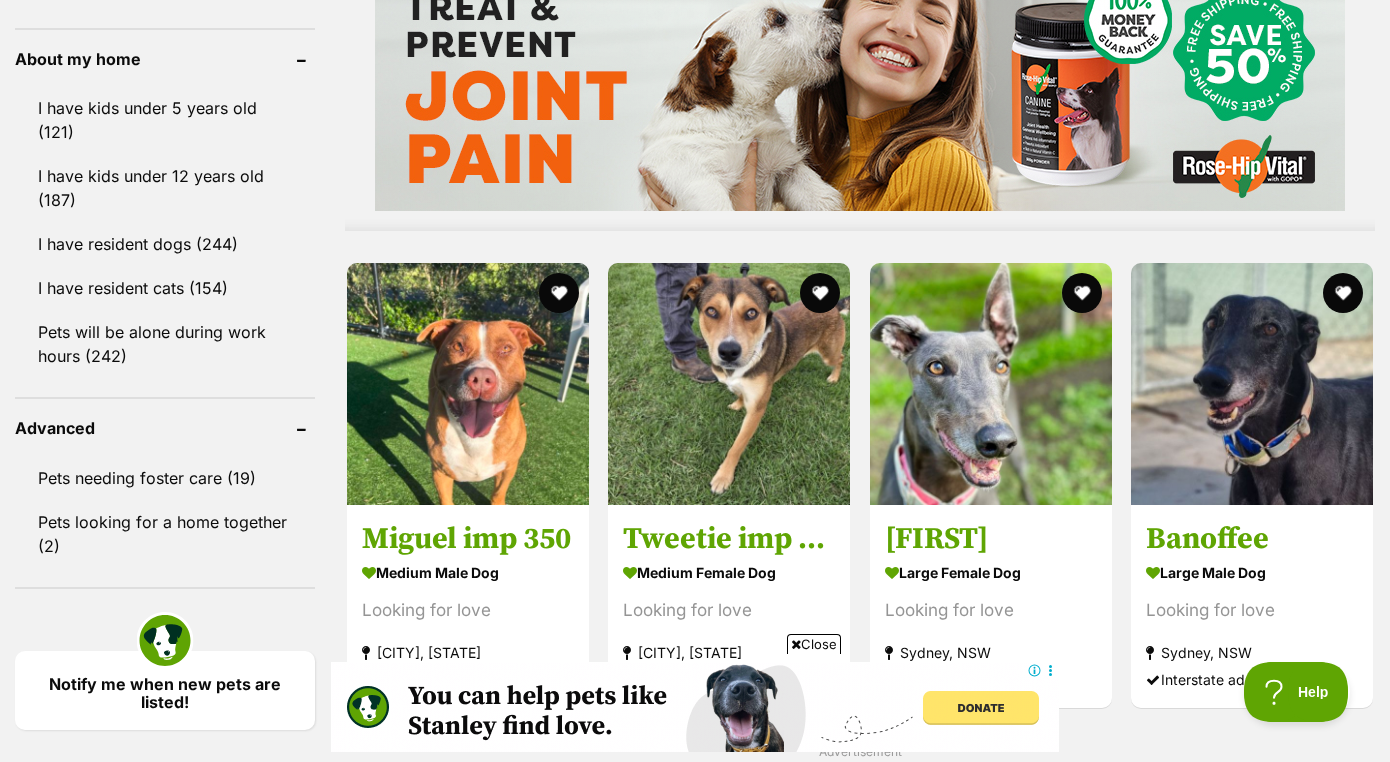 scroll, scrollTop: 1856, scrollLeft: 0, axis: vertical 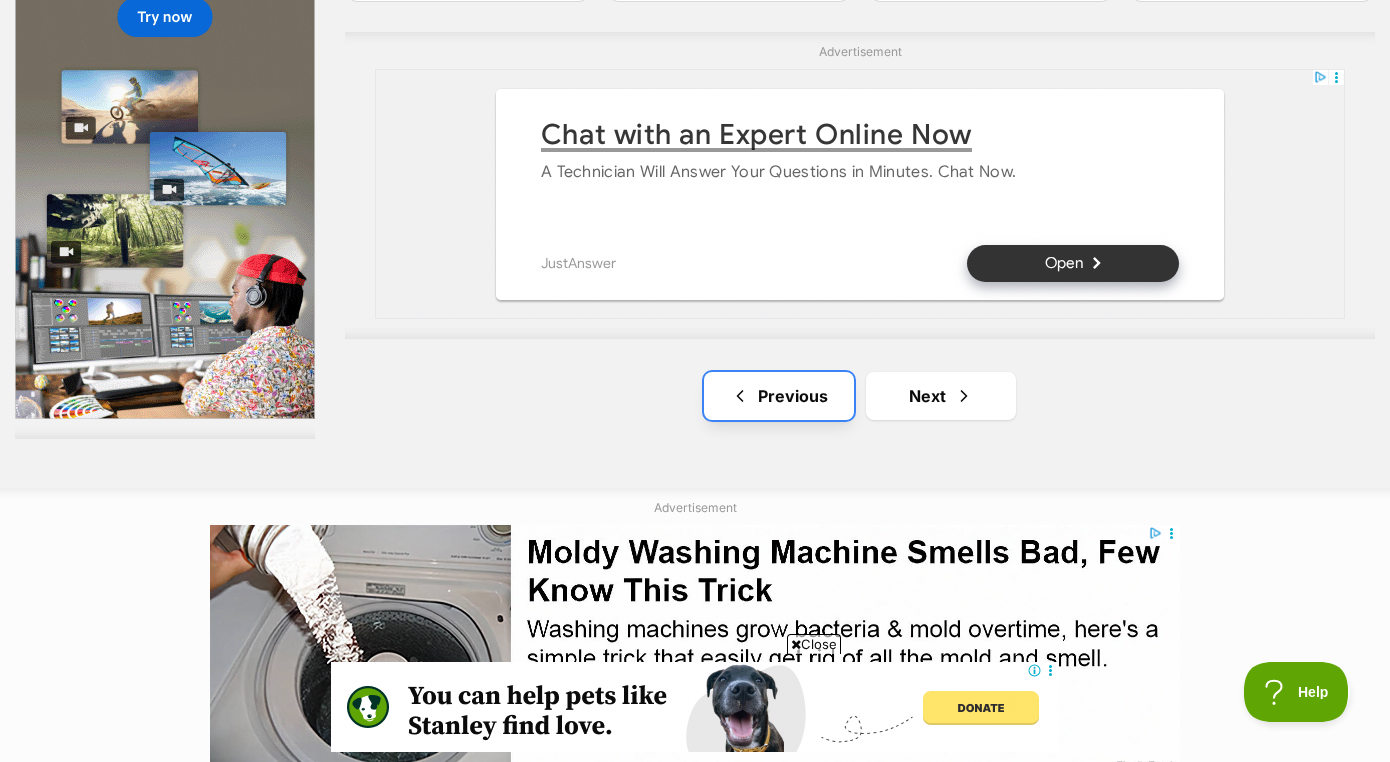 click on "Previous" at bounding box center (779, 396) 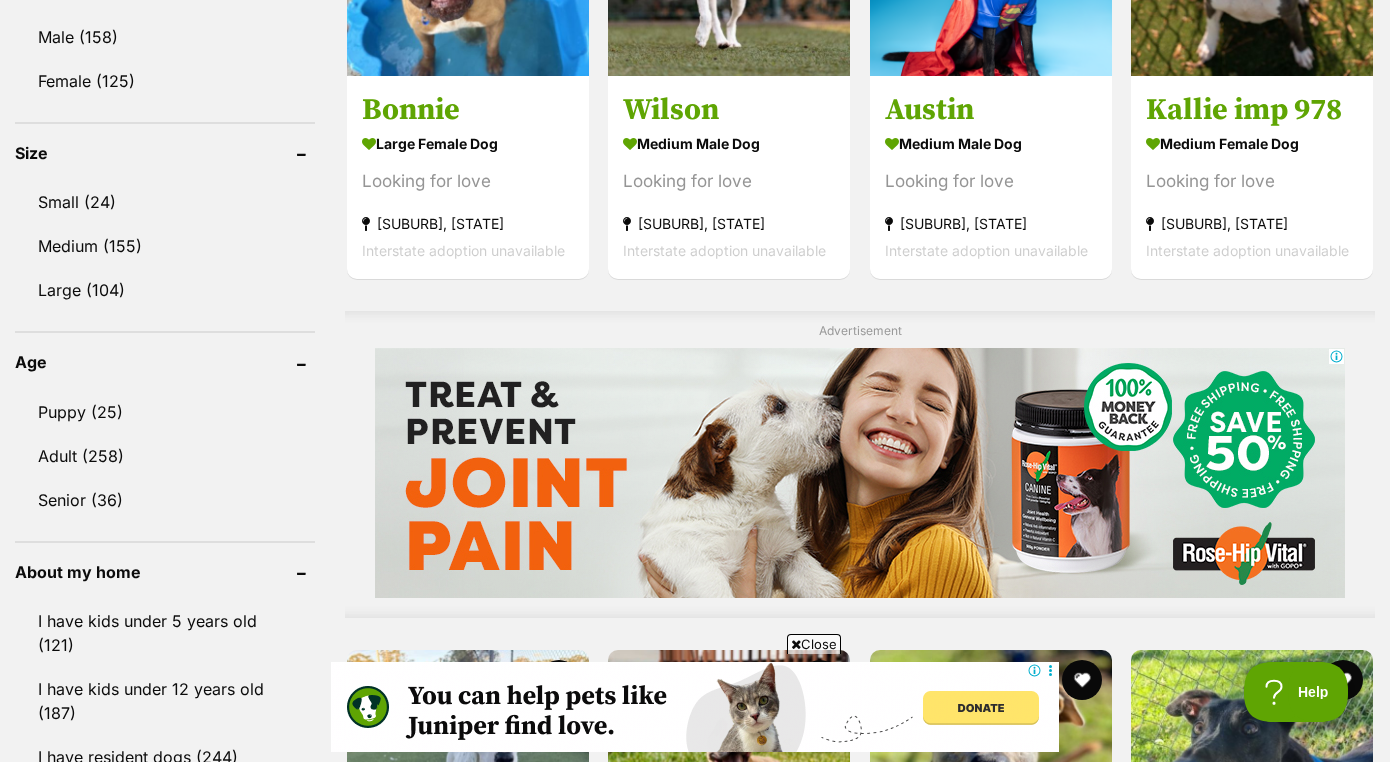 scroll, scrollTop: 1301, scrollLeft: 0, axis: vertical 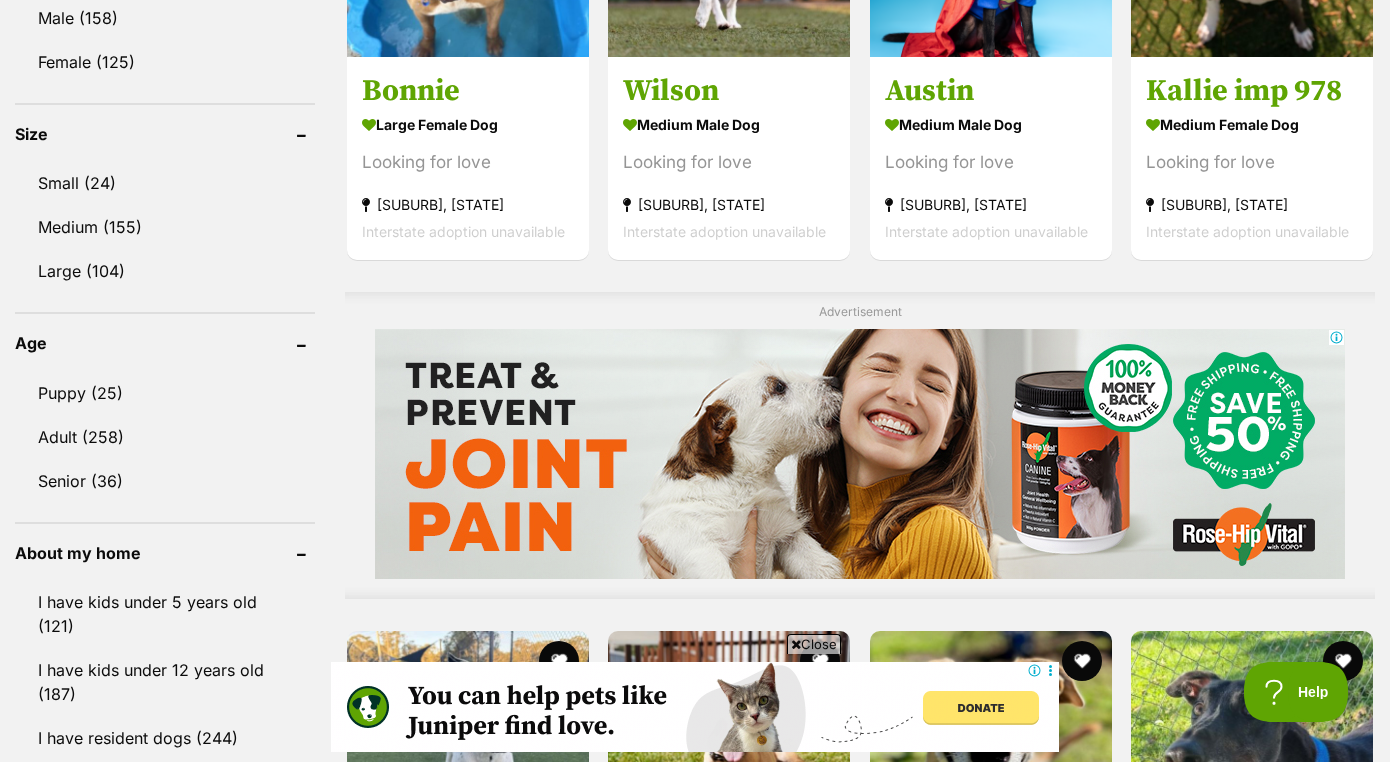 click at bounding box center [796, 644] 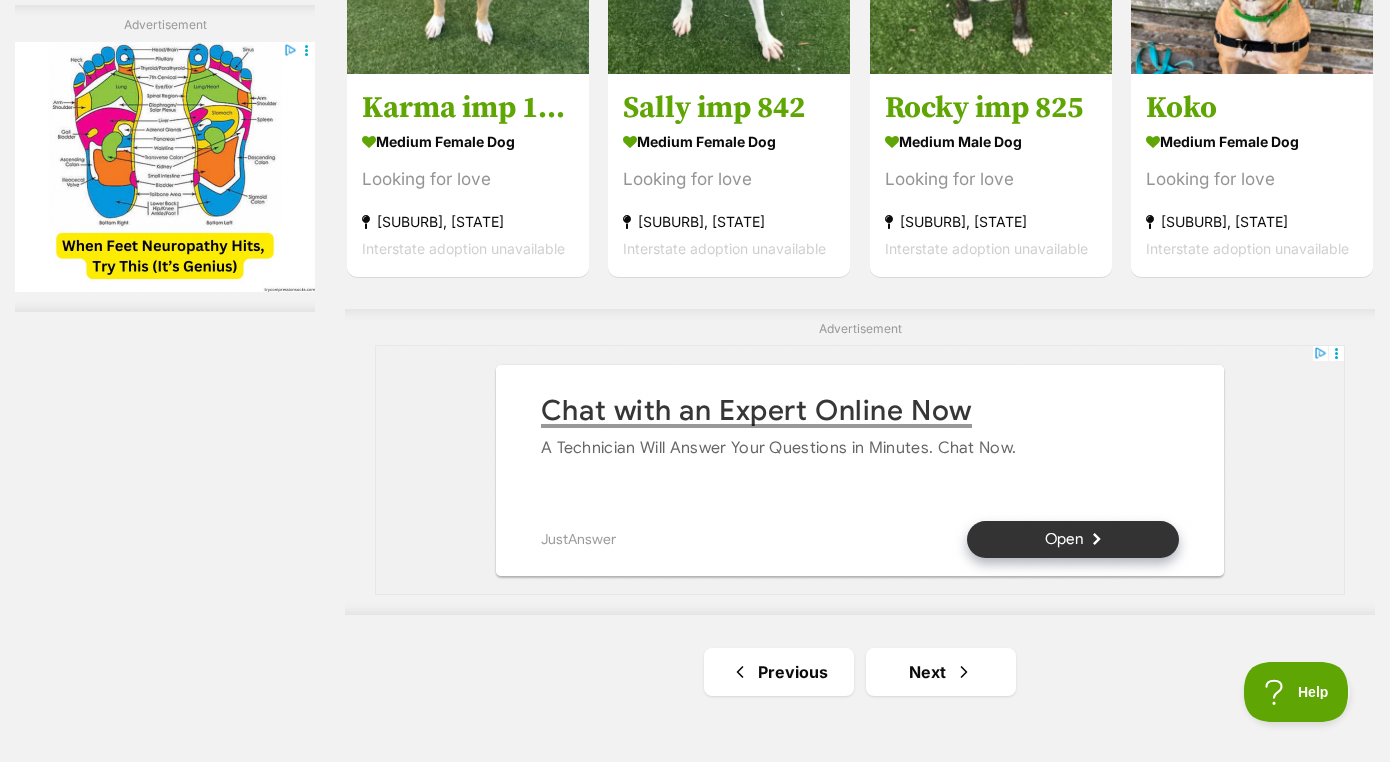 scroll, scrollTop: 3246, scrollLeft: 0, axis: vertical 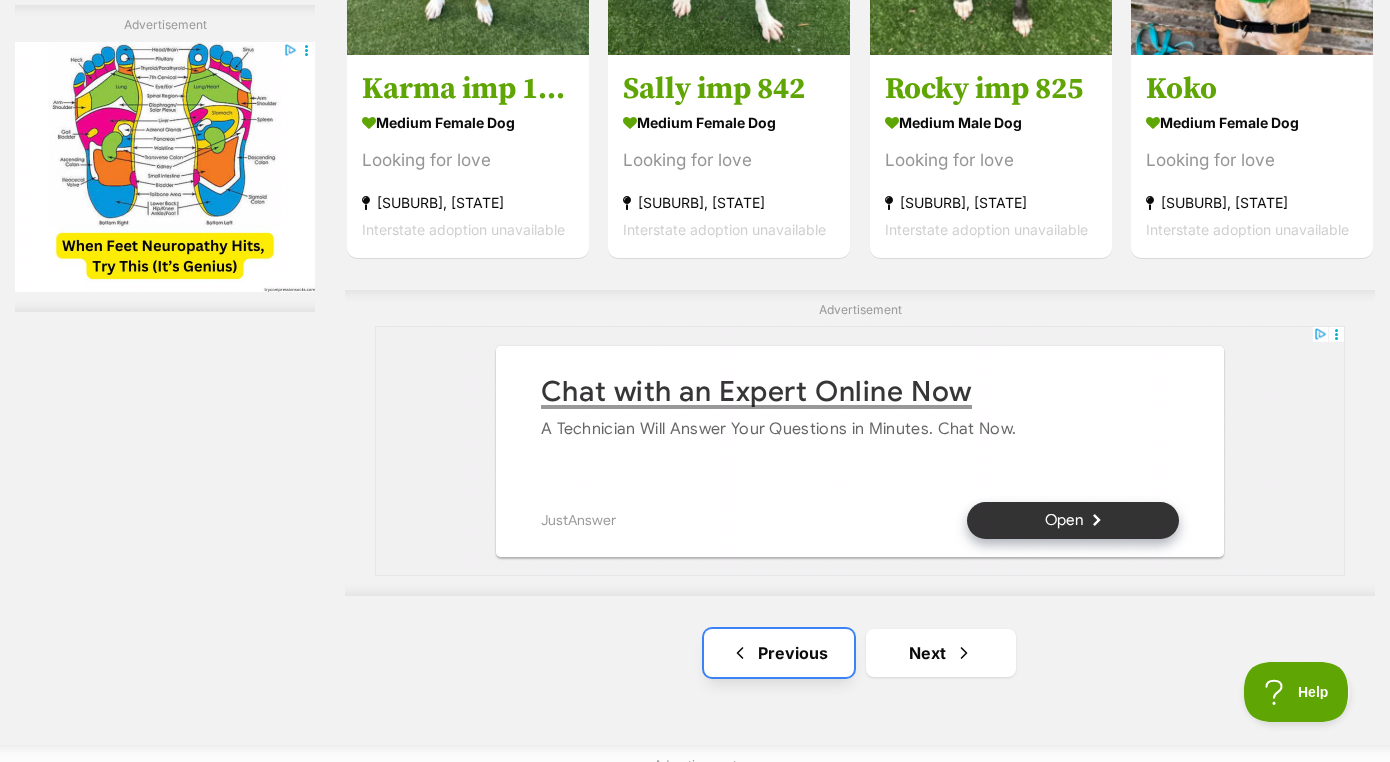 click on "Previous" at bounding box center [779, 653] 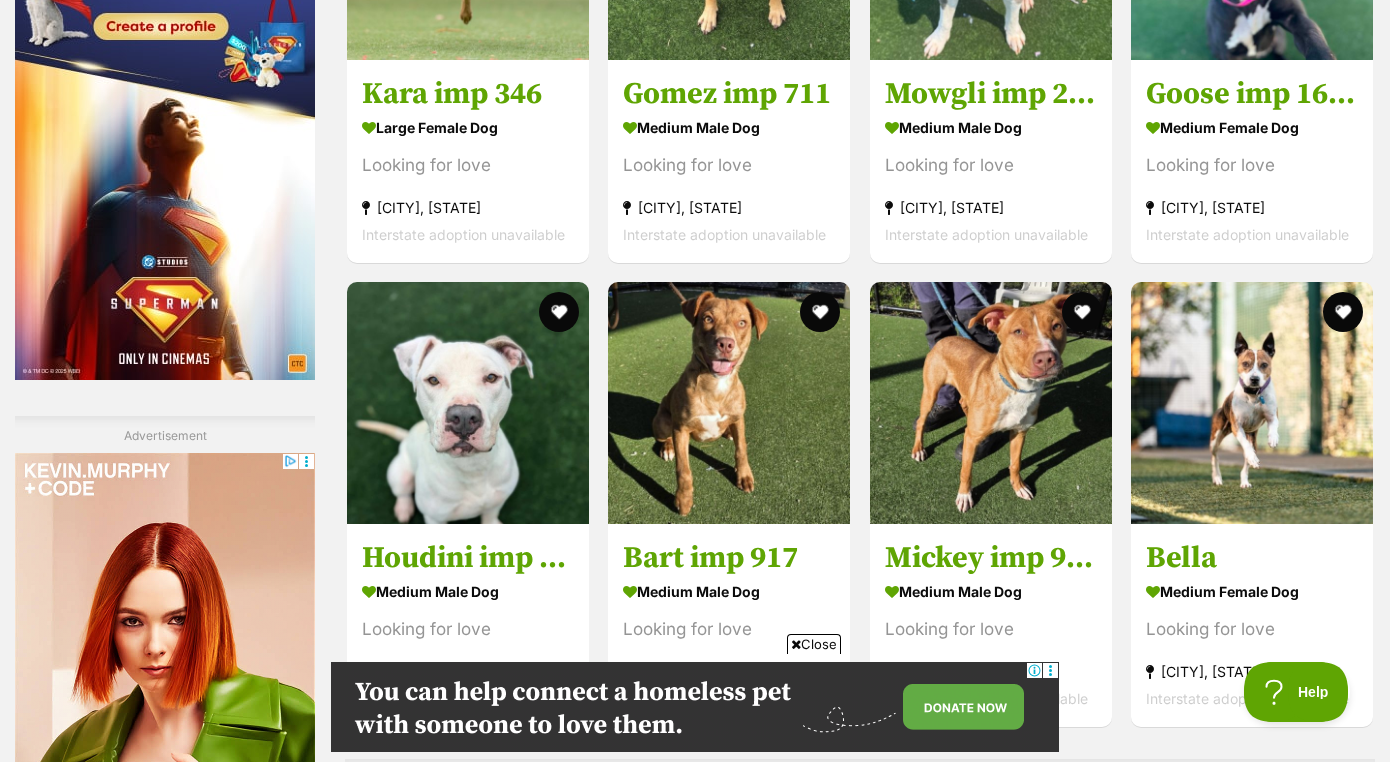 scroll, scrollTop: 2866, scrollLeft: 0, axis: vertical 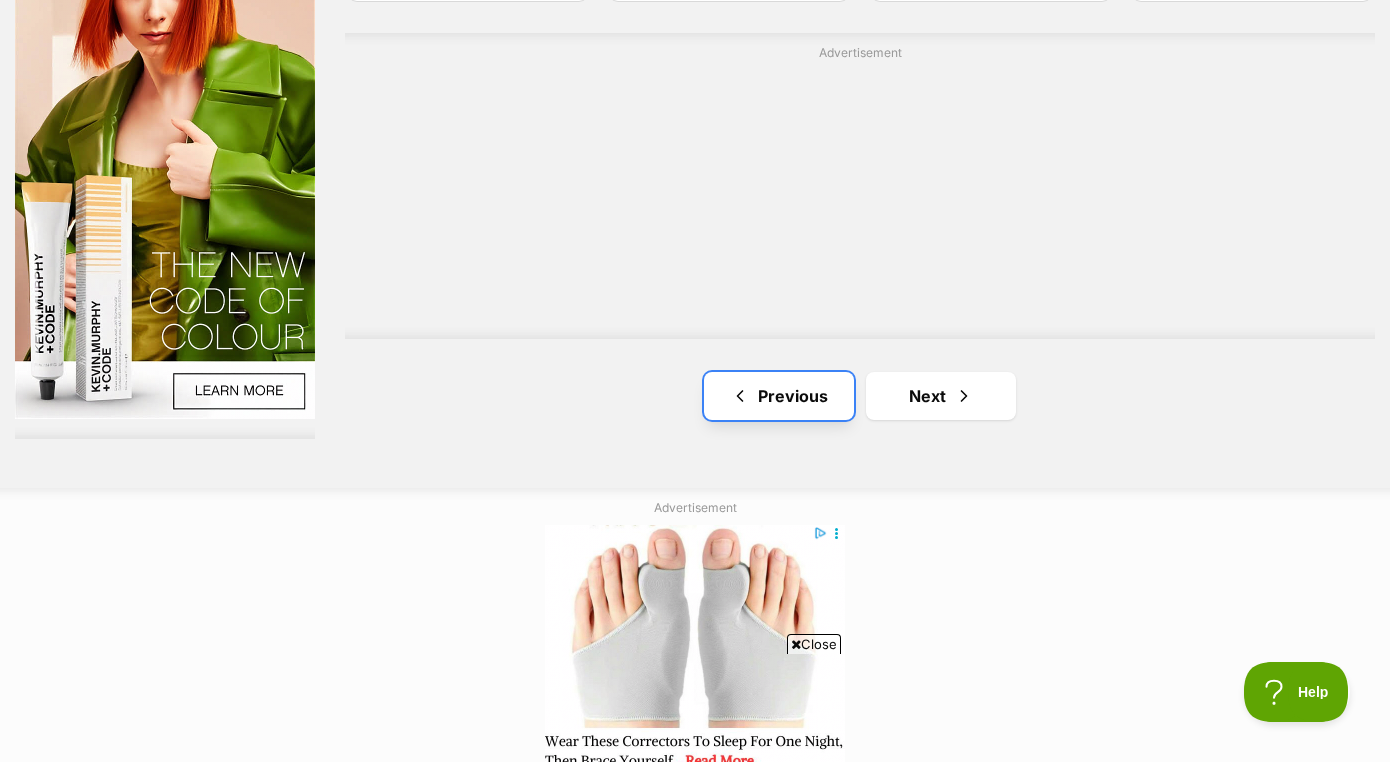 click on "Previous" at bounding box center (779, 396) 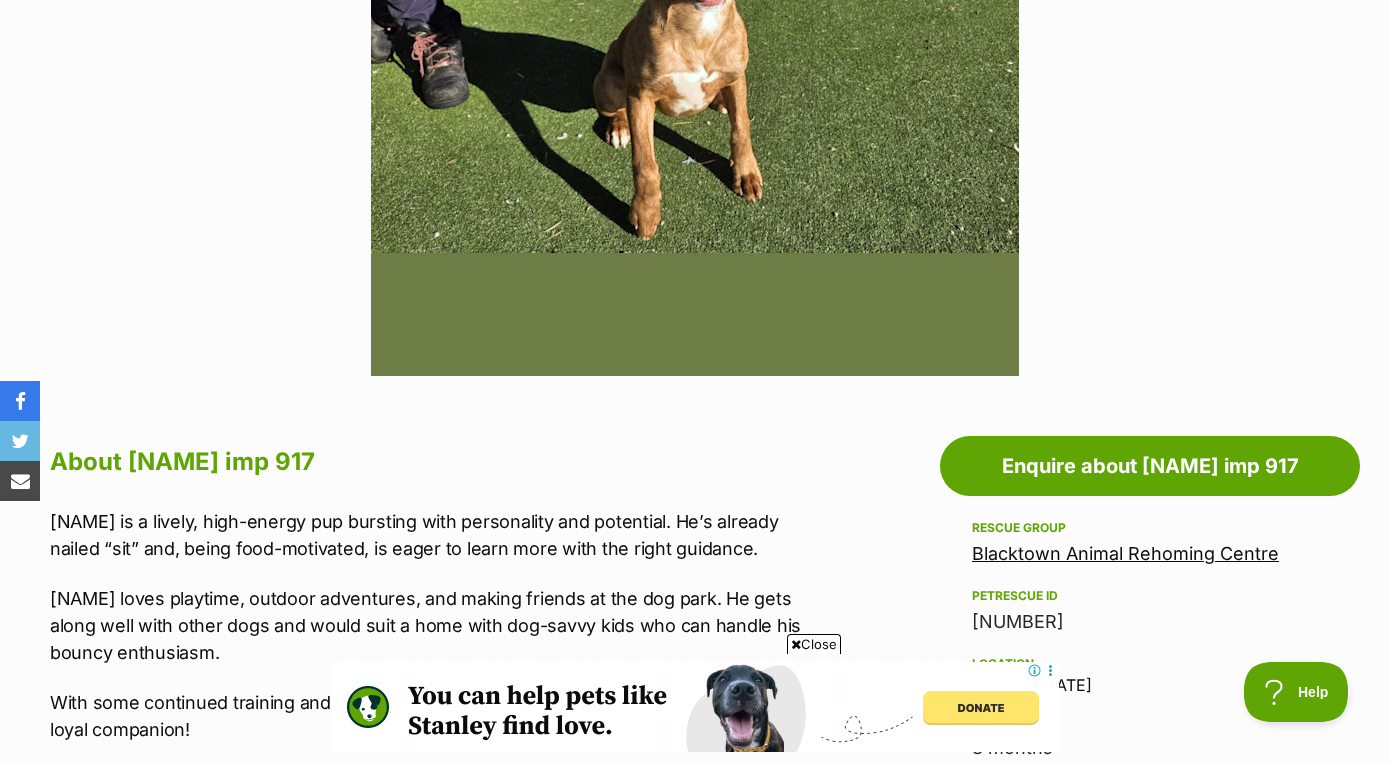 scroll, scrollTop: 0, scrollLeft: 0, axis: both 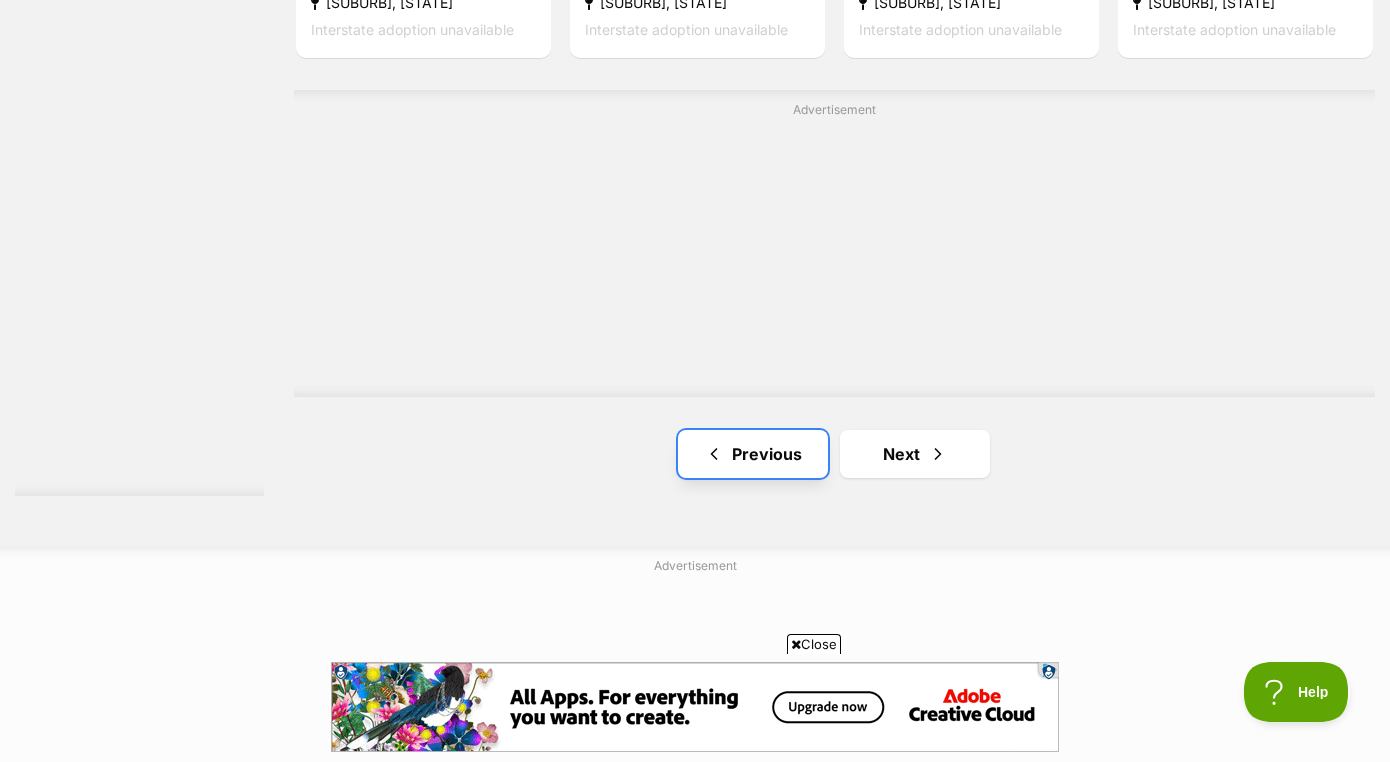 click on "Previous" at bounding box center (753, 454) 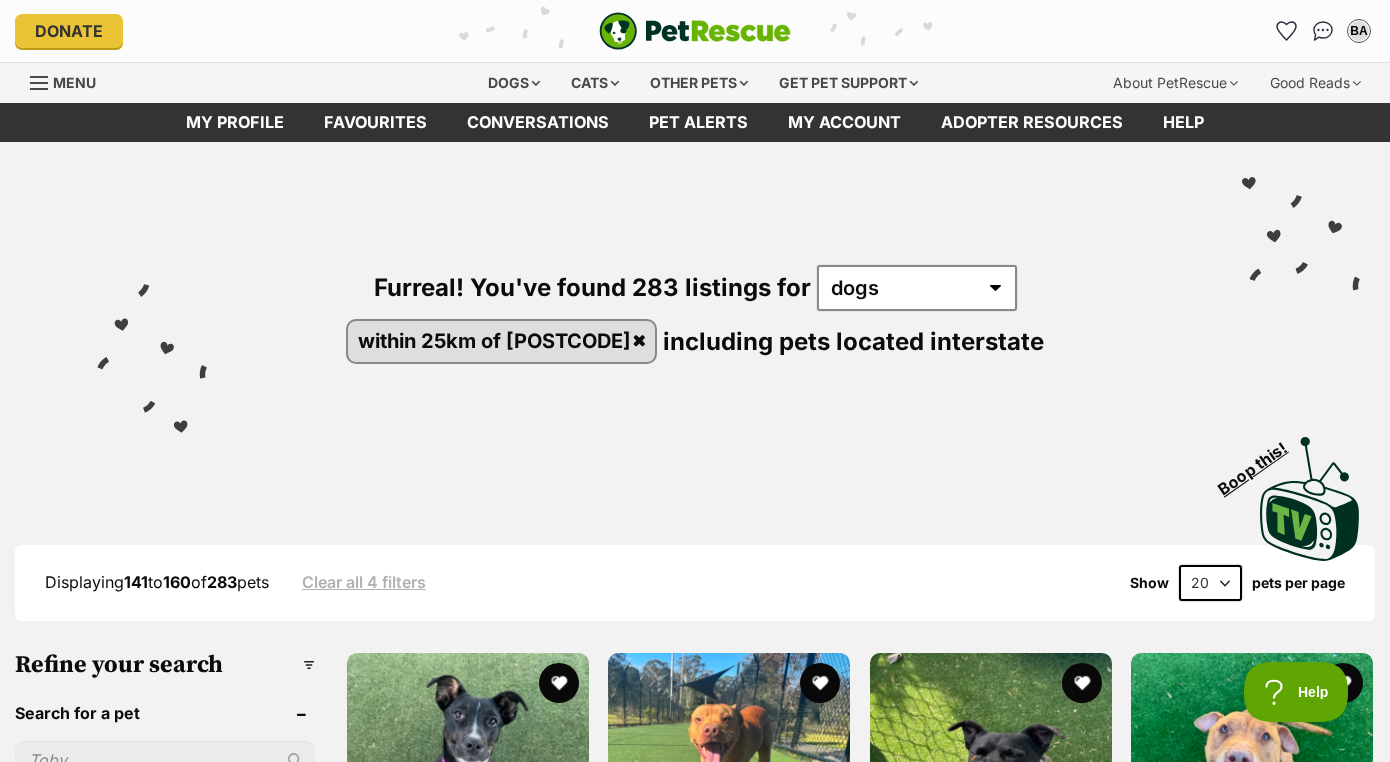 scroll, scrollTop: 0, scrollLeft: 0, axis: both 